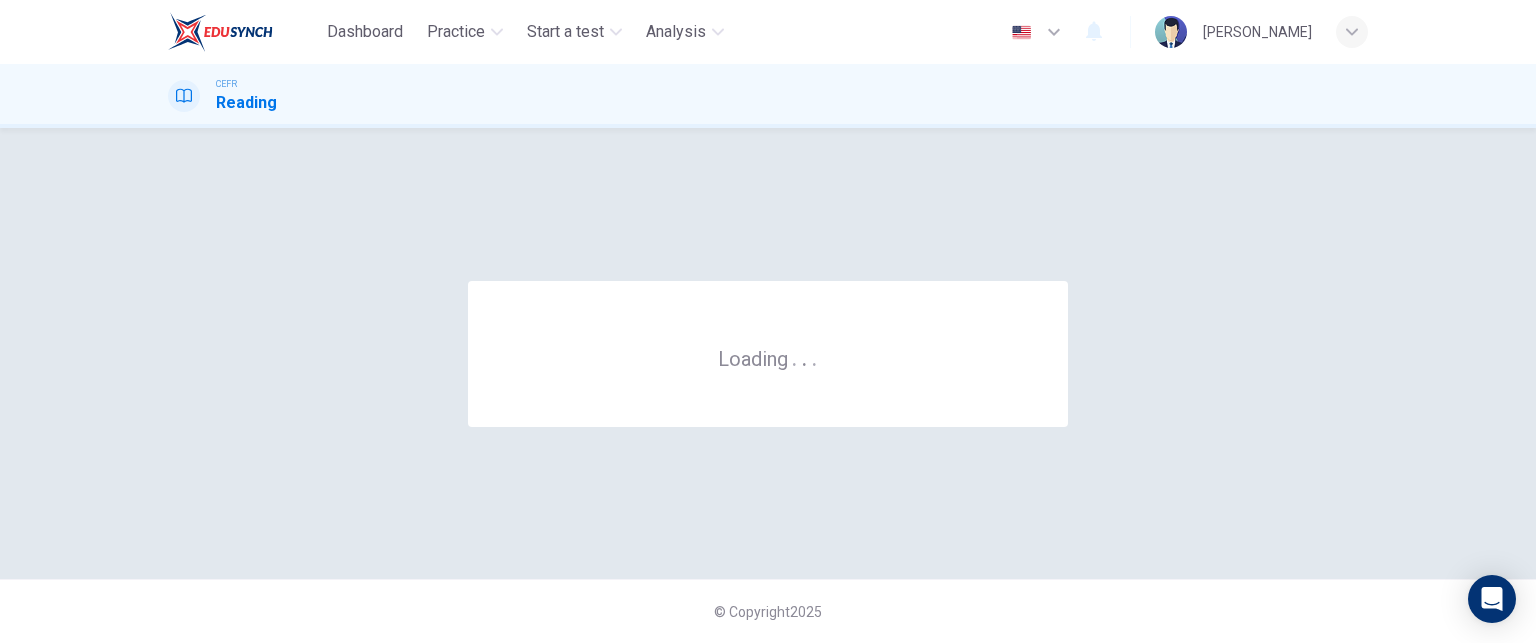 scroll, scrollTop: 0, scrollLeft: 0, axis: both 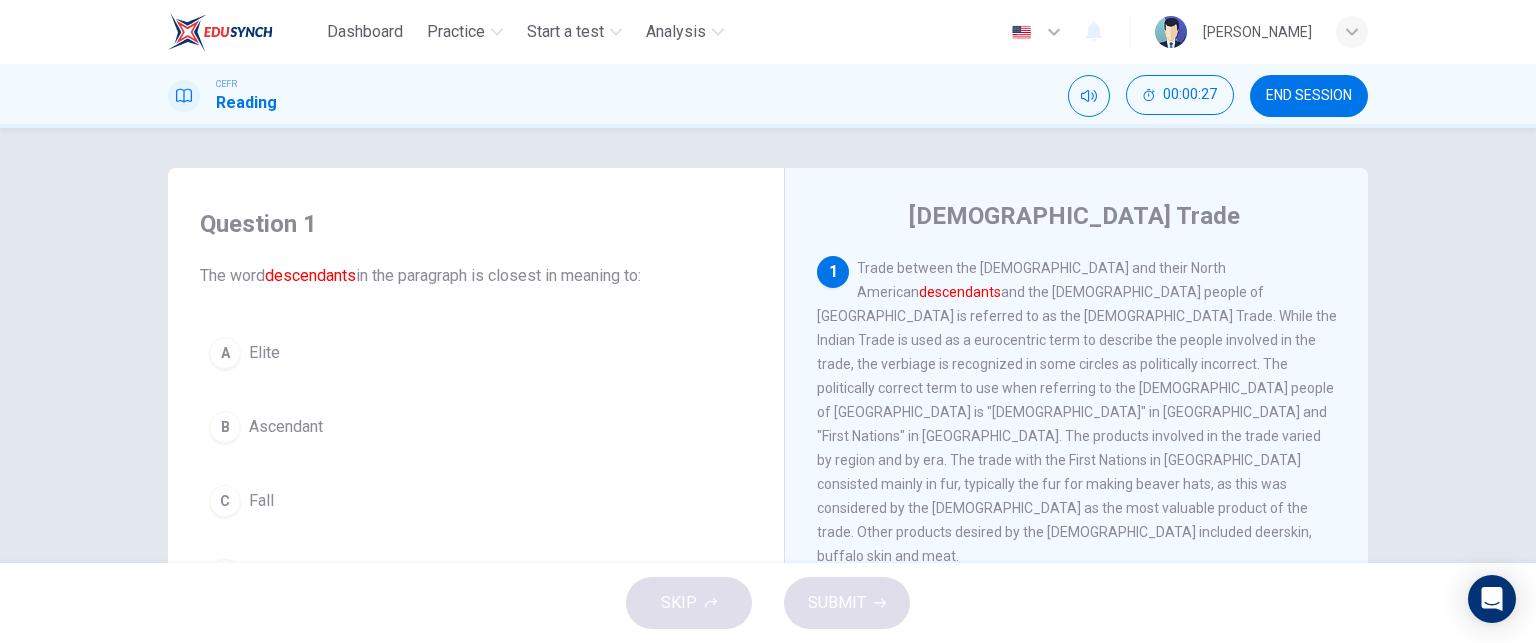 drag, startPoint x: 796, startPoint y: 235, endPoint x: 1047, endPoint y: 363, distance: 281.75345 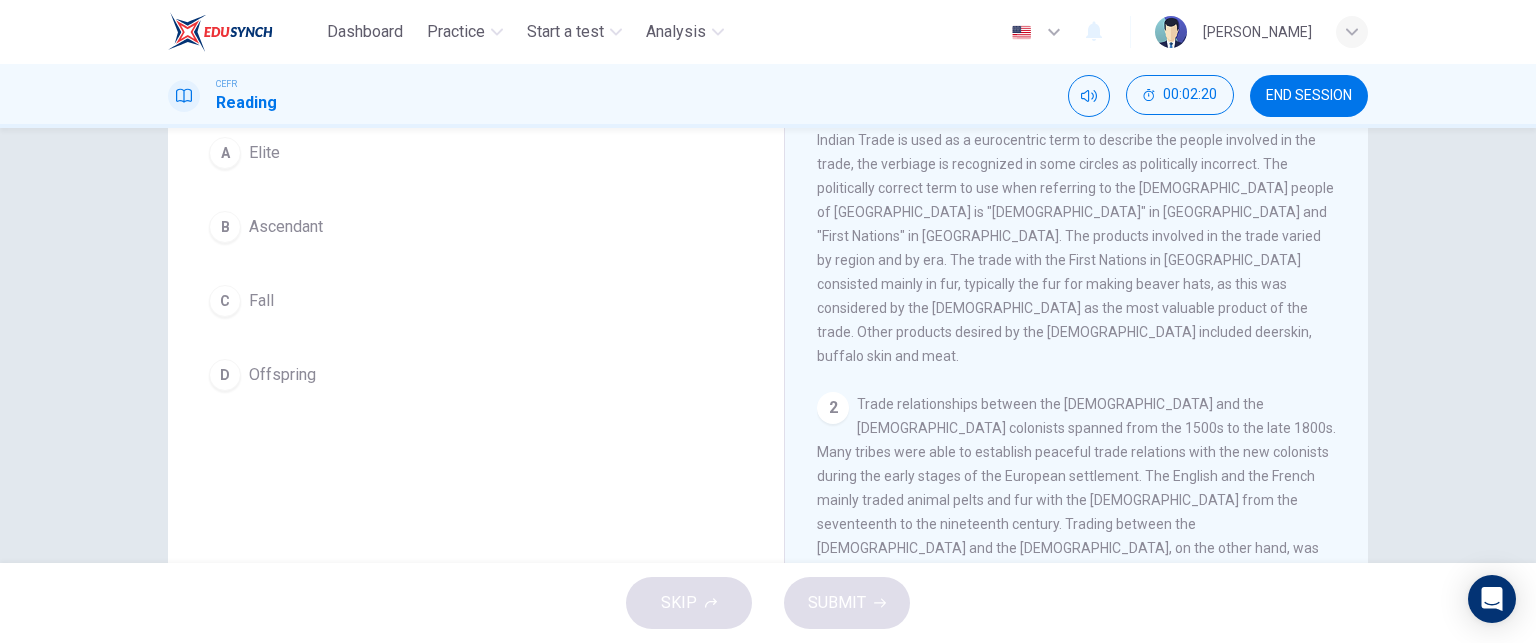 scroll, scrollTop: 100, scrollLeft: 0, axis: vertical 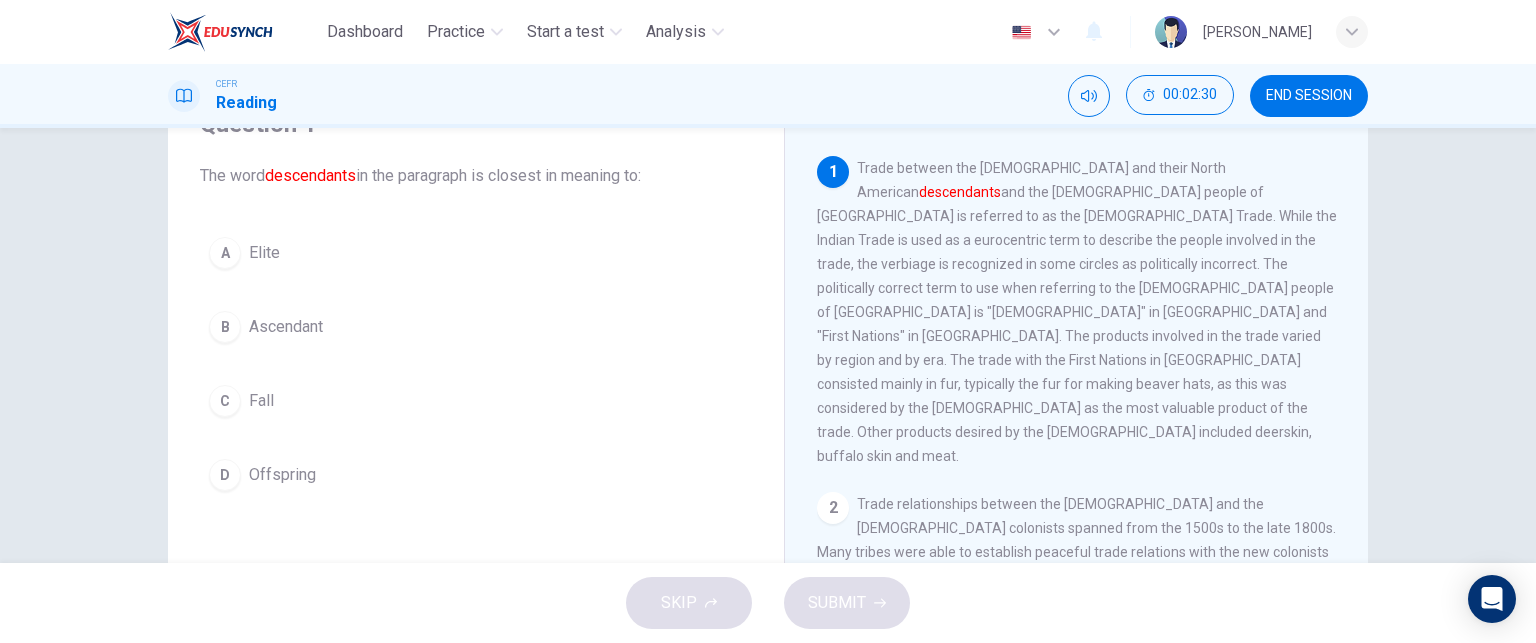 click on "A Elite" at bounding box center (476, 253) 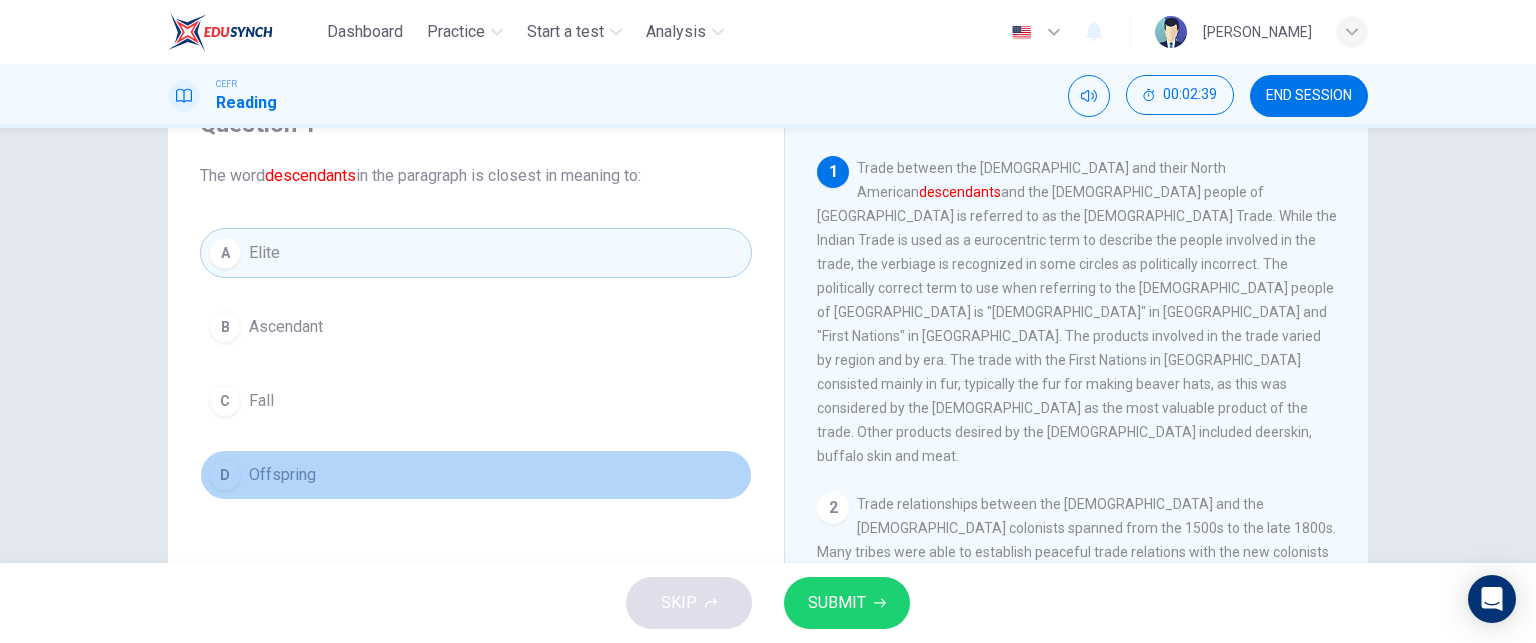 click on "D Offspring" at bounding box center [476, 475] 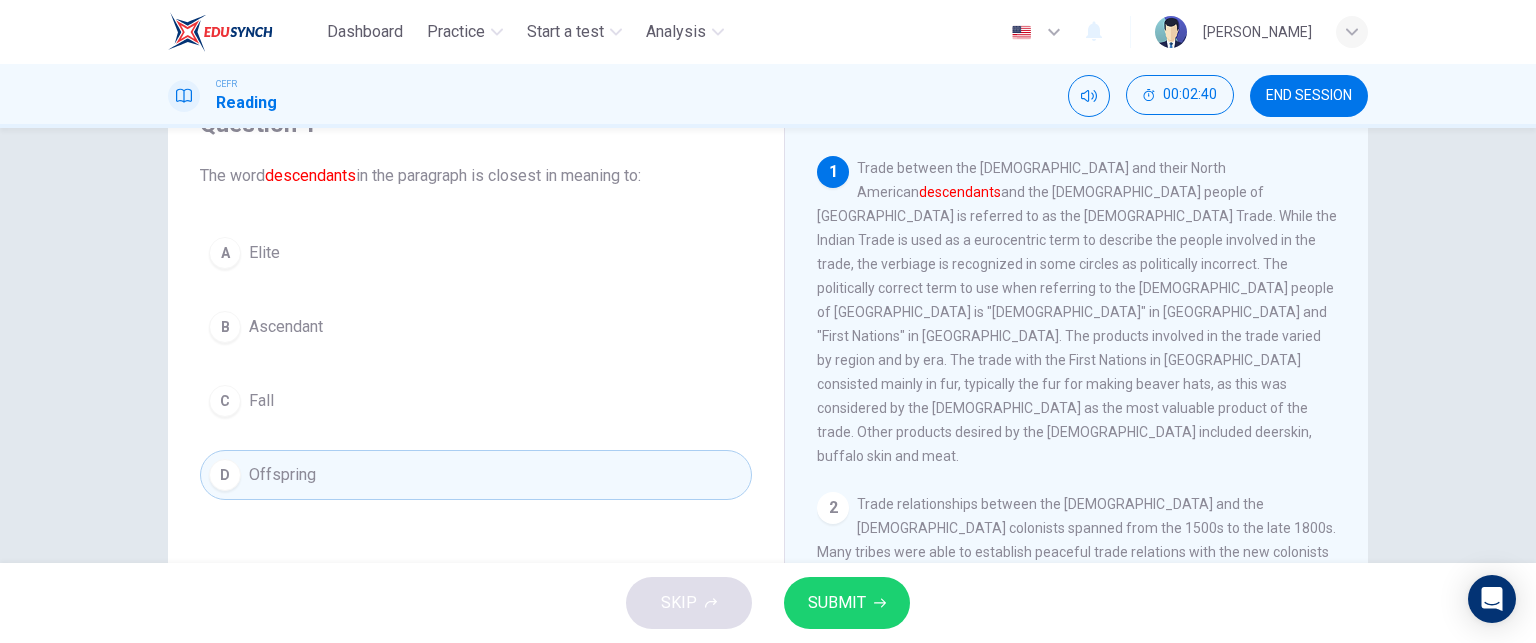 click on "SUBMIT" at bounding box center (847, 603) 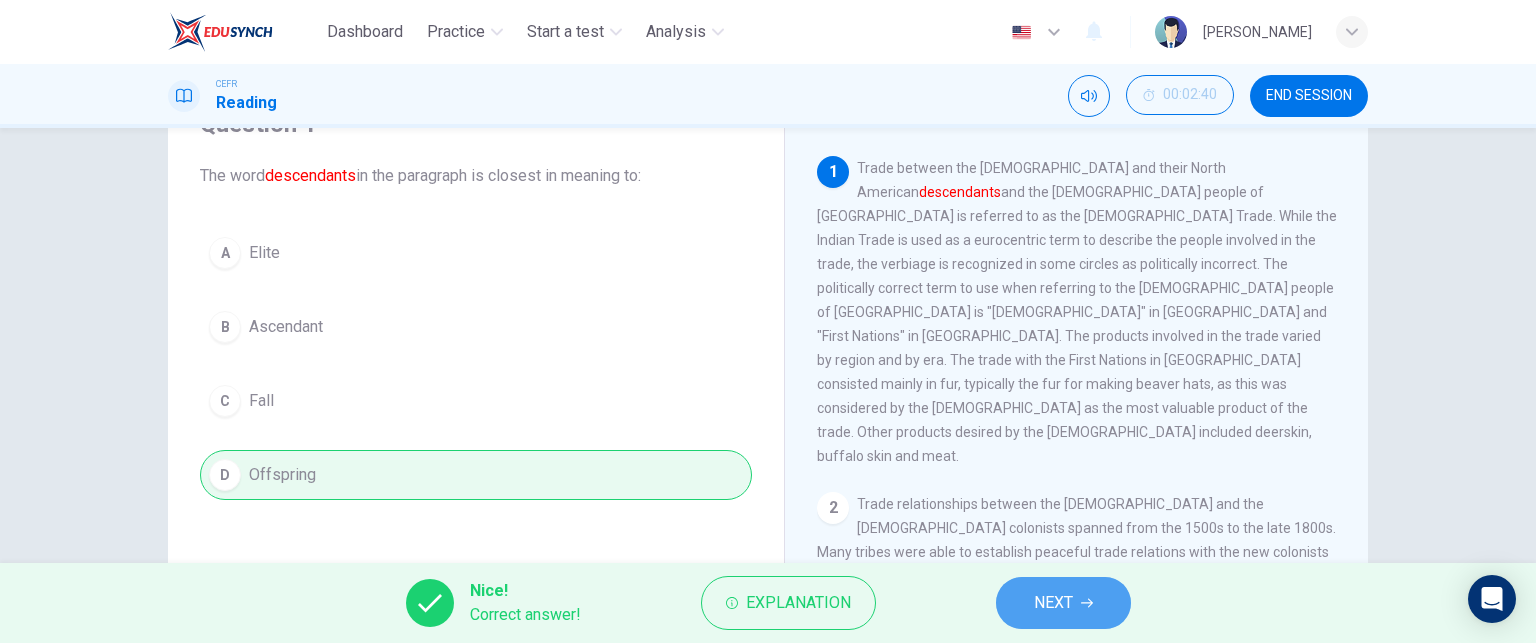 click on "NEXT" at bounding box center (1053, 603) 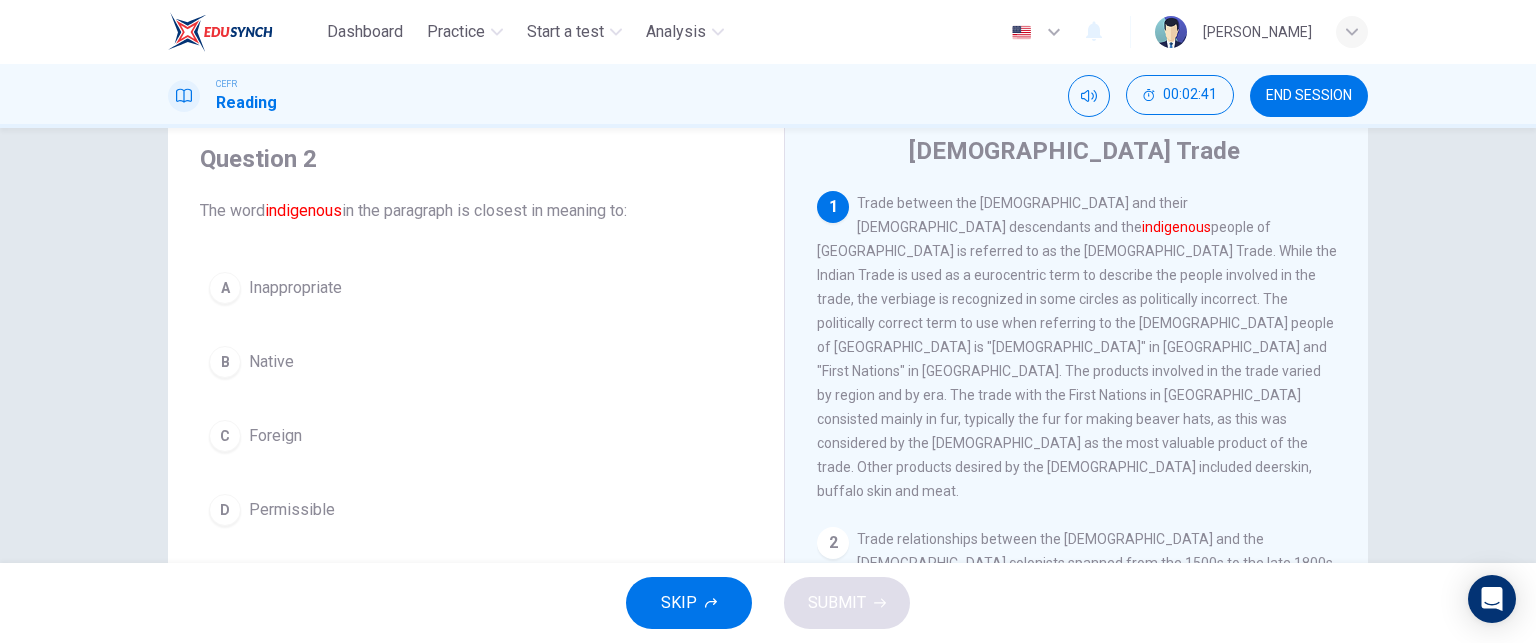 scroll, scrollTop: 100, scrollLeft: 0, axis: vertical 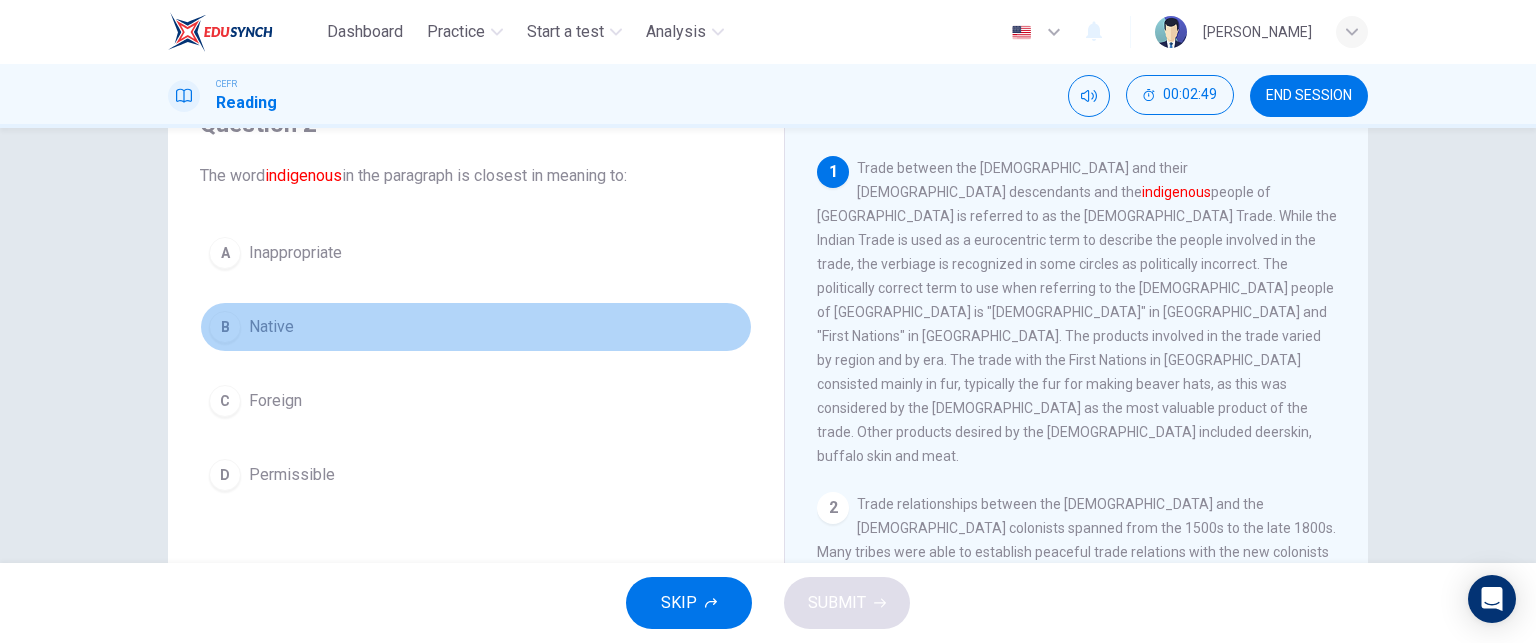 click on "B Native" at bounding box center (476, 327) 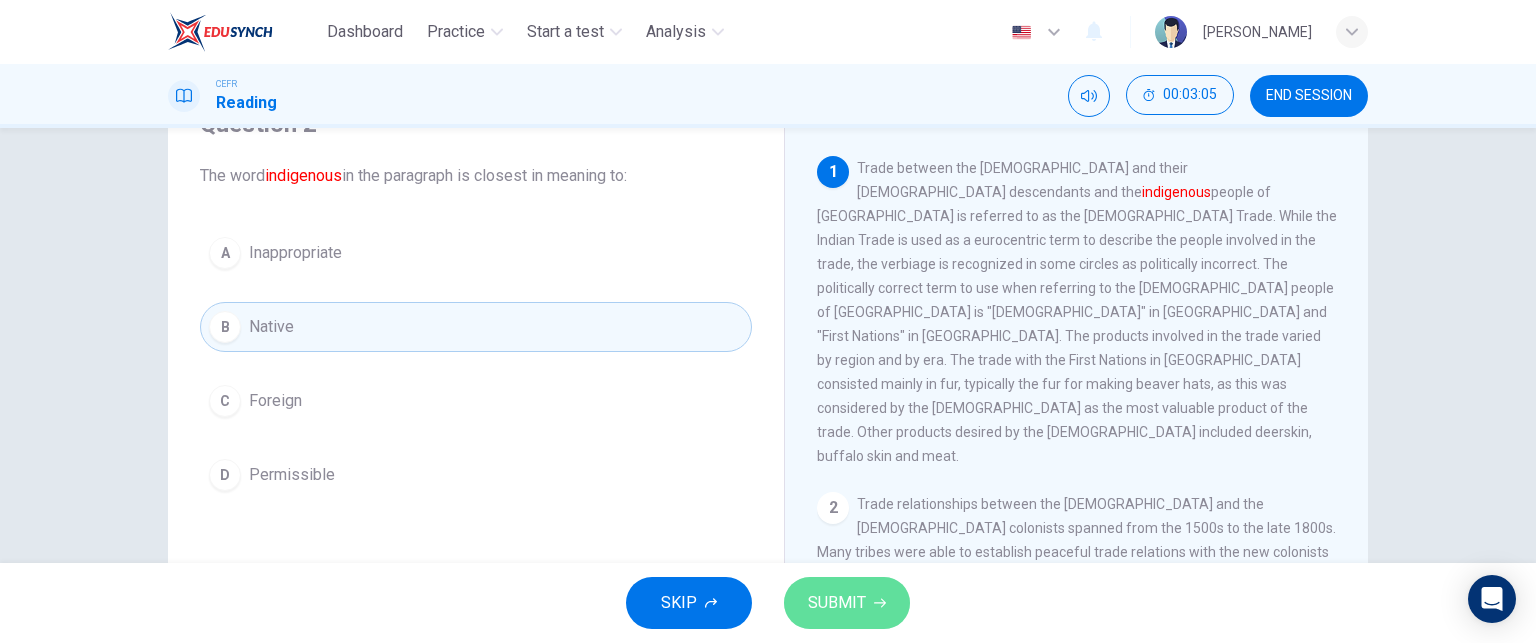 click on "SUBMIT" at bounding box center [837, 603] 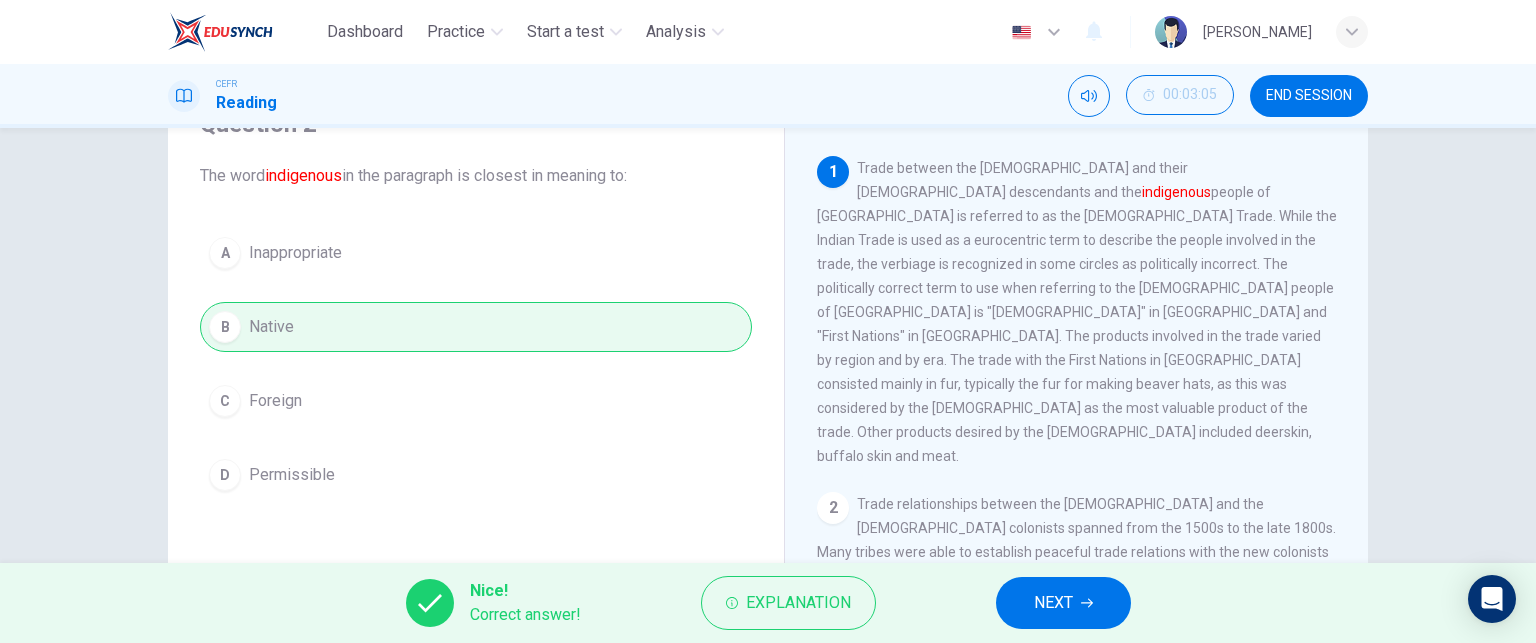click on "Trade relationships between the [DEMOGRAPHIC_DATA] and the [DEMOGRAPHIC_DATA] colonists spanned from the 1500s to the late 1800s. Many tribes were able to establish peaceful trade relations with the new colonists during the early stages of the European settlement. The English and the French mainly traded animal pelts and fur with the [DEMOGRAPHIC_DATA] from the seventeenth to the nineteenth century. Trading between the [DEMOGRAPHIC_DATA] and the [DEMOGRAPHIC_DATA], on the other hand, was sporadic and only lasted about two decades. Nevertheless, this trade relationship between the [DEMOGRAPHIC_DATA] and the colonists eventually became marred by many conflicts. Wars and the dwindling of [DEMOGRAPHIC_DATA] populations due to the territorial incursions of the new settlers led to the end of the trade relations between the [DEMOGRAPHIC_DATA] and the colonists. As the colonists expanded their territory westward, the tribes were forced into confinement in the reservations gradually bringing the trade relations to an end." at bounding box center [1076, 660] 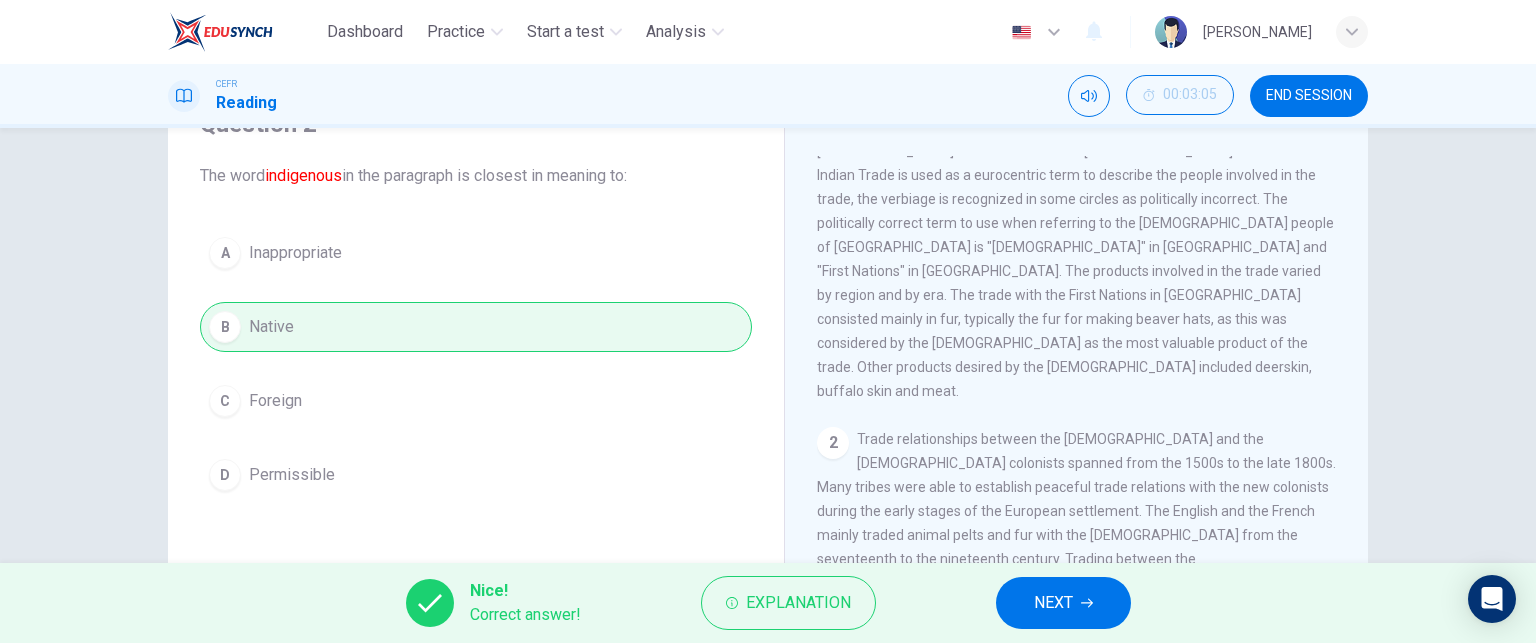 scroll, scrollTop: 100, scrollLeft: 0, axis: vertical 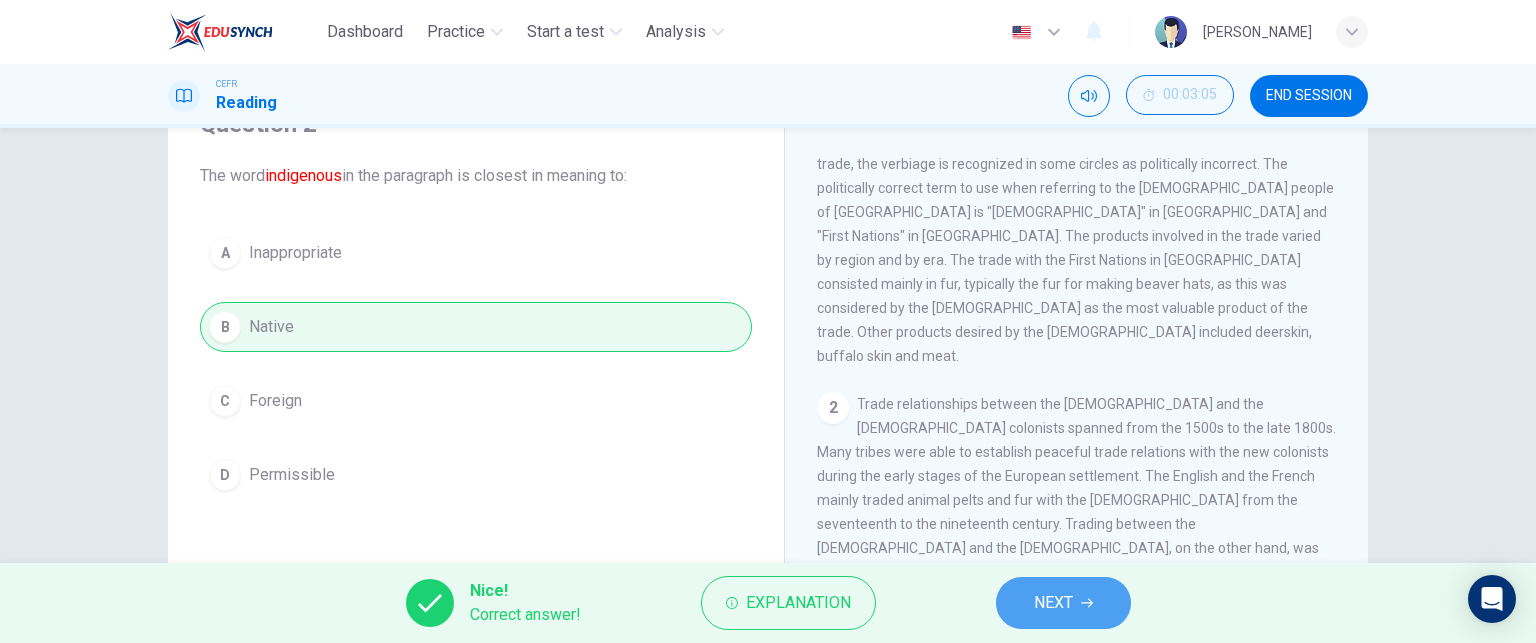 click on "NEXT" at bounding box center (1063, 603) 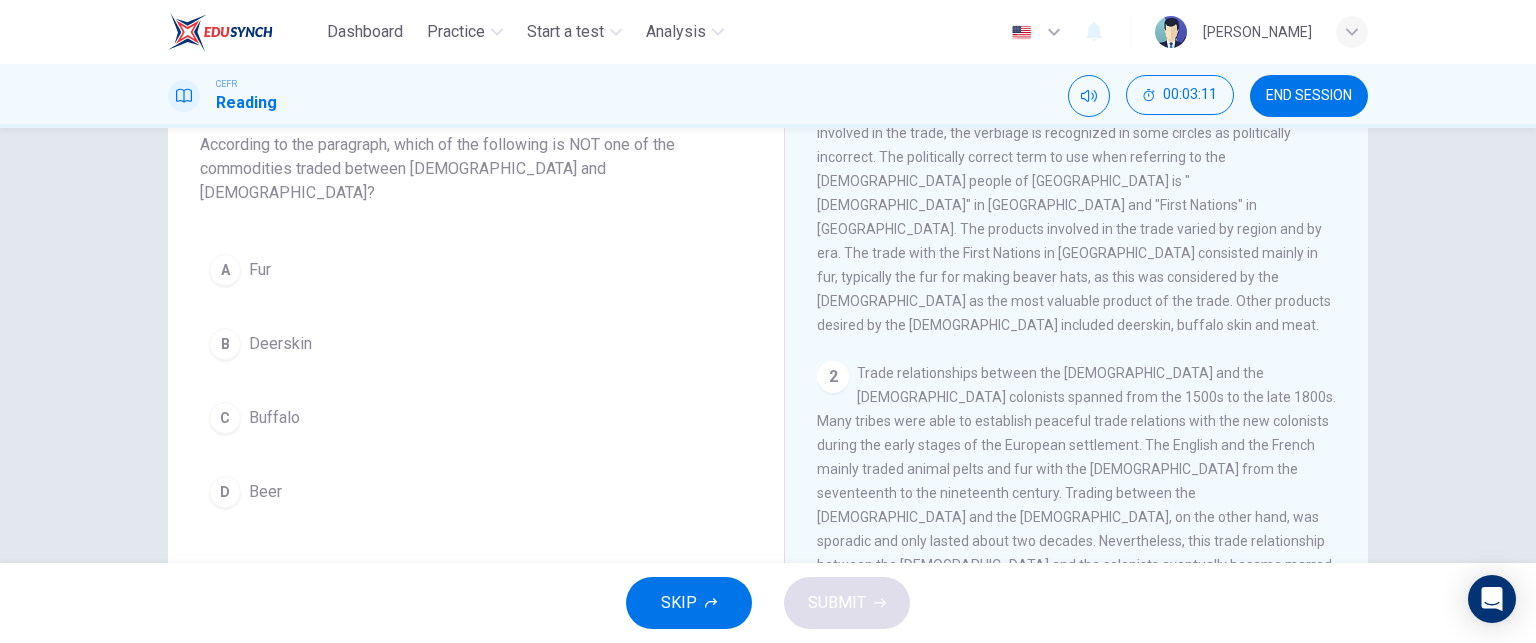 scroll, scrollTop: 100, scrollLeft: 0, axis: vertical 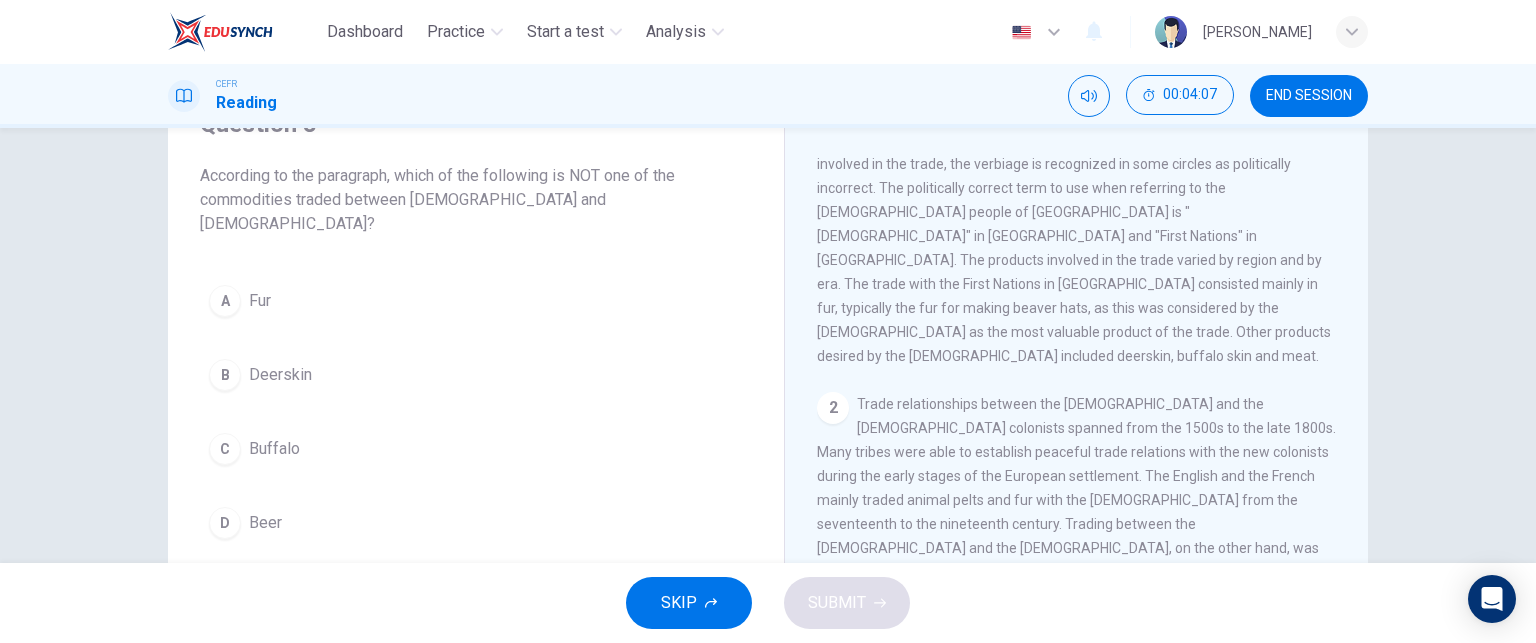click on "D Beer" at bounding box center (476, 523) 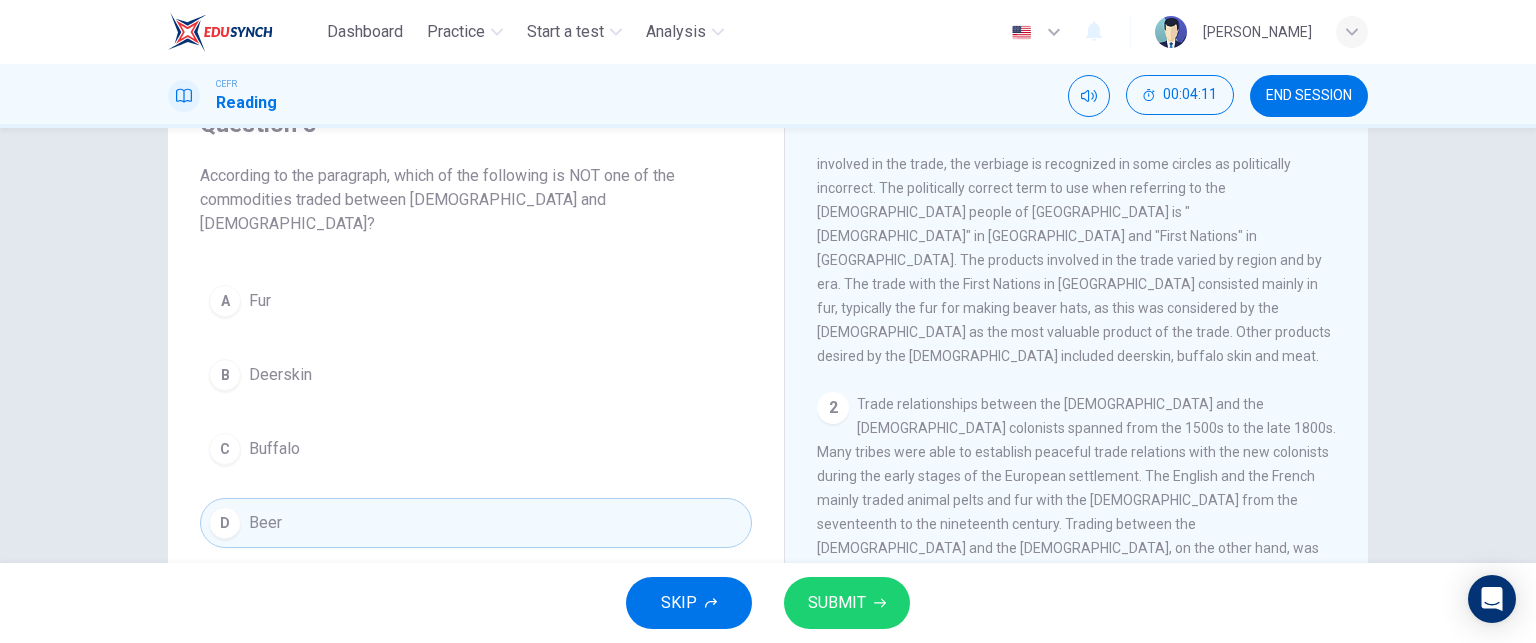 click on "SUBMIT" at bounding box center (837, 603) 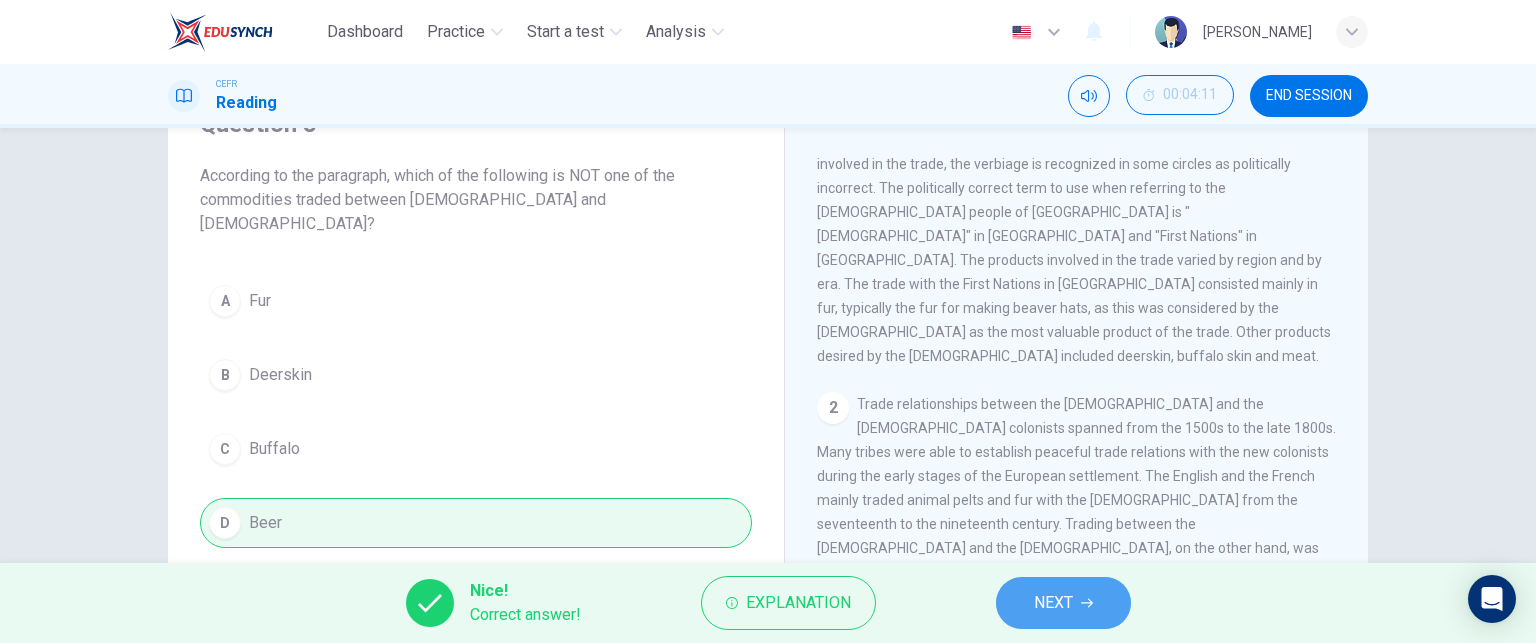 click on "NEXT" at bounding box center [1053, 603] 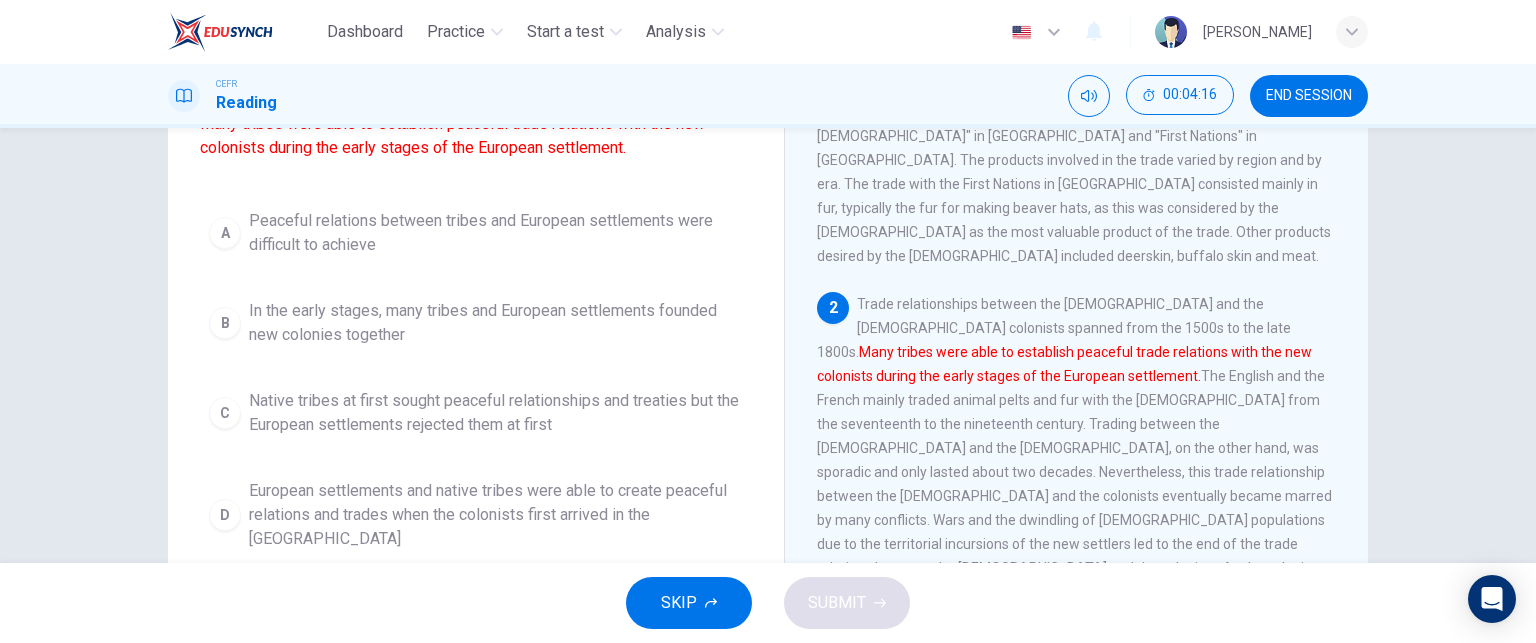 scroll, scrollTop: 100, scrollLeft: 0, axis: vertical 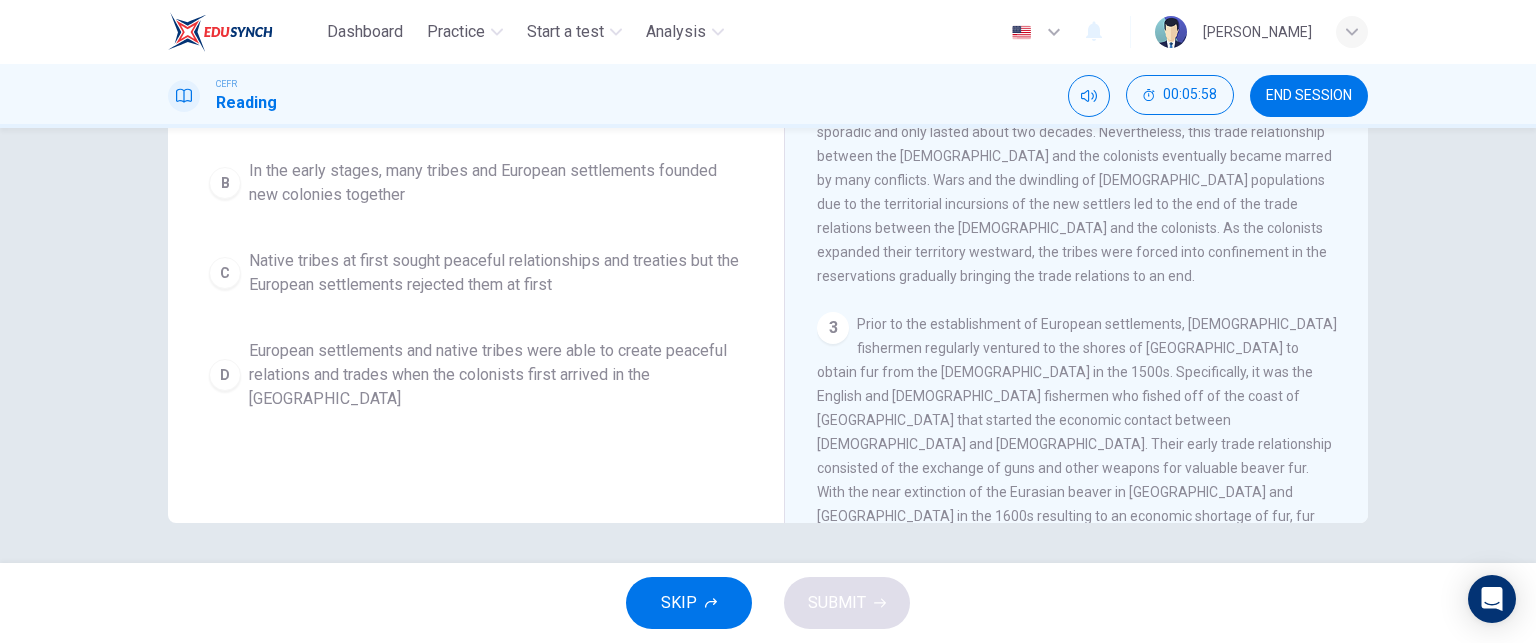 click on "D" at bounding box center (225, 375) 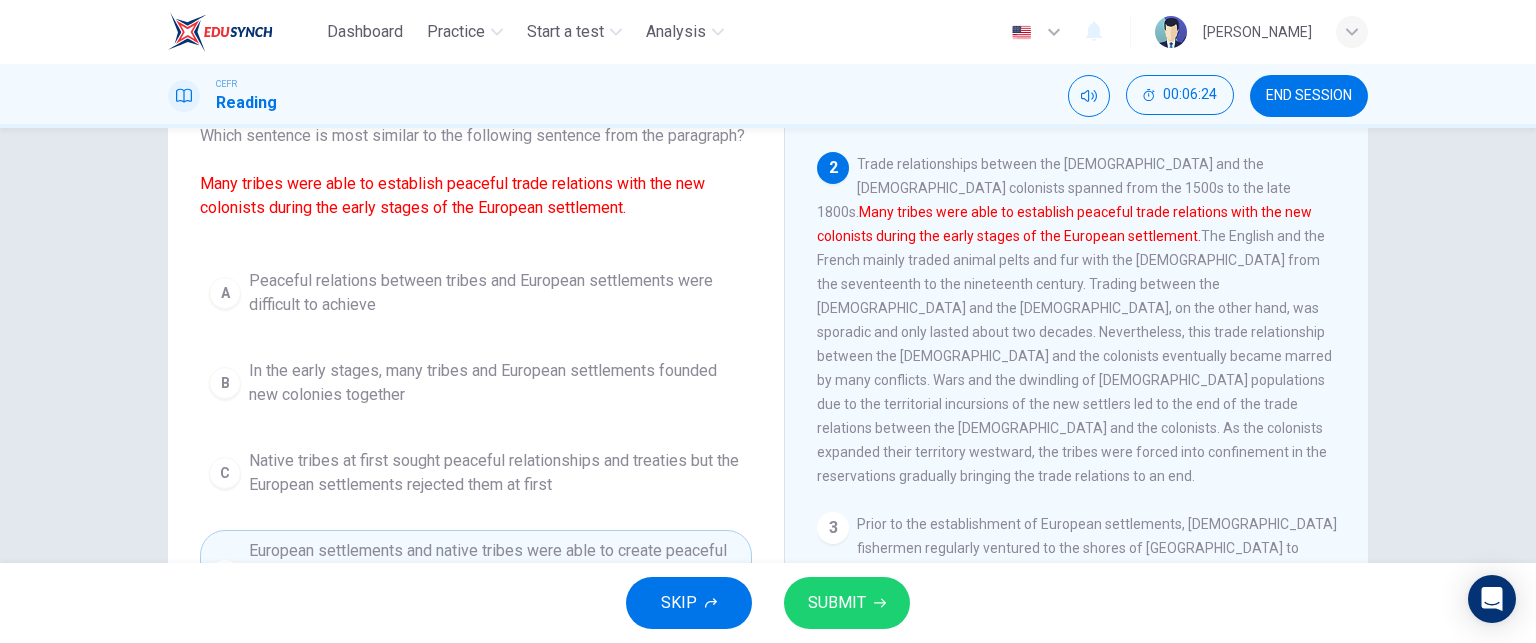 scroll, scrollTop: 340, scrollLeft: 0, axis: vertical 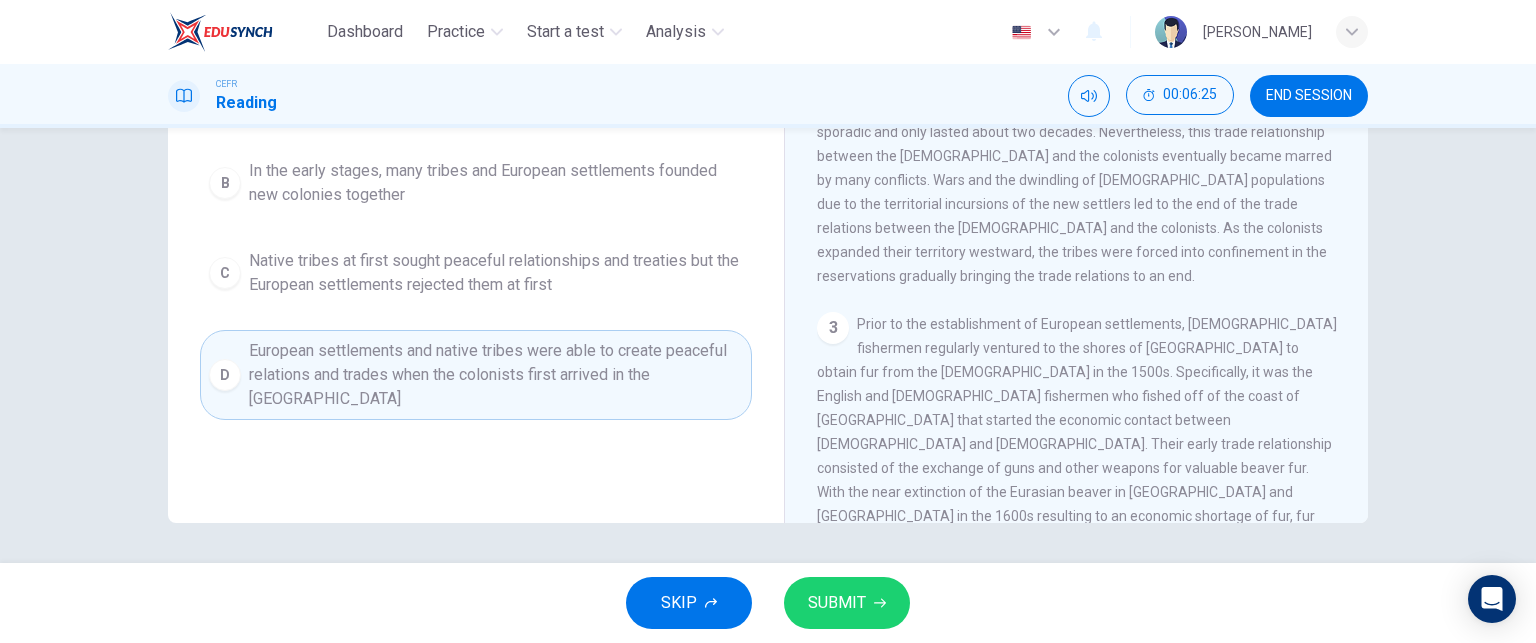click on "SUBMIT" at bounding box center [837, 603] 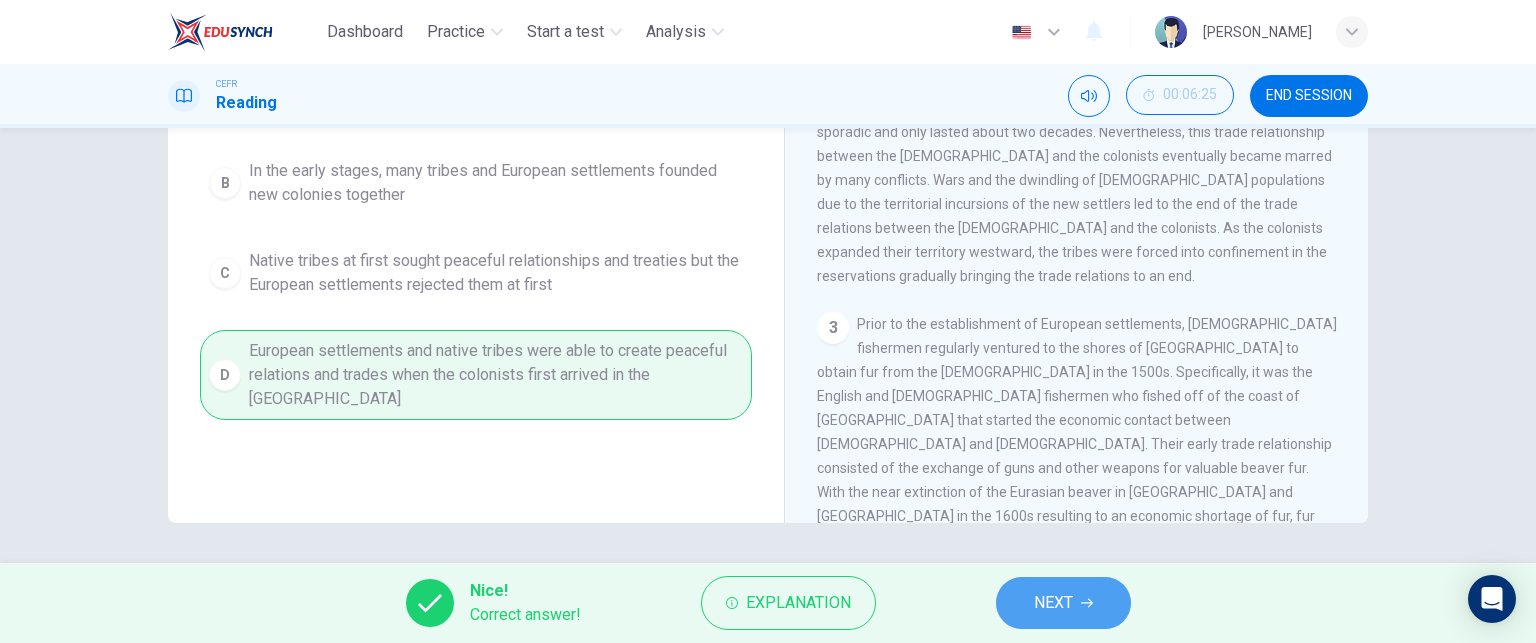 click on "NEXT" at bounding box center (1053, 603) 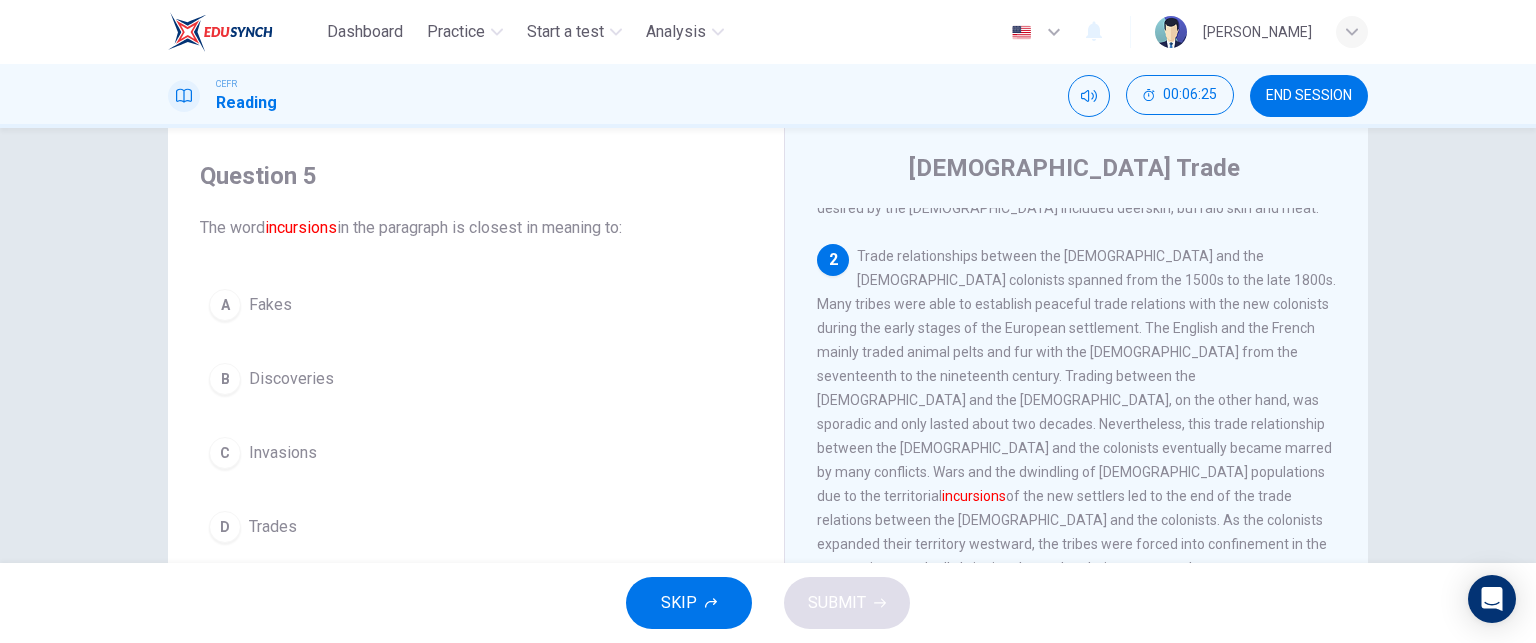 scroll, scrollTop: 44, scrollLeft: 0, axis: vertical 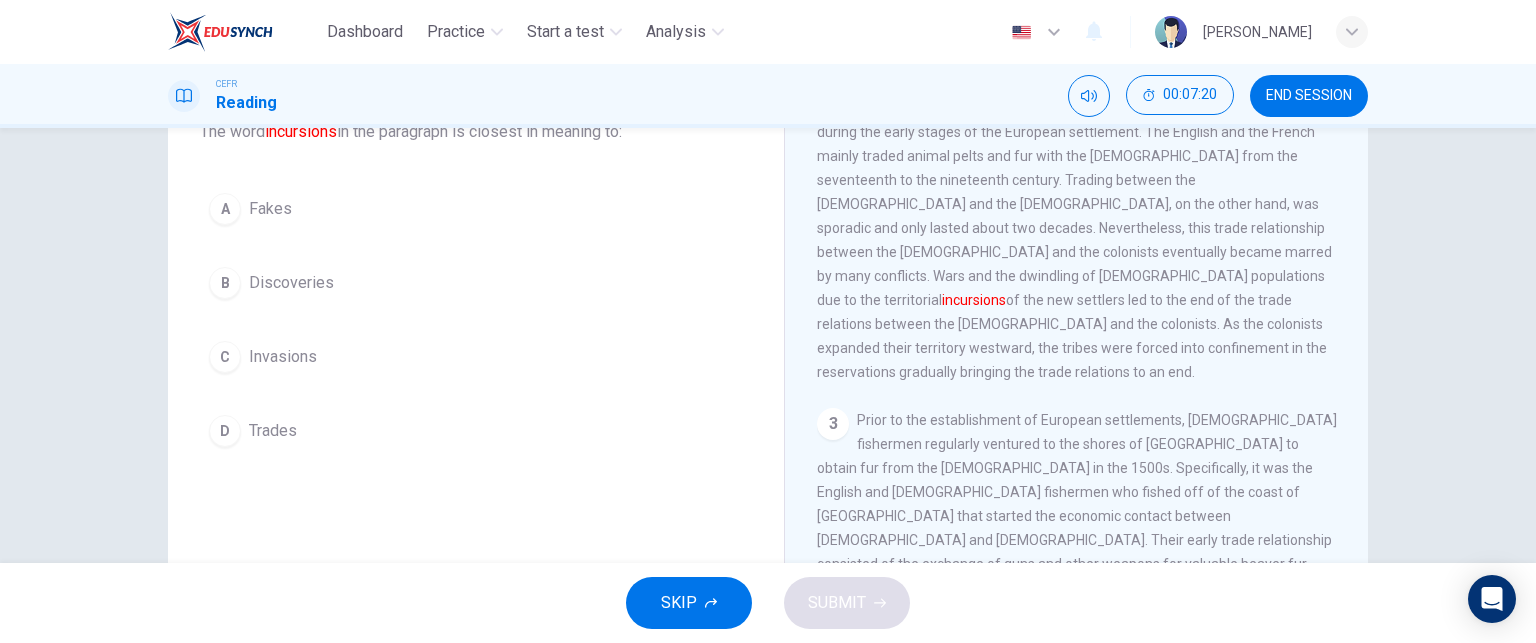 click on "Invasions" at bounding box center [283, 357] 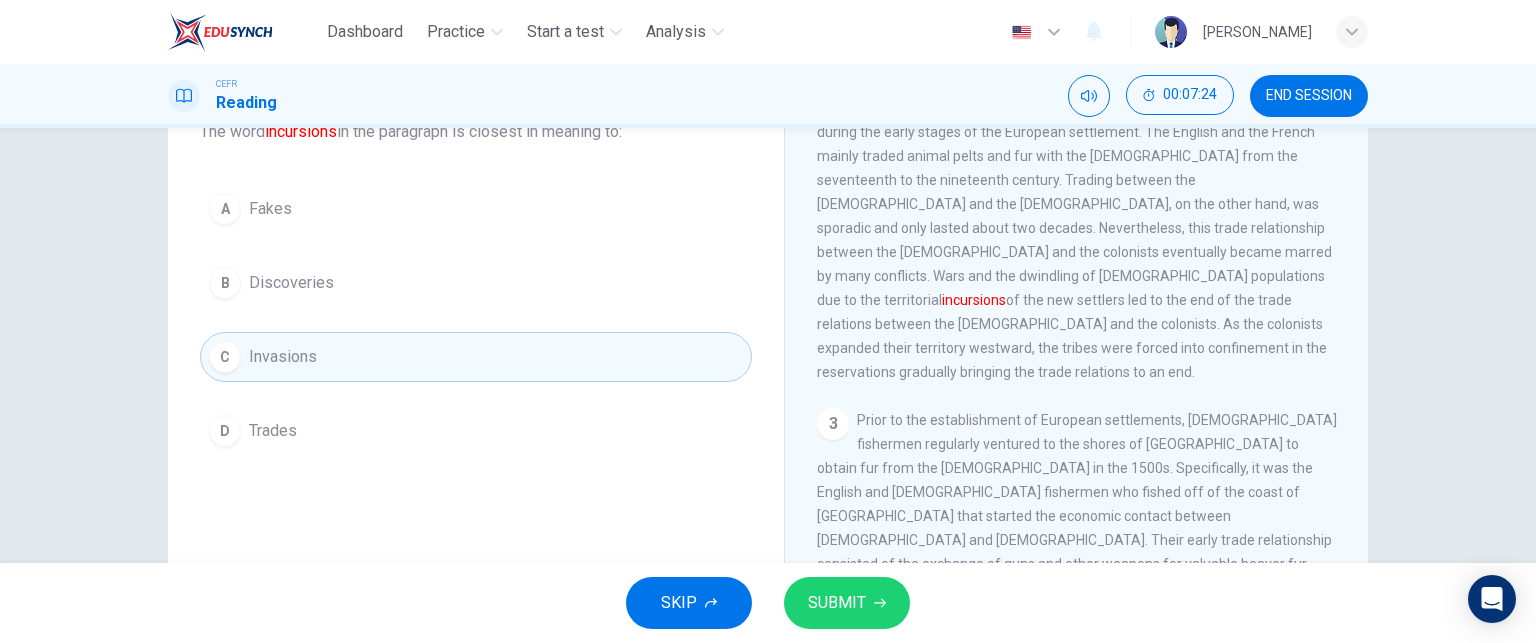 click on "SUBMIT" at bounding box center [837, 603] 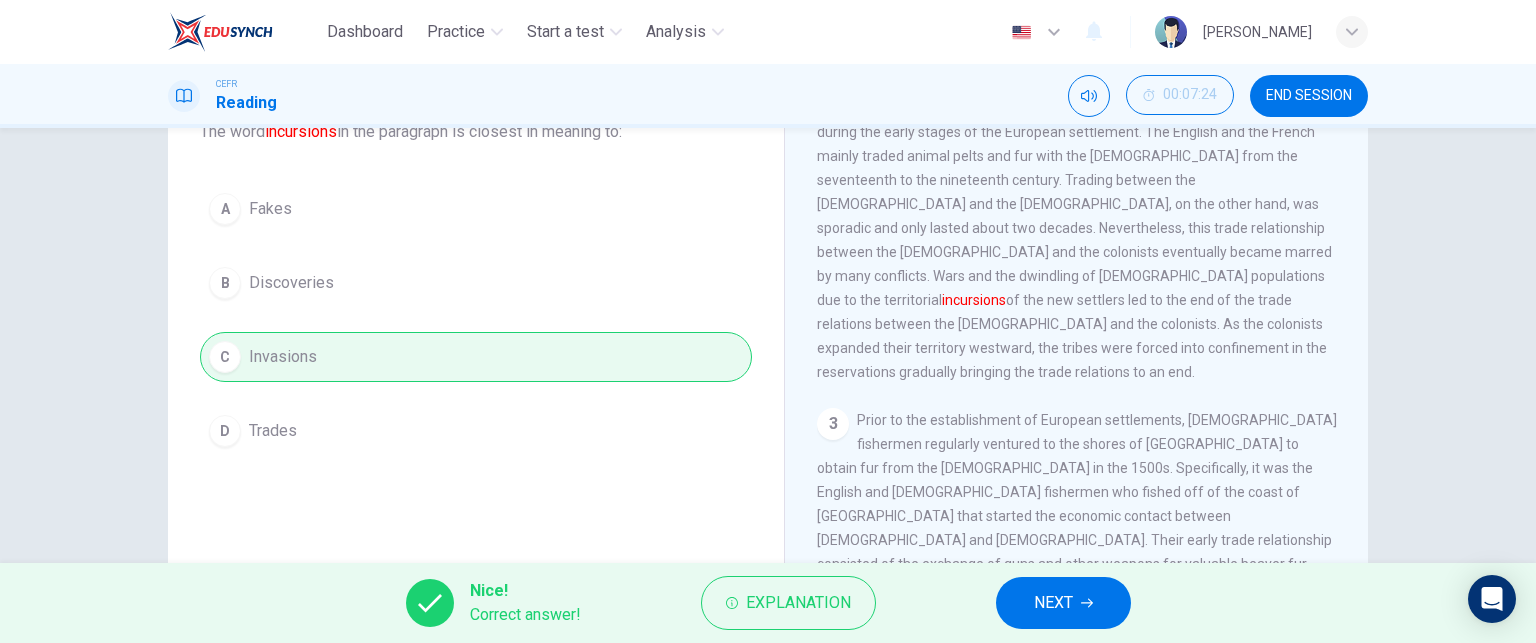 click on "NEXT" at bounding box center [1063, 603] 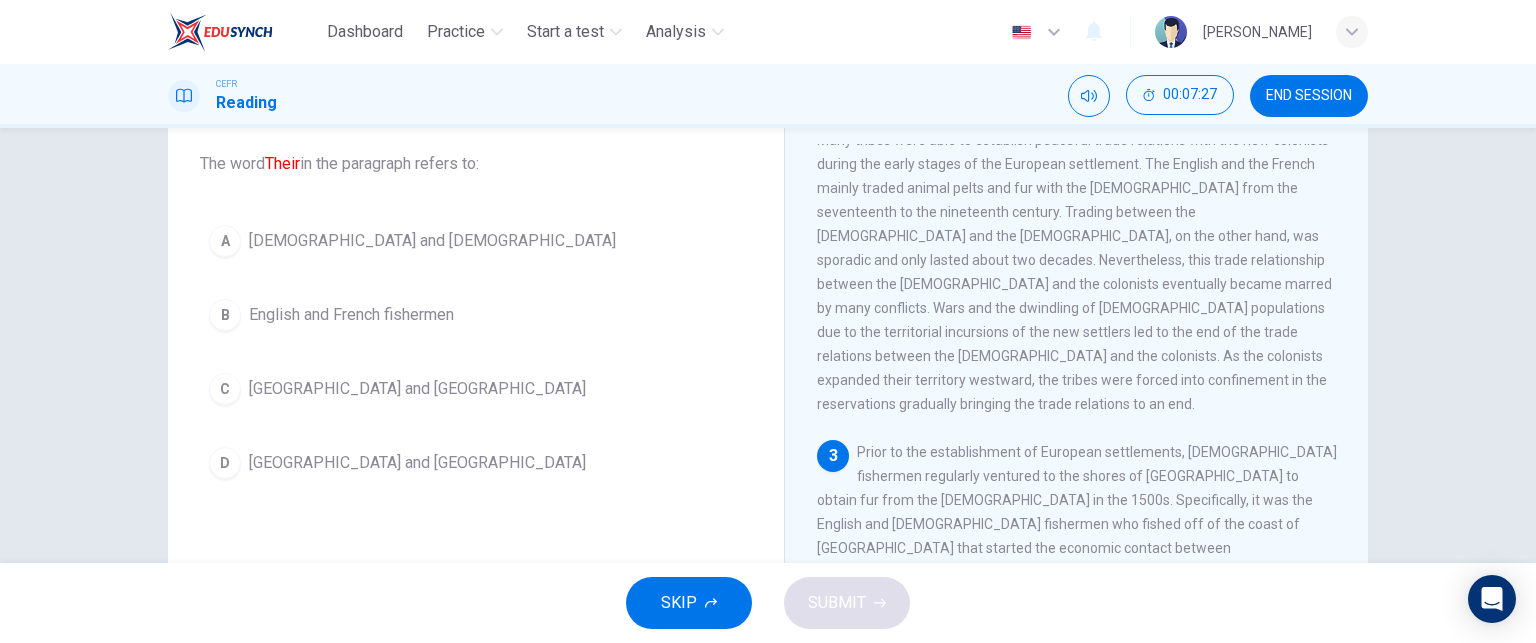 scroll, scrollTop: 144, scrollLeft: 0, axis: vertical 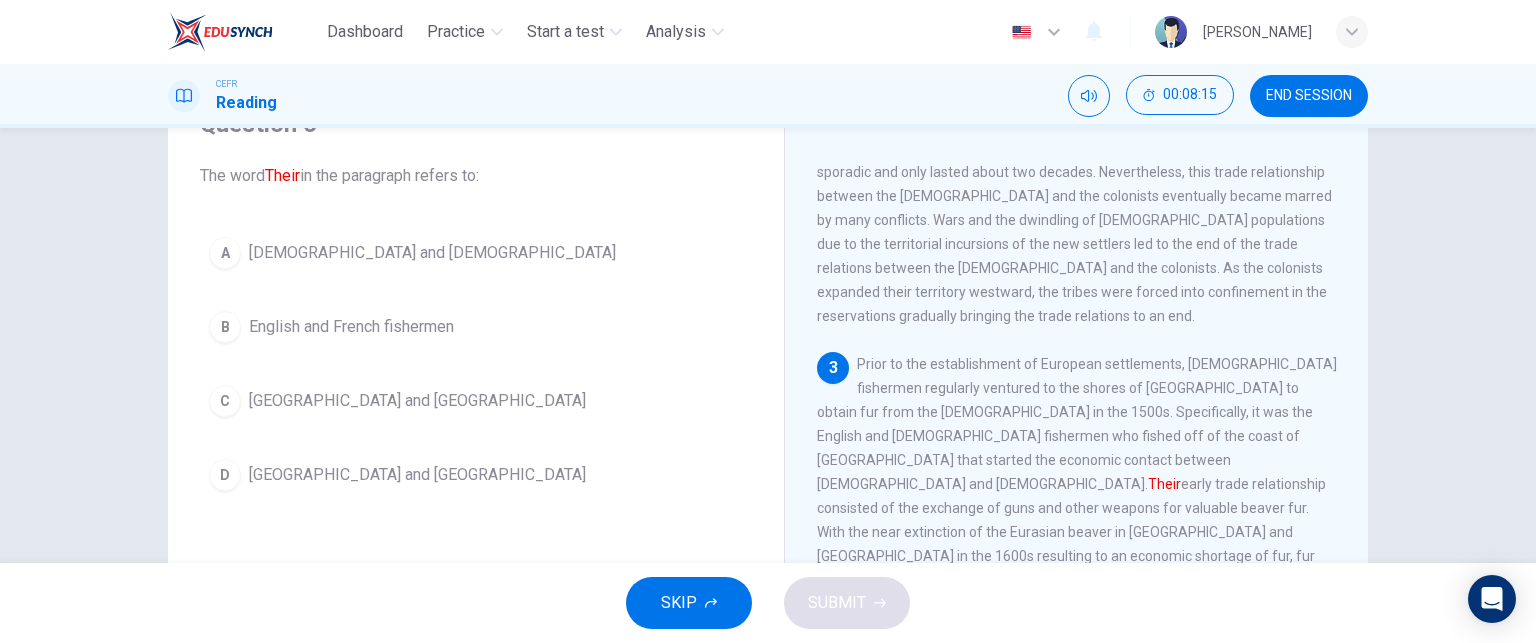 click on "A [DEMOGRAPHIC_DATA] and [DEMOGRAPHIC_DATA]" at bounding box center [476, 253] 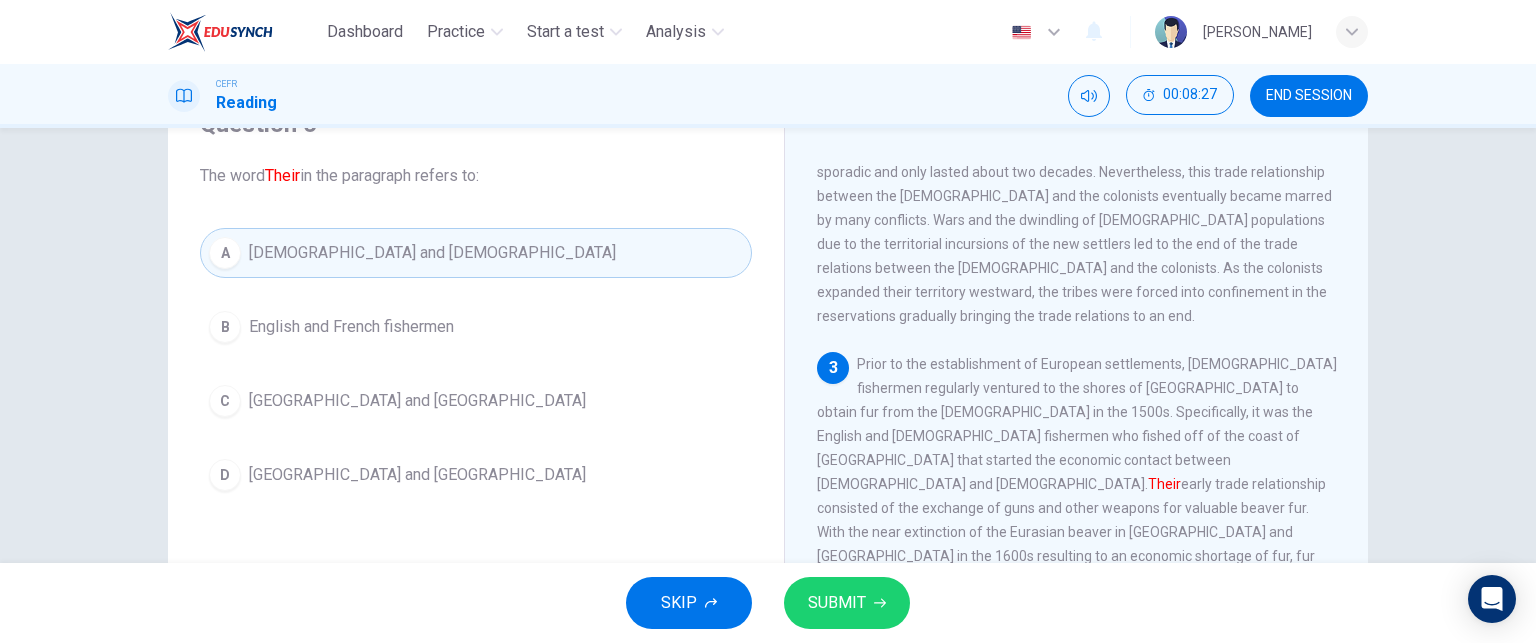 click on "English and French fishermen" at bounding box center (351, 327) 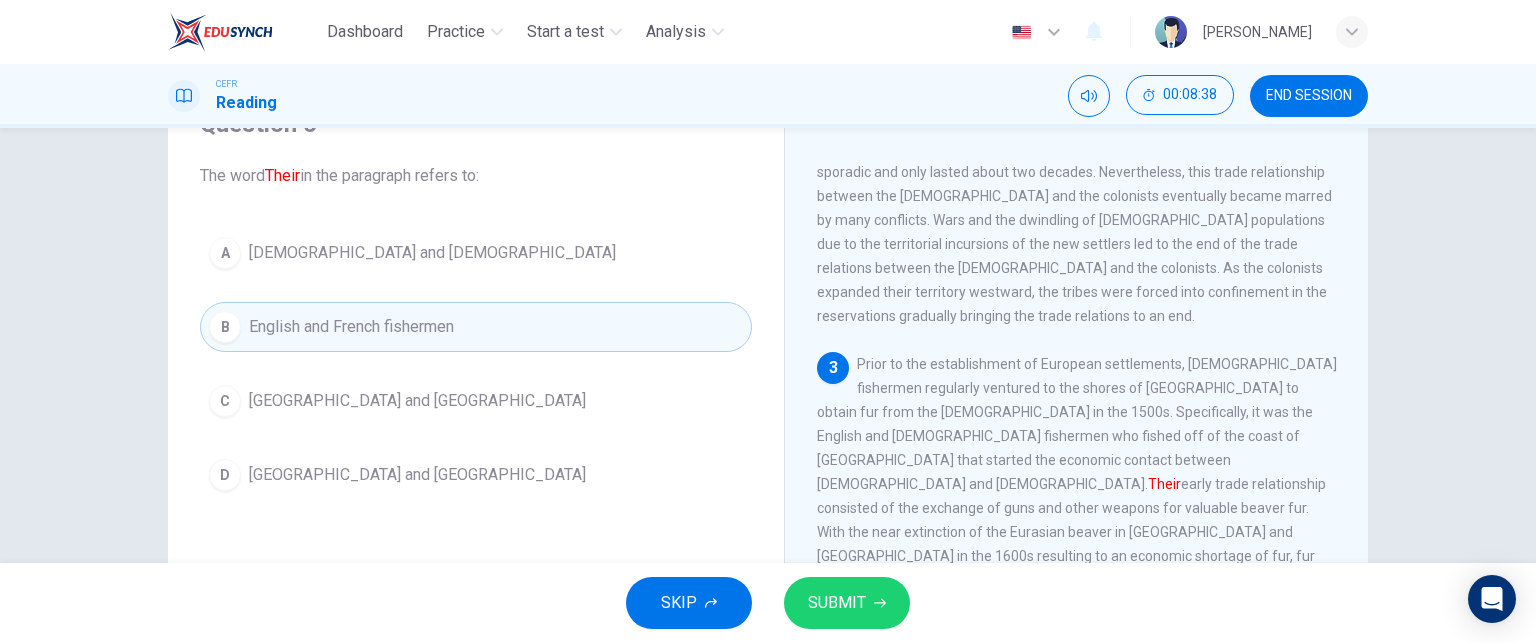 click on "SUBMIT" at bounding box center [837, 603] 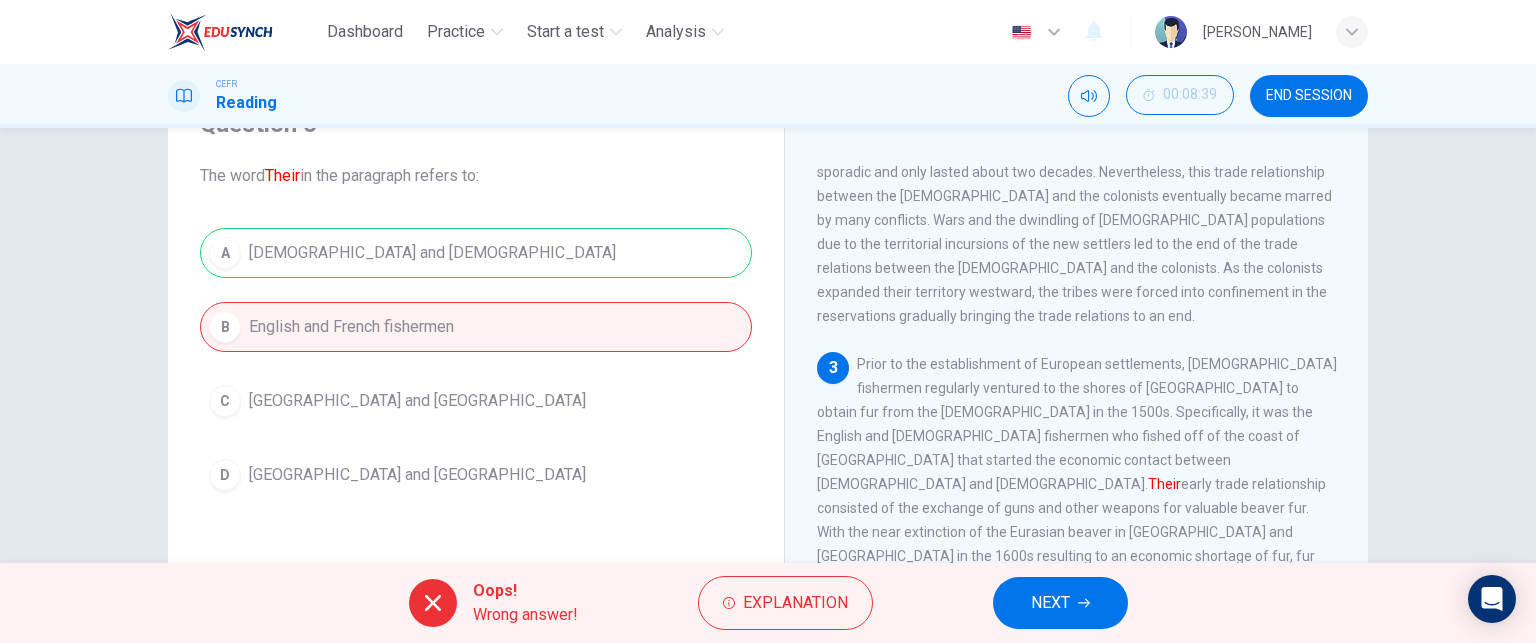 click on "A [DEMOGRAPHIC_DATA] and [DEMOGRAPHIC_DATA] B English and [DEMOGRAPHIC_DATA] fishermen C [GEOGRAPHIC_DATA] and [GEOGRAPHIC_DATA] D [GEOGRAPHIC_DATA] and [GEOGRAPHIC_DATA]" at bounding box center (476, 364) 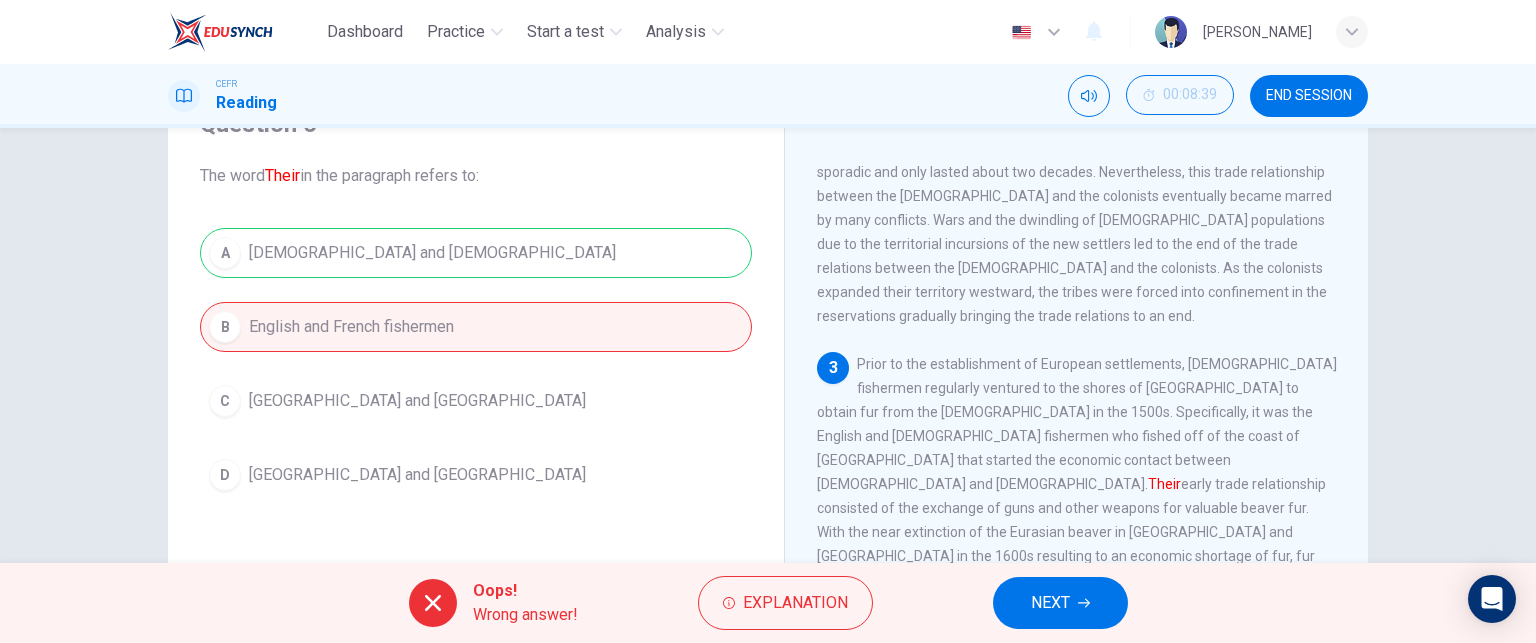 click on "NEXT" at bounding box center (1050, 603) 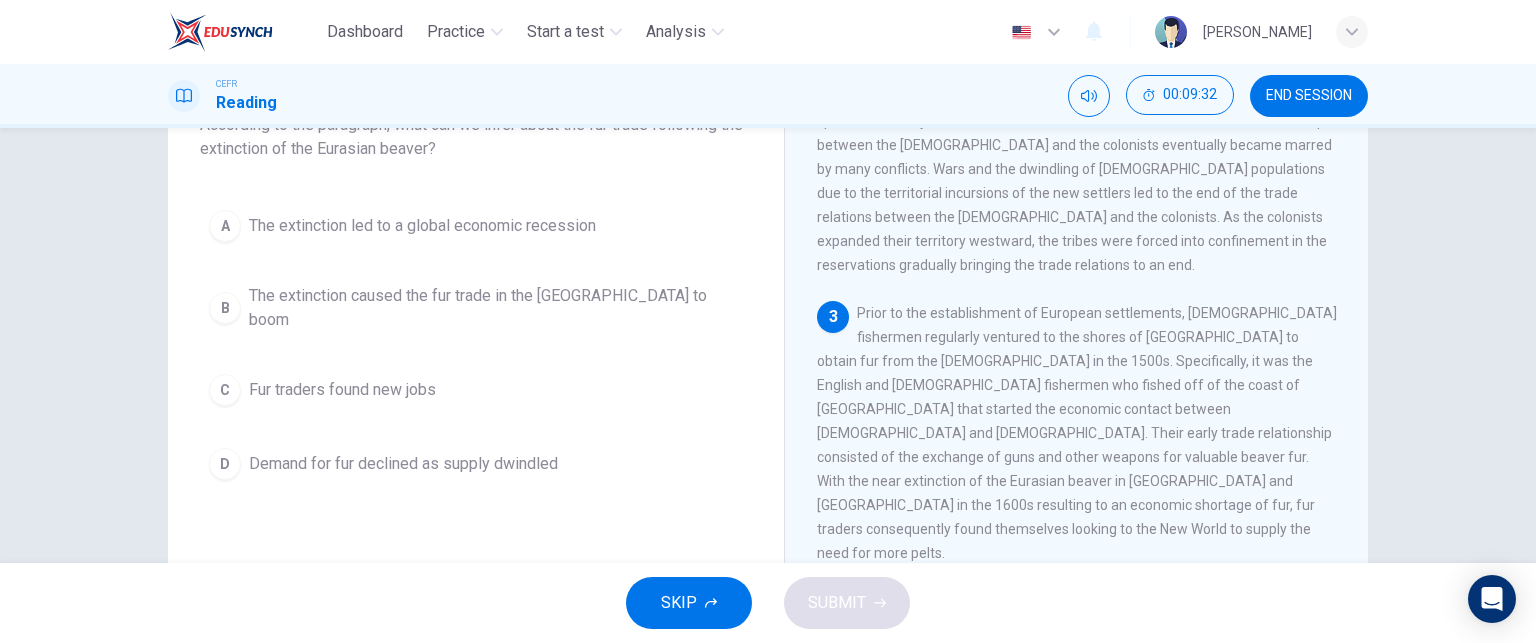 scroll, scrollTop: 200, scrollLeft: 0, axis: vertical 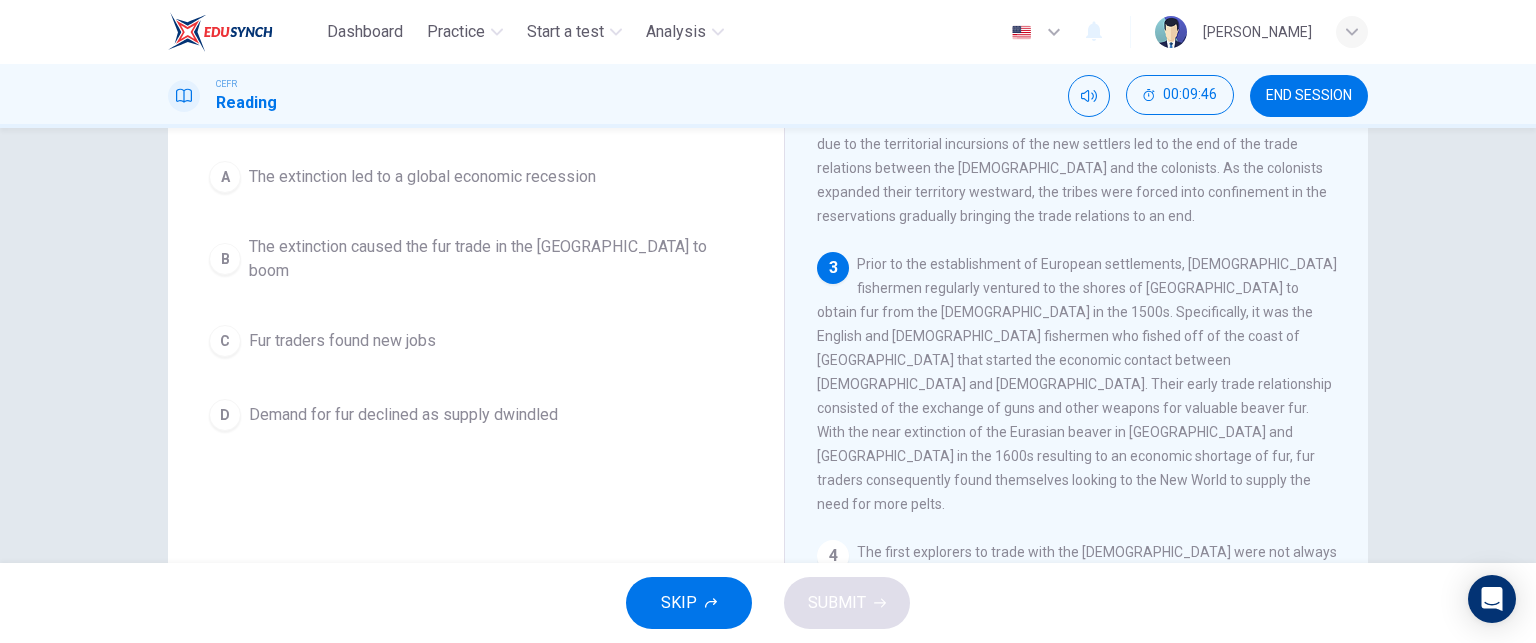 click on "Demand for fur declined as supply dwindled" at bounding box center [403, 415] 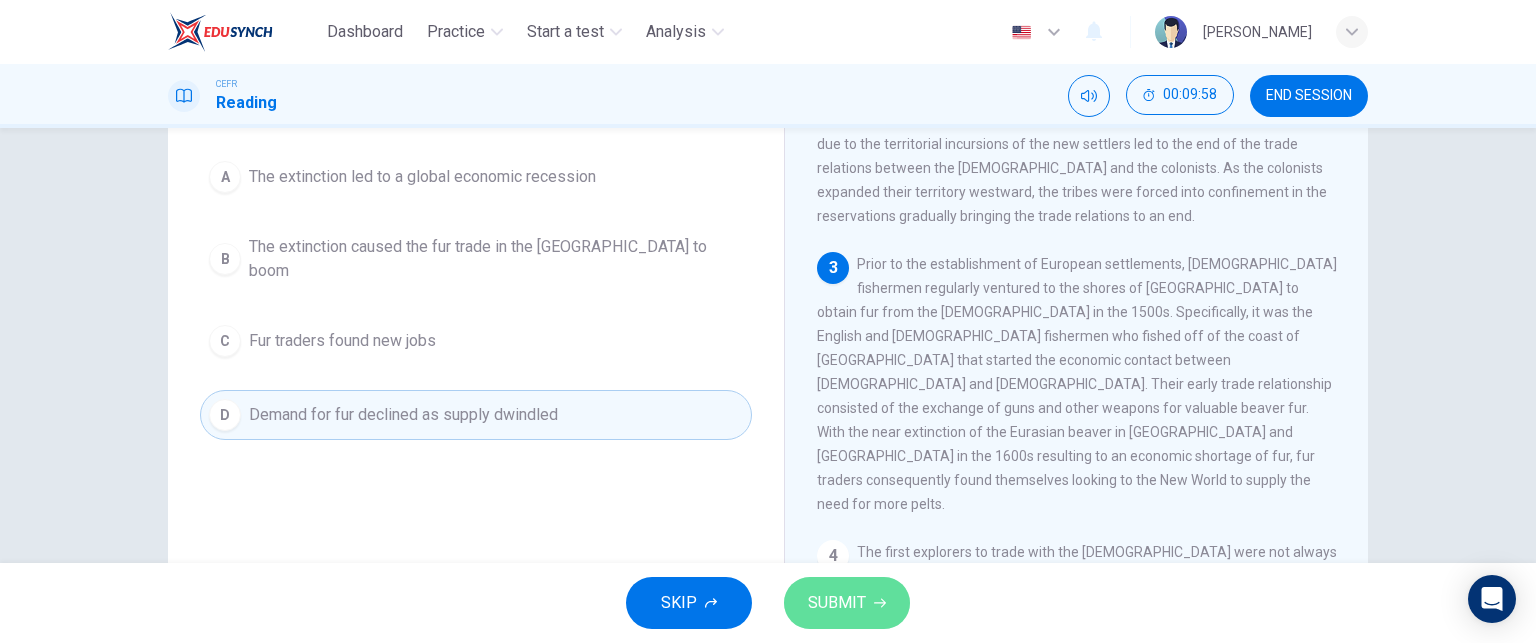 click on "SUBMIT" at bounding box center [847, 603] 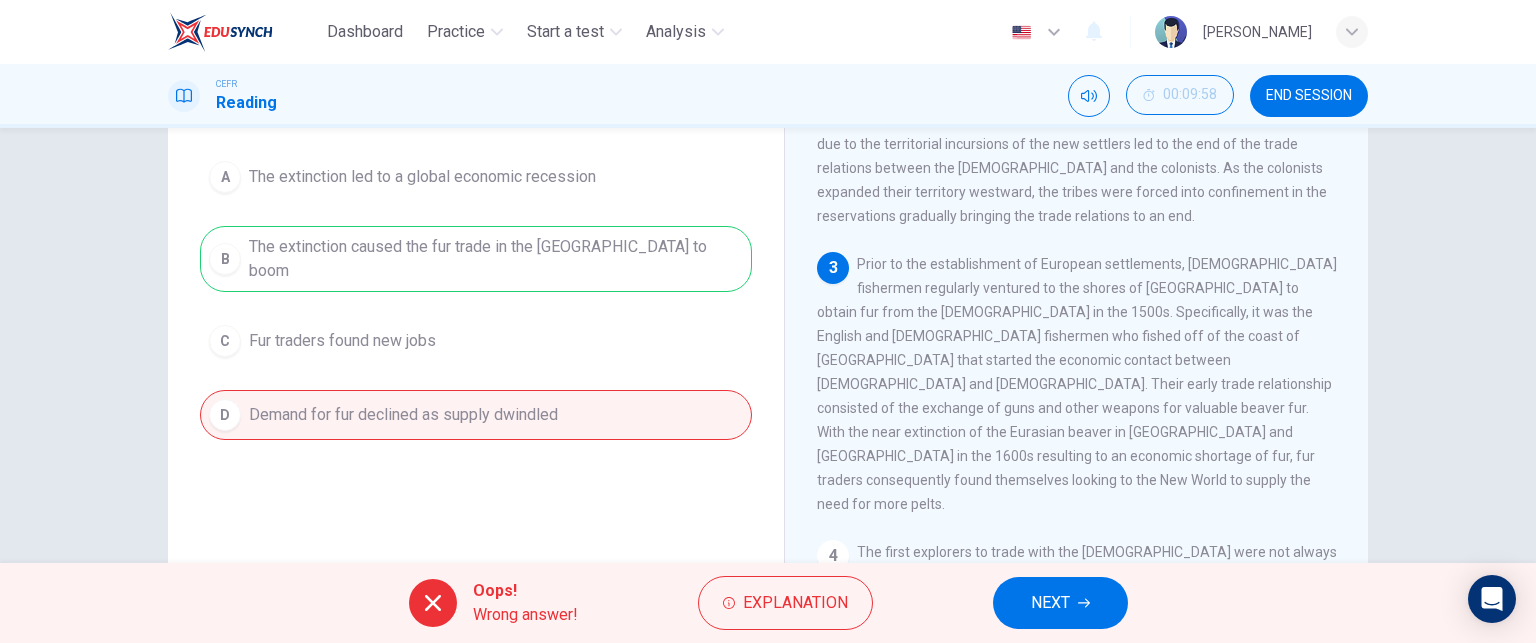 click on "NEXT" at bounding box center [1050, 603] 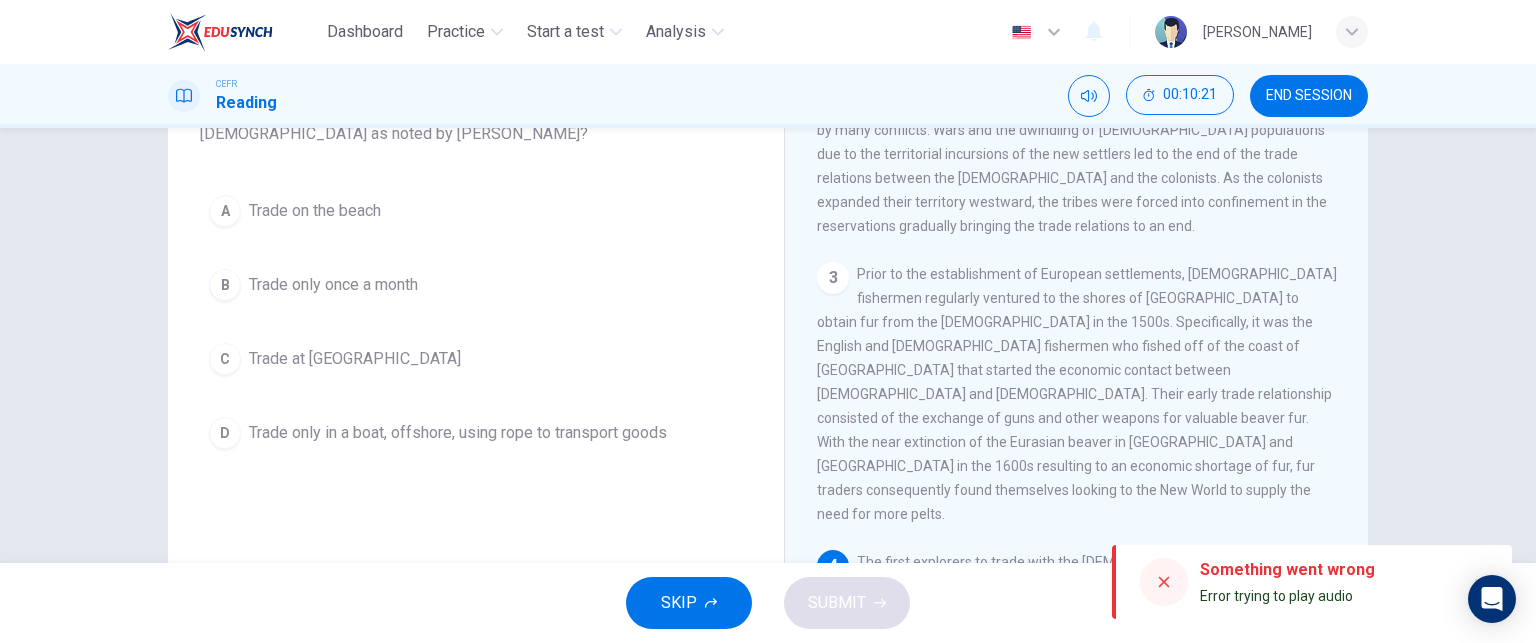 scroll, scrollTop: 224, scrollLeft: 0, axis: vertical 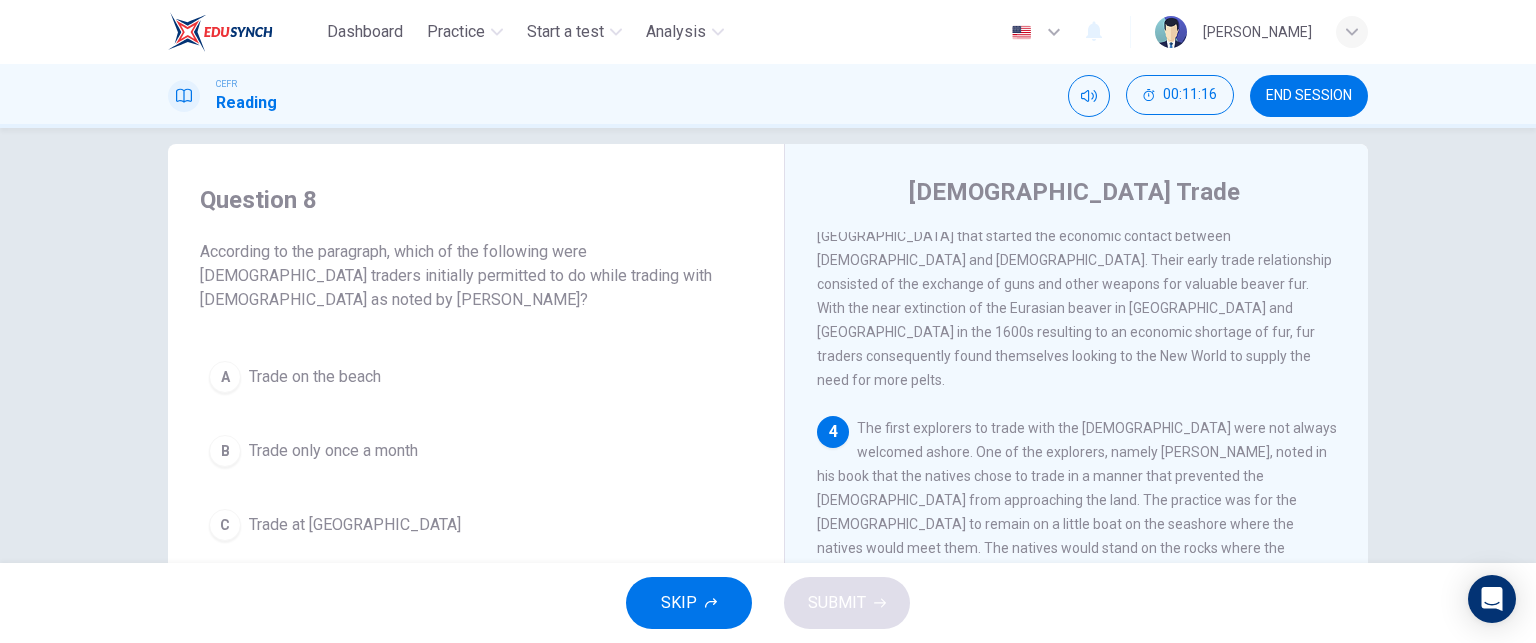click on "A Trade on the beach" at bounding box center [476, 377] 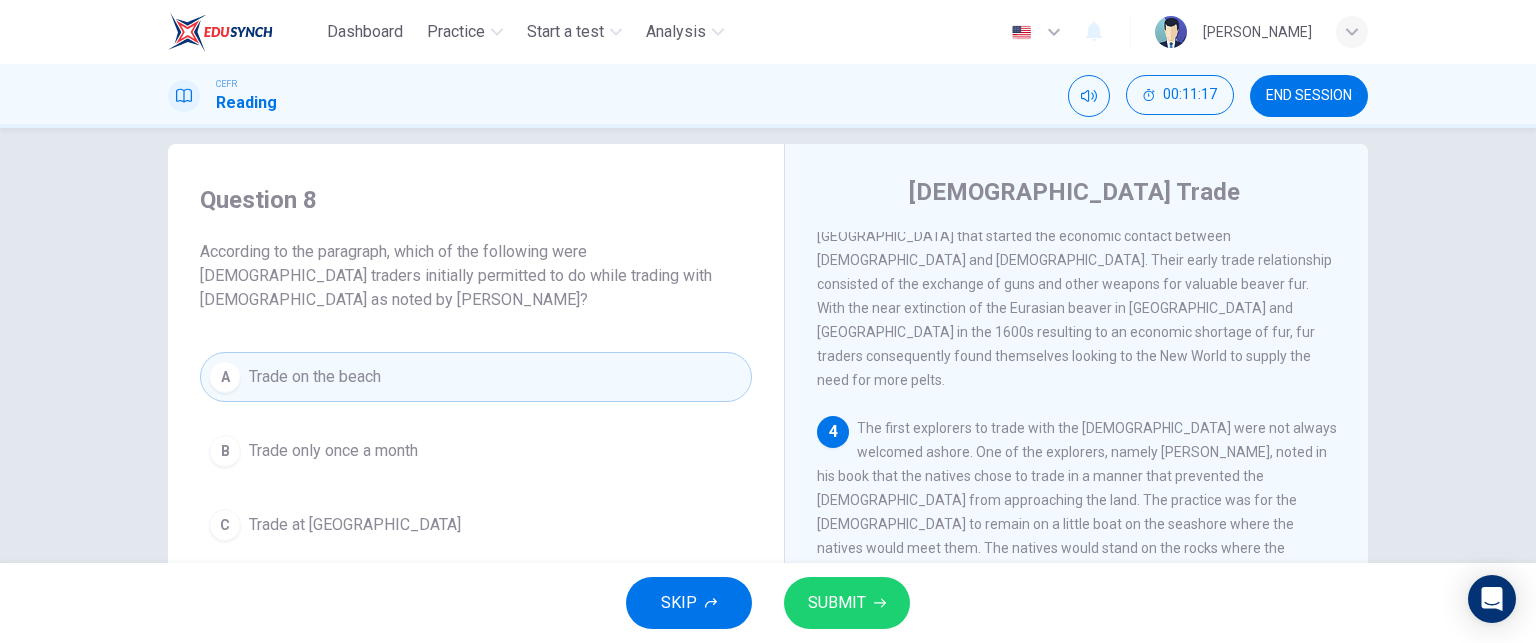 click on "A Trade on the beach" at bounding box center [476, 377] 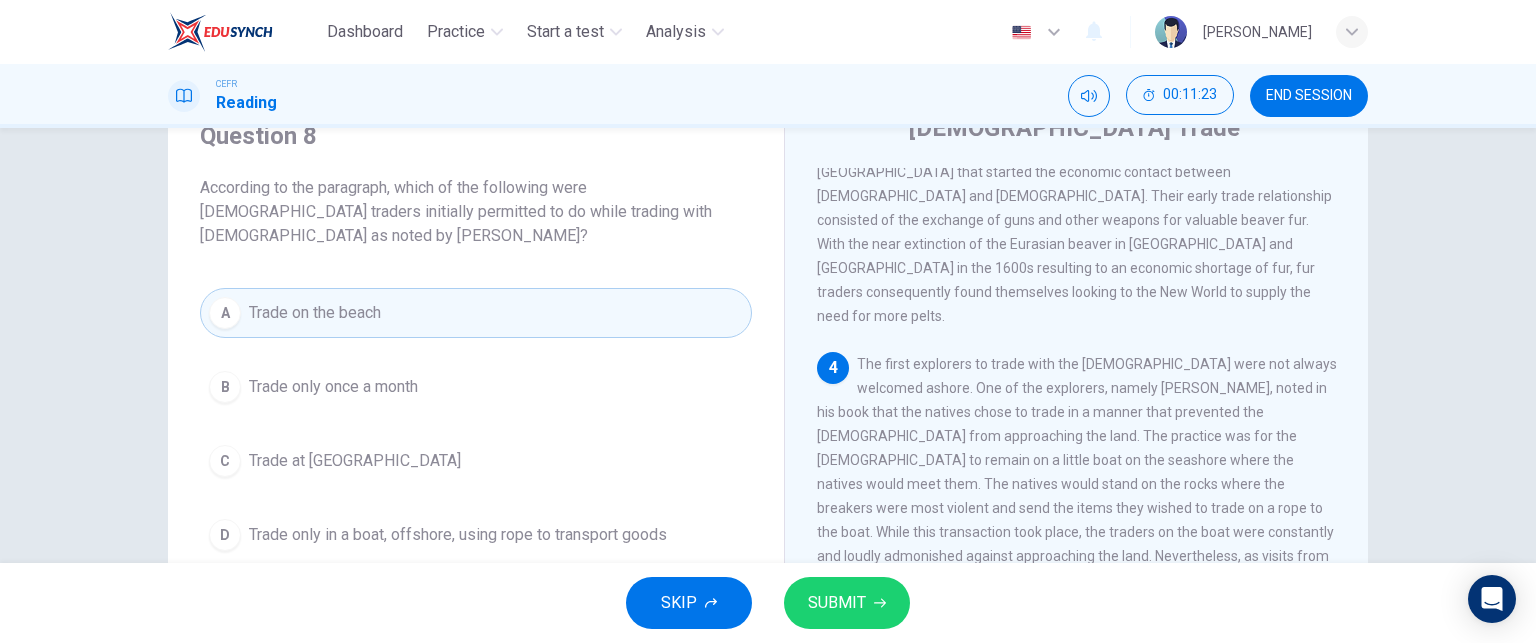 scroll, scrollTop: 124, scrollLeft: 0, axis: vertical 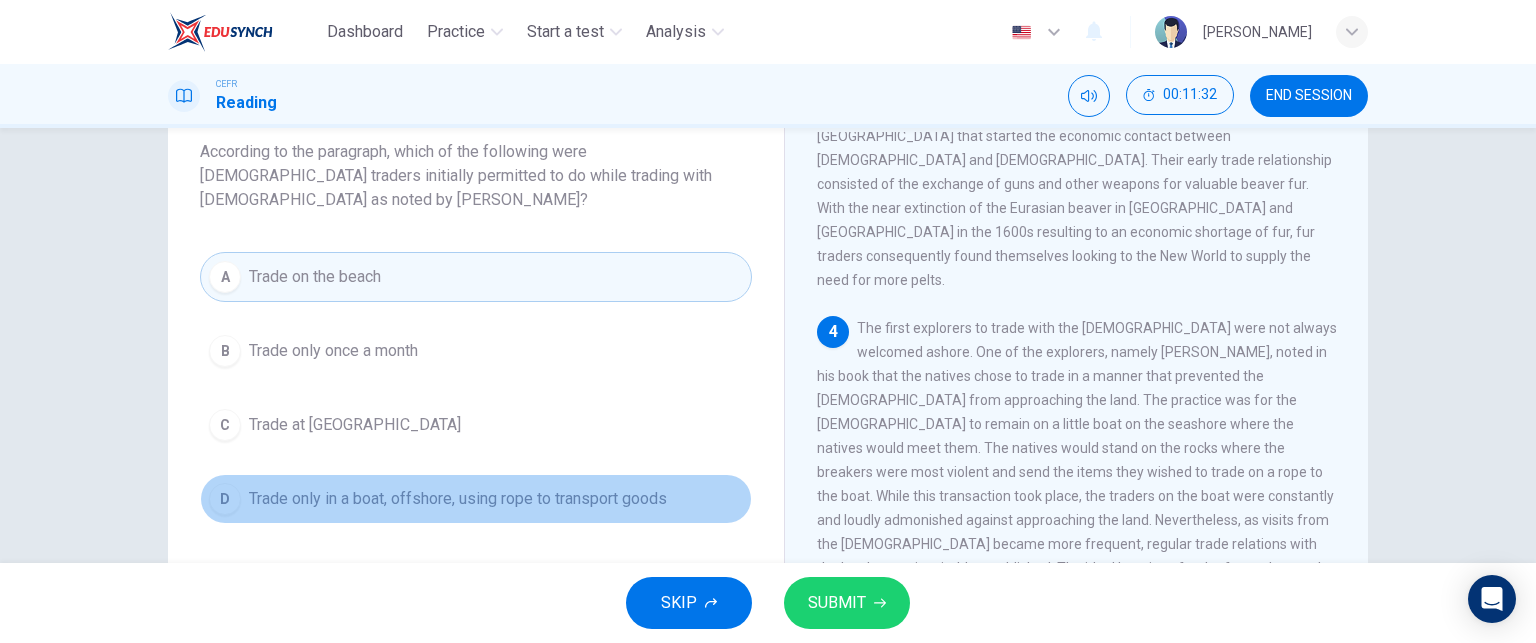 click on "Trade only in a boat, offshore, using rope to transport goods" at bounding box center (458, 499) 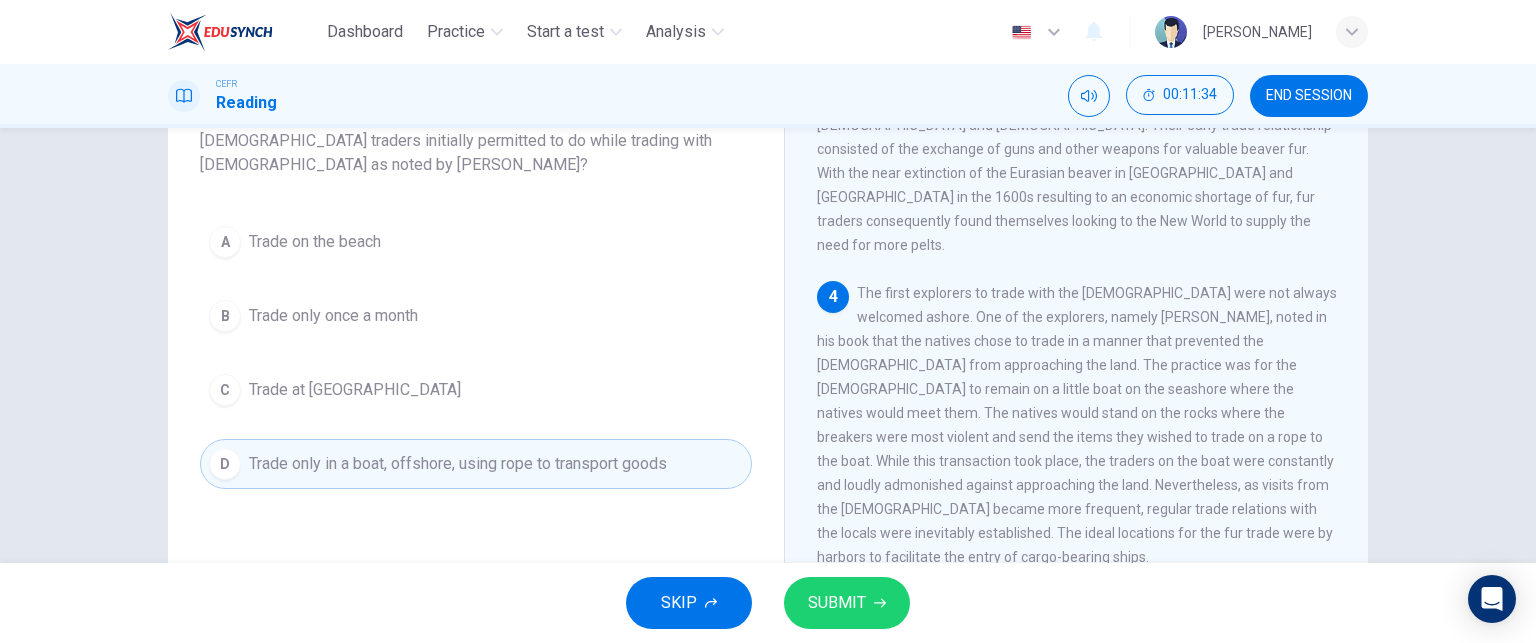 scroll, scrollTop: 124, scrollLeft: 0, axis: vertical 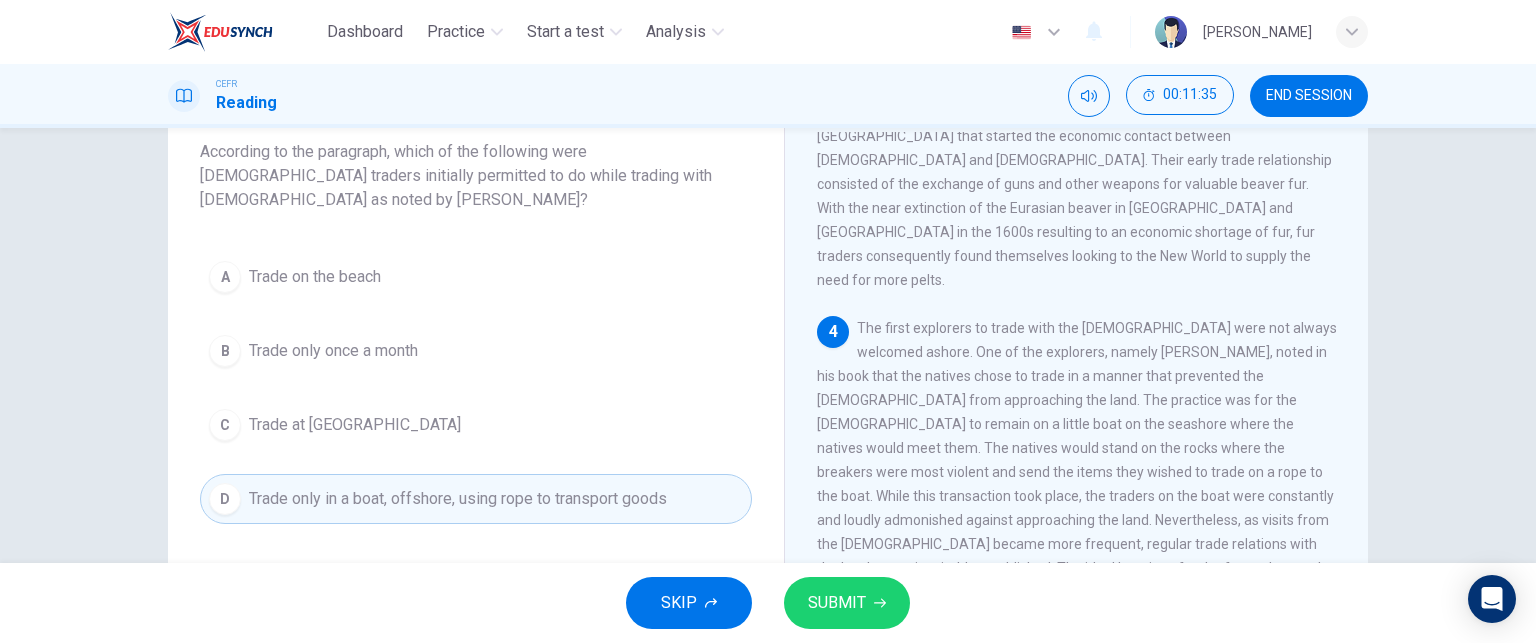 click on "SUBMIT" at bounding box center [837, 603] 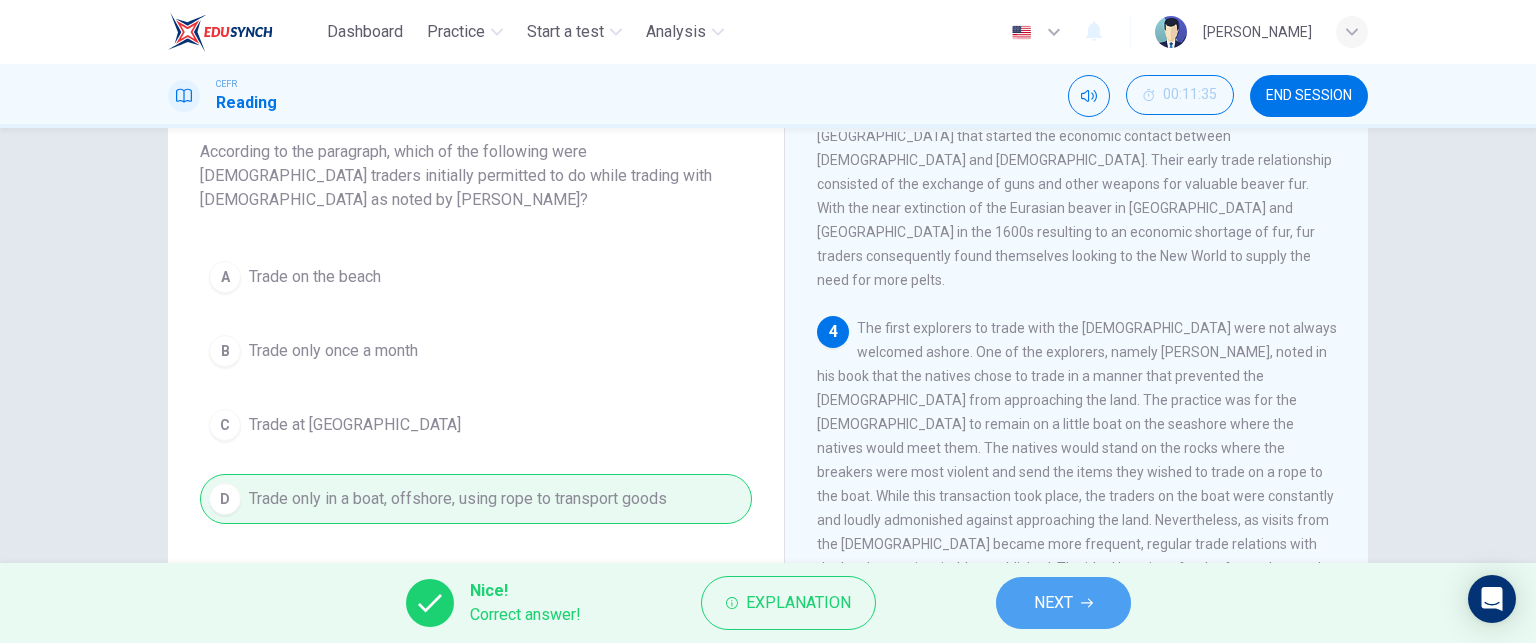 click on "NEXT" at bounding box center (1063, 603) 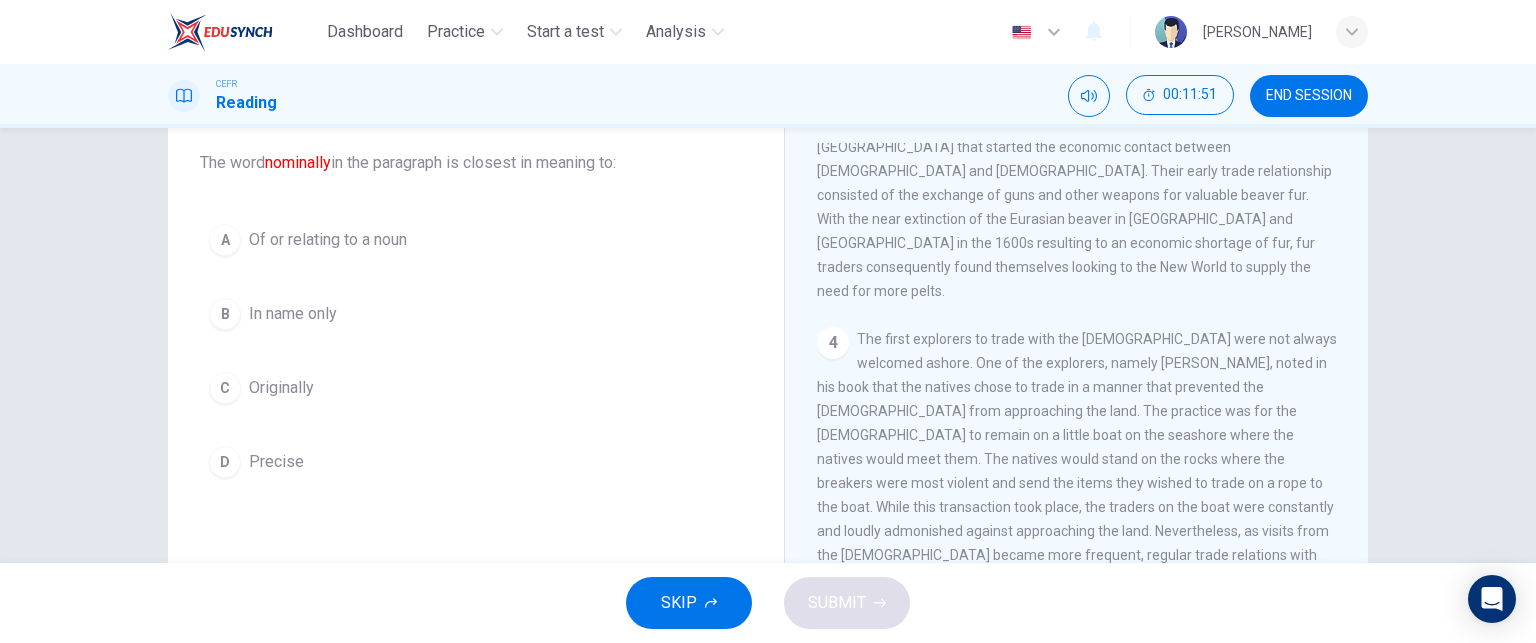 scroll, scrollTop: 140, scrollLeft: 0, axis: vertical 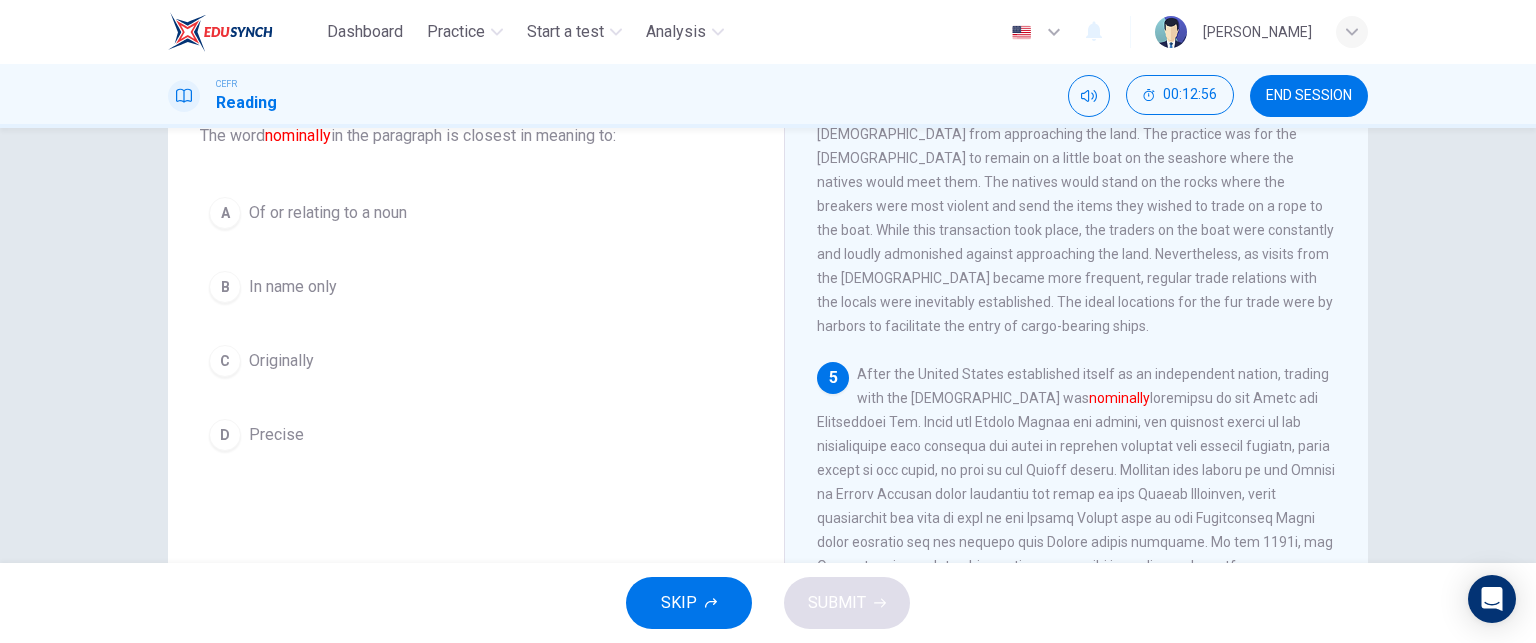 click on "Of or relating to a noun" at bounding box center (328, 213) 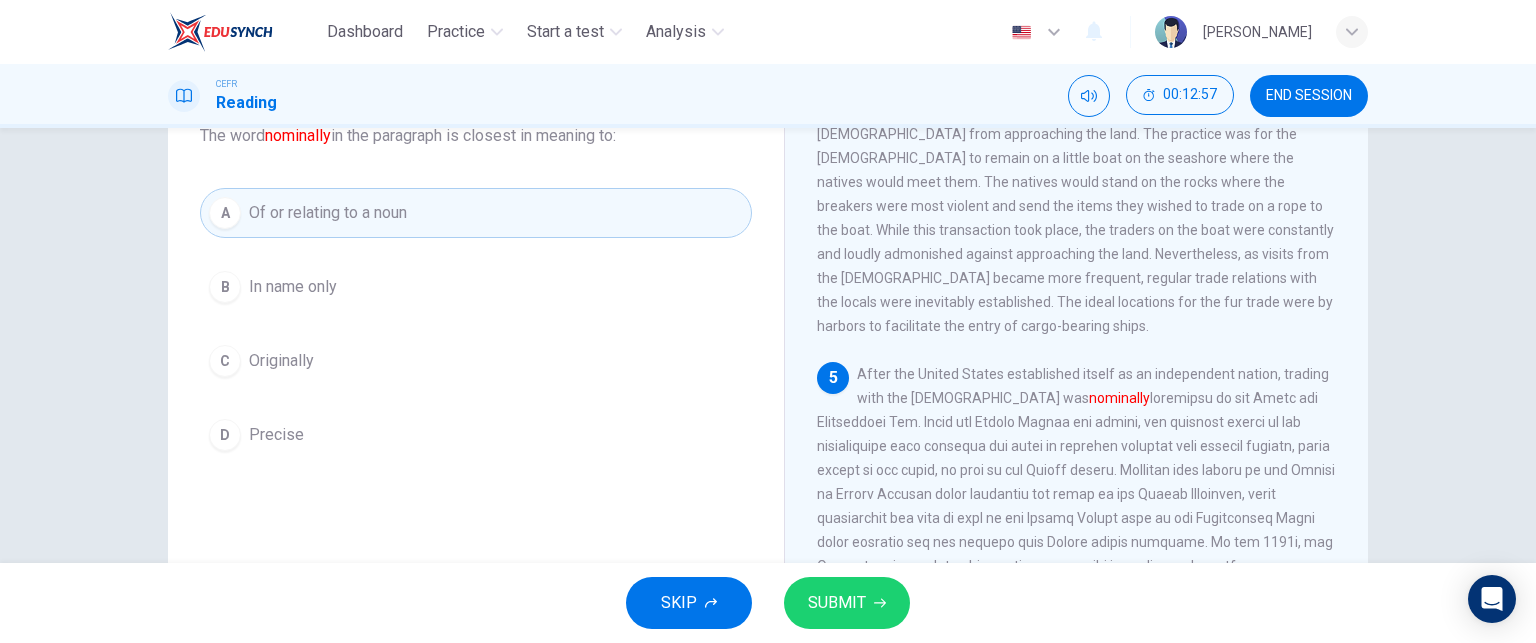 click on "SUBMIT" at bounding box center [837, 603] 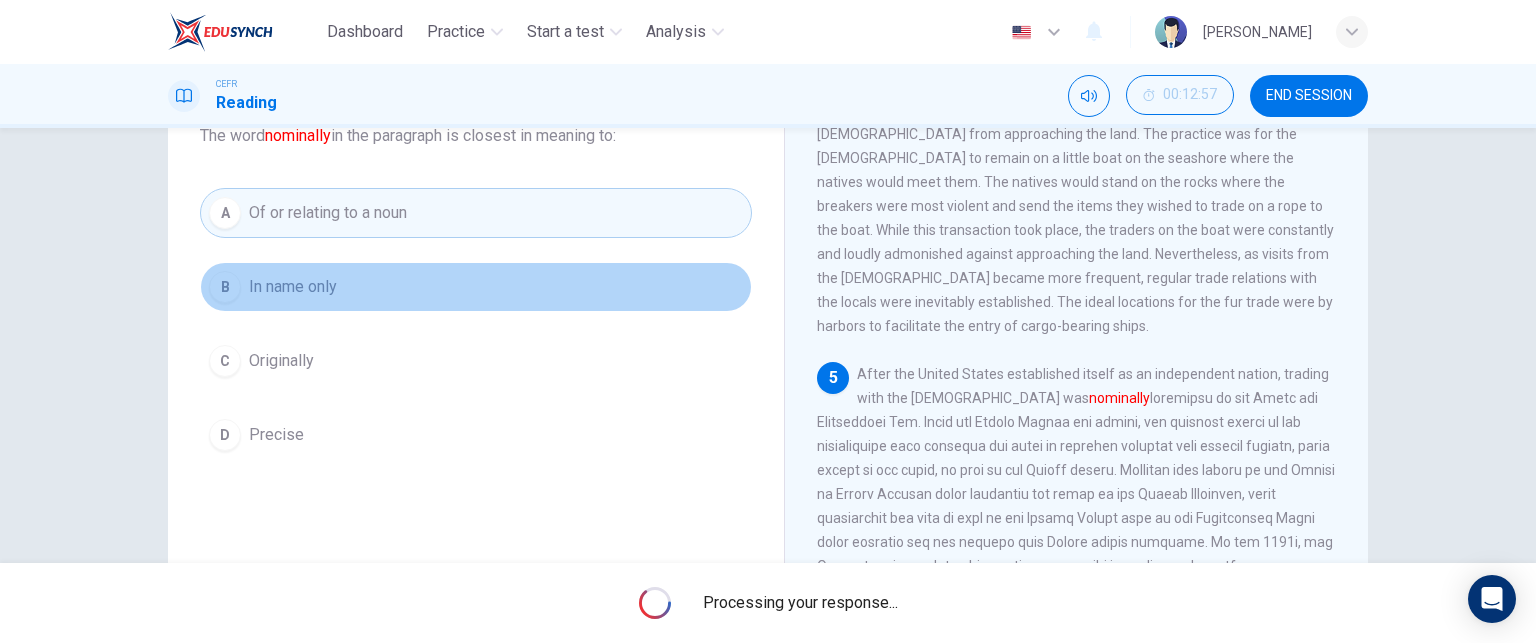 click on "B  In name only" at bounding box center (476, 287) 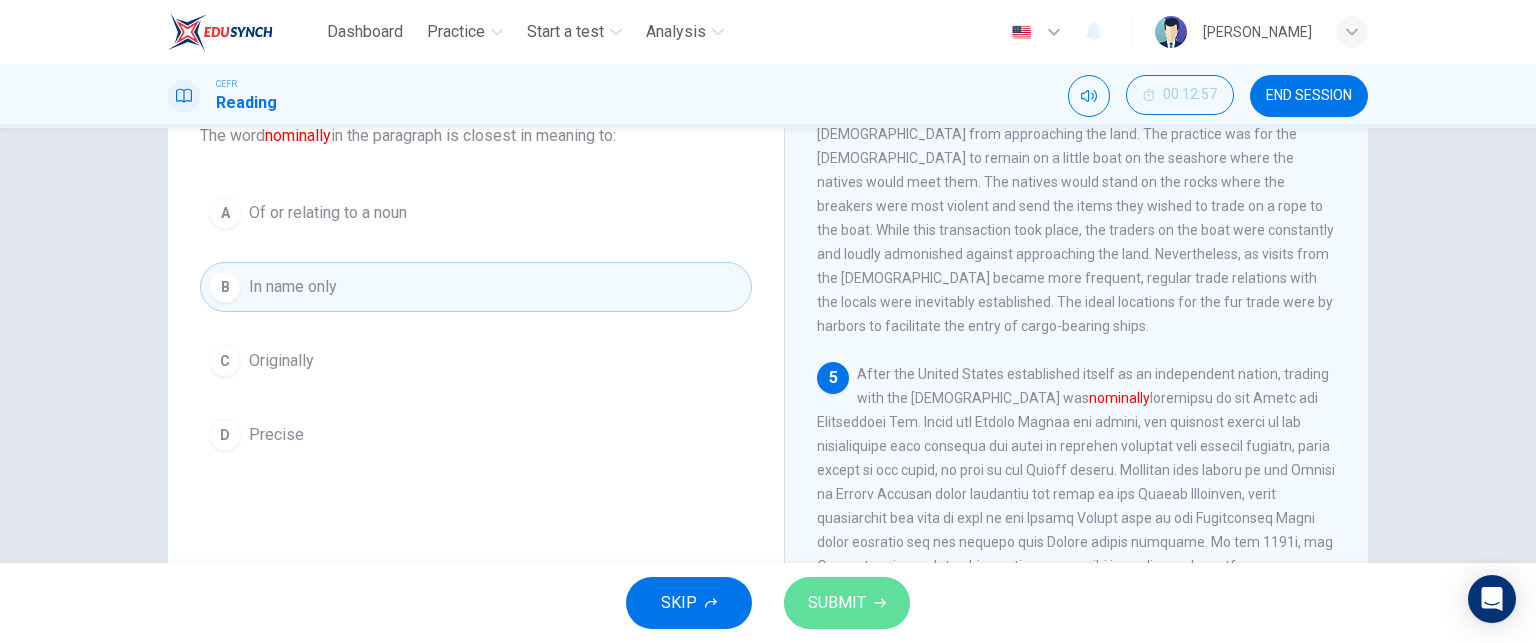 click on "SUBMIT" at bounding box center (837, 603) 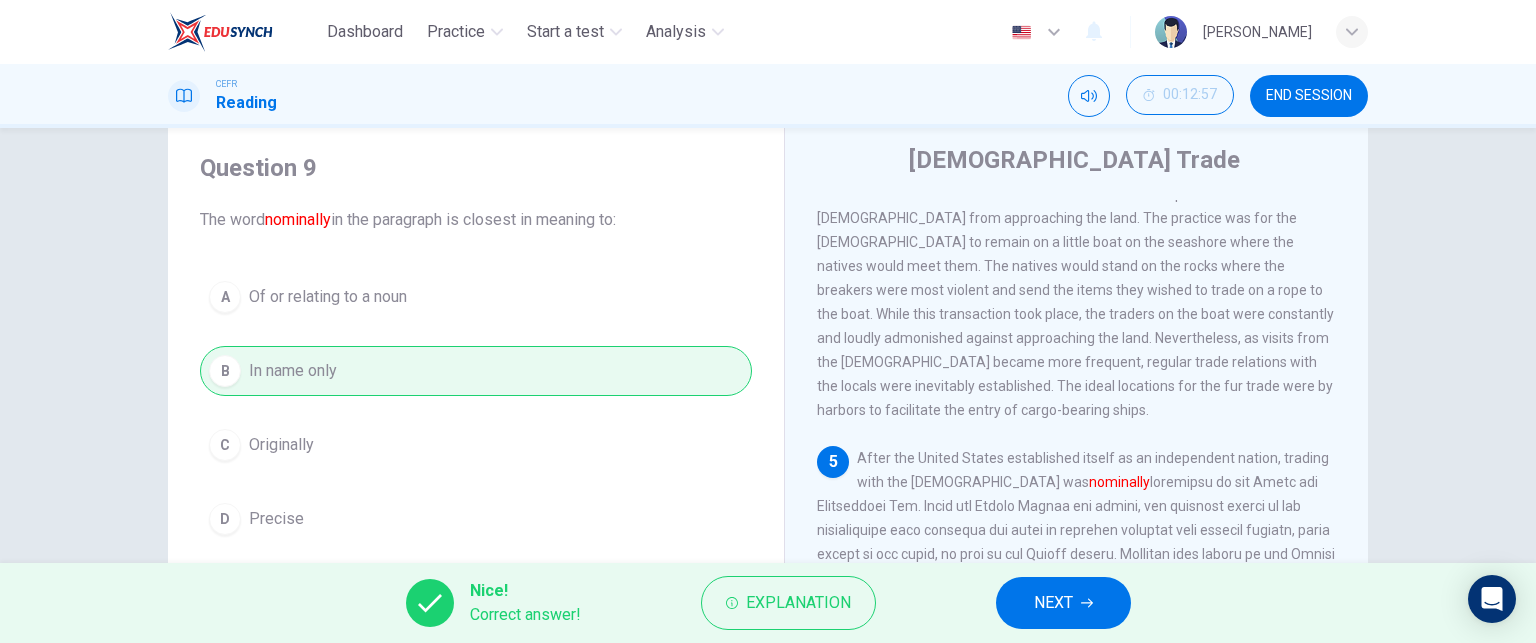 scroll, scrollTop: 100, scrollLeft: 0, axis: vertical 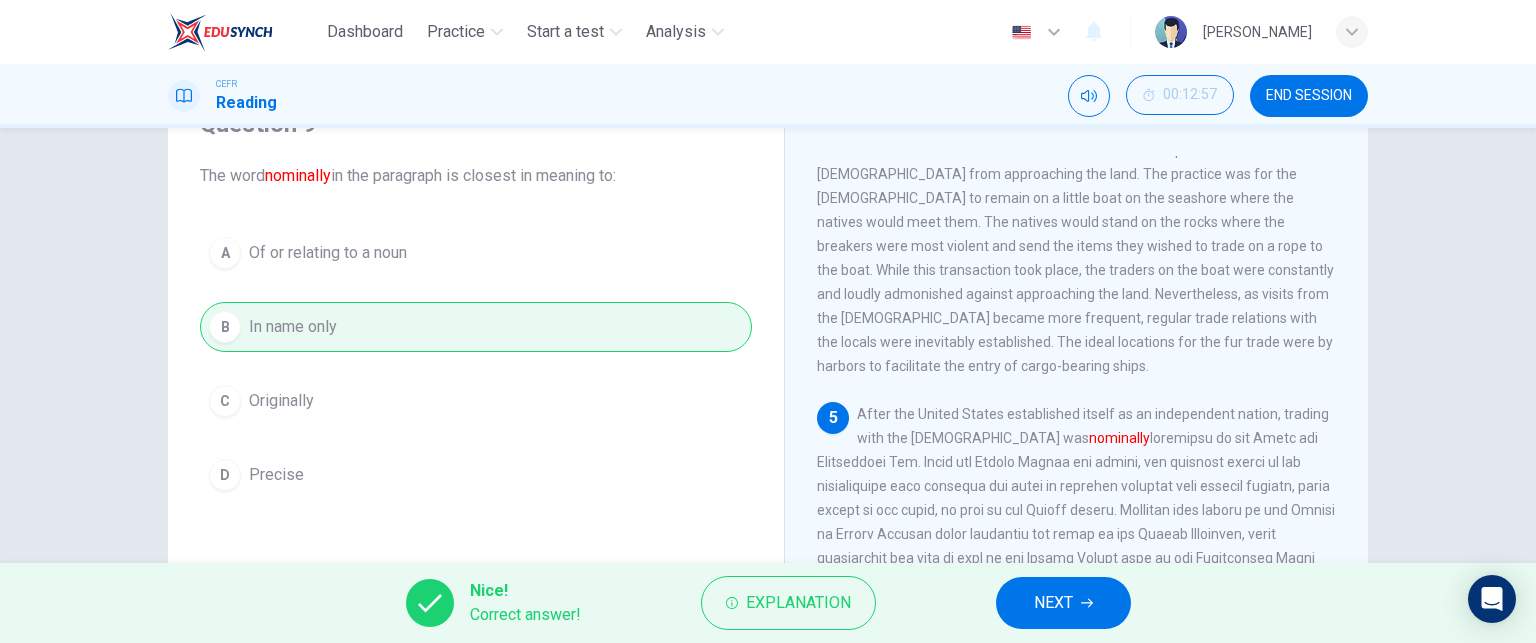 click on "NEXT" at bounding box center [1053, 603] 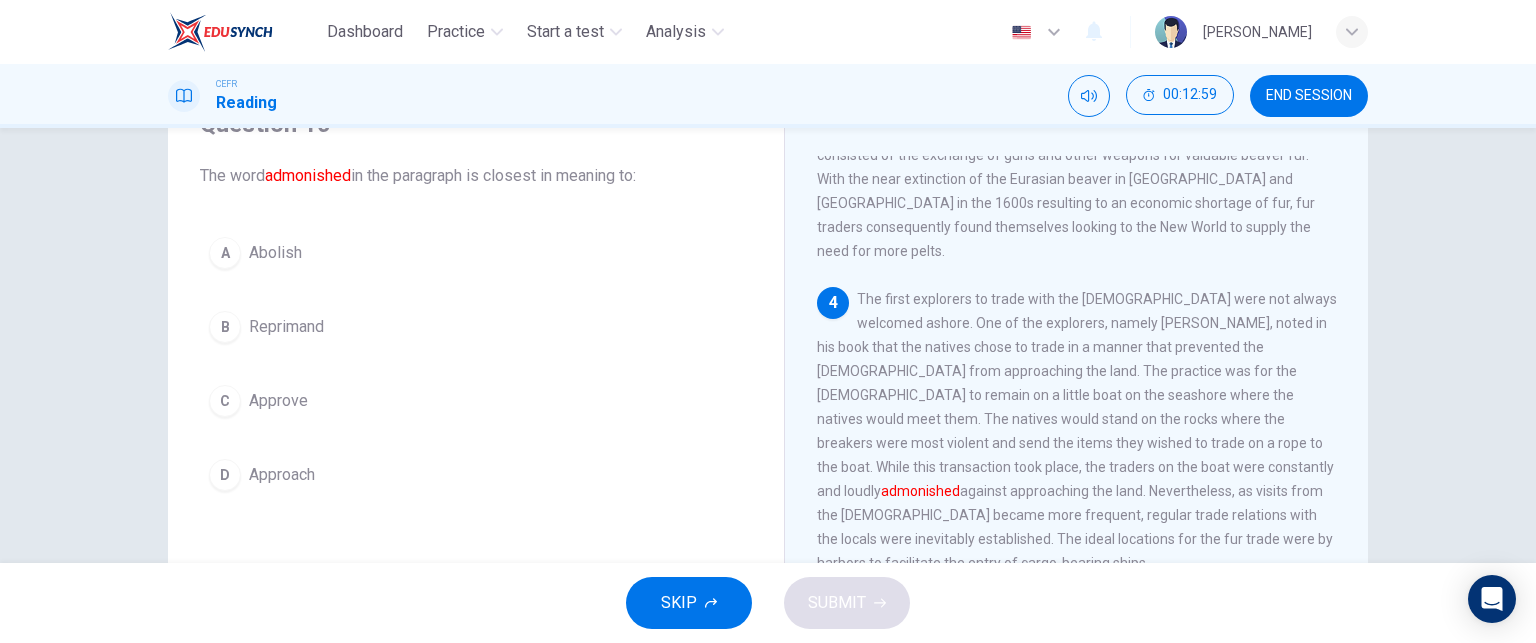 scroll, scrollTop: 850, scrollLeft: 0, axis: vertical 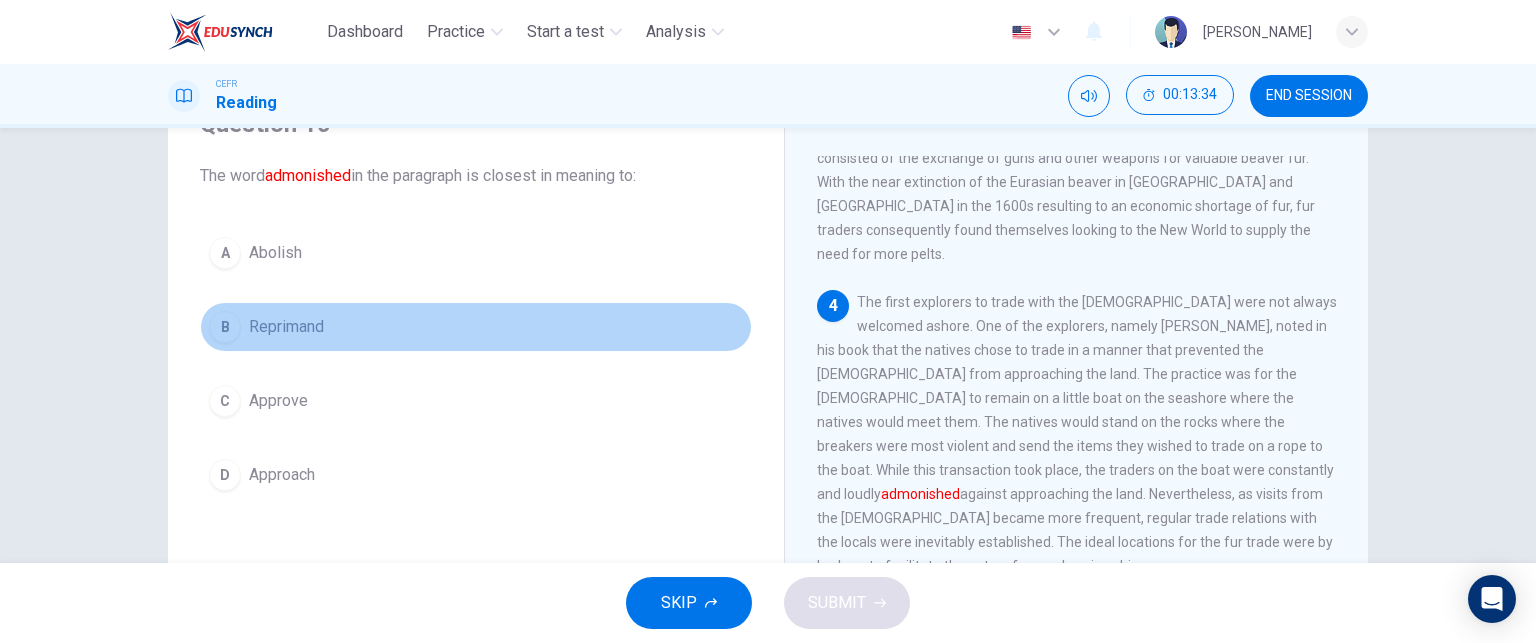 click on "B Reprimand" at bounding box center [476, 327] 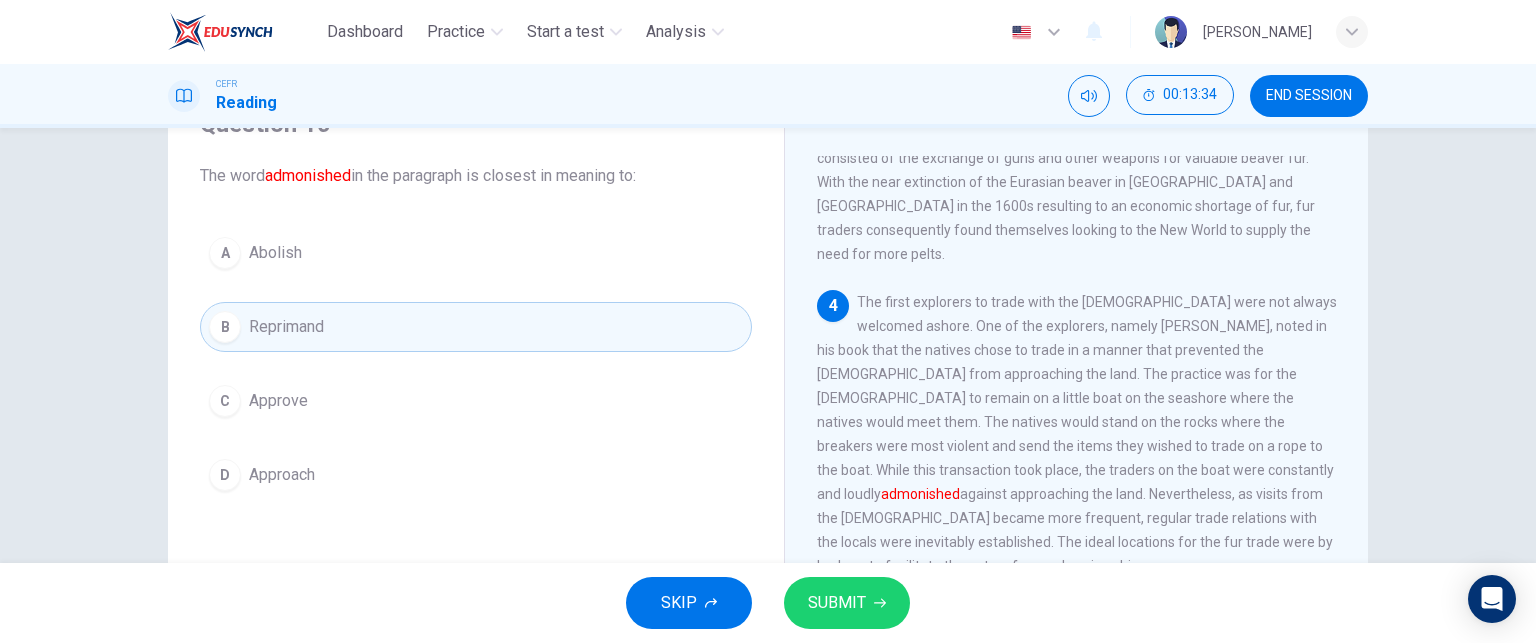 click on "SUBMIT" at bounding box center [837, 603] 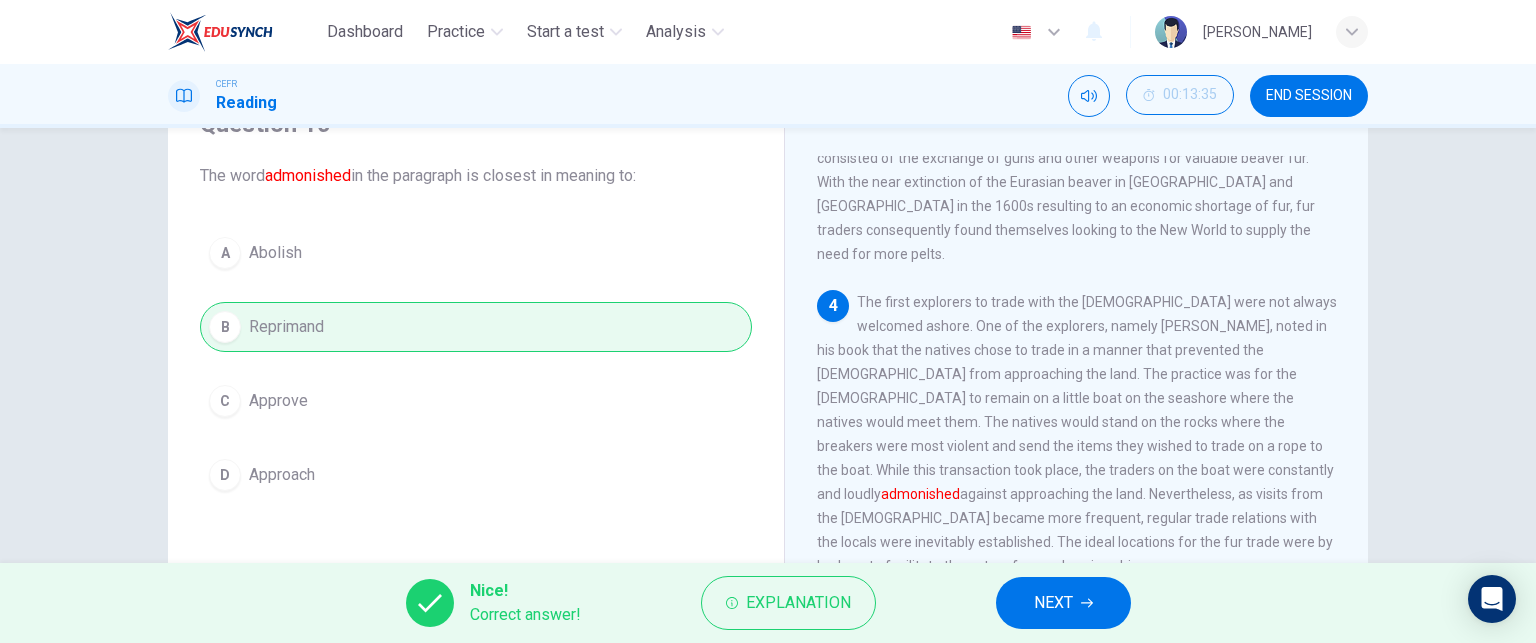 click on "NEXT" at bounding box center [1053, 603] 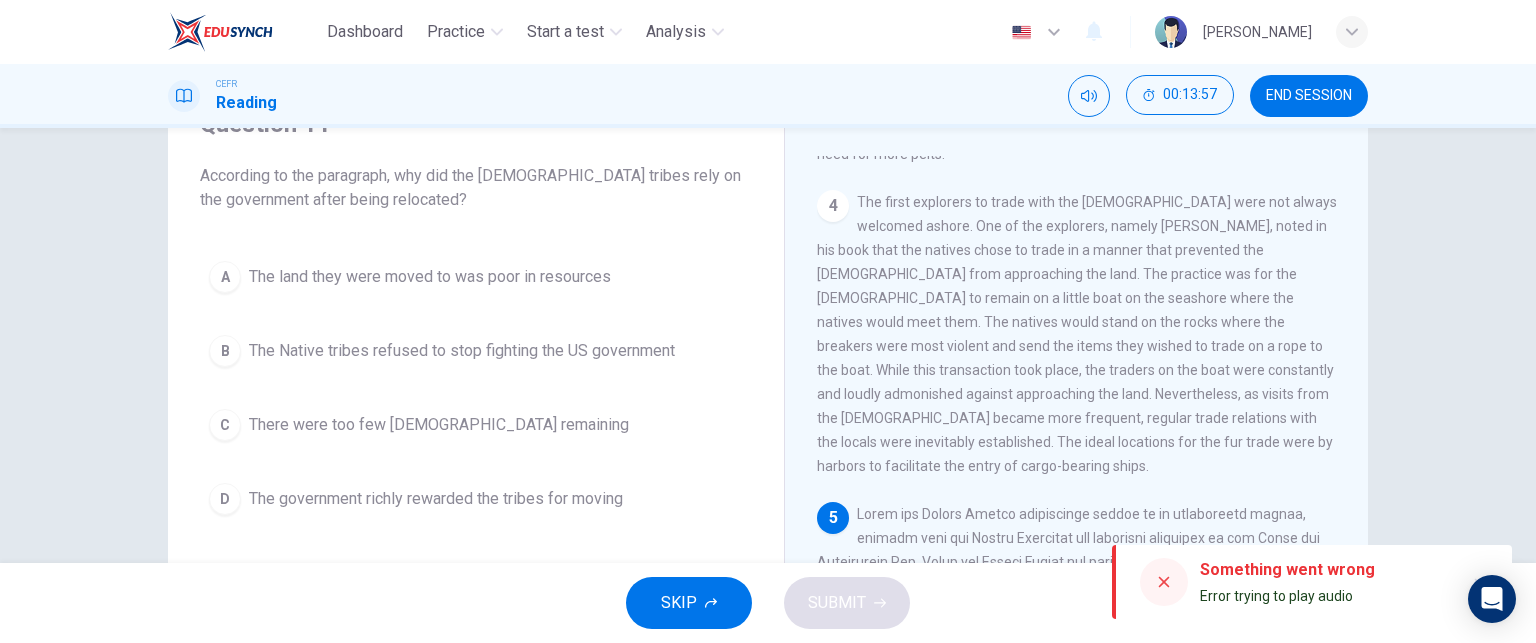 scroll, scrollTop: 1050, scrollLeft: 0, axis: vertical 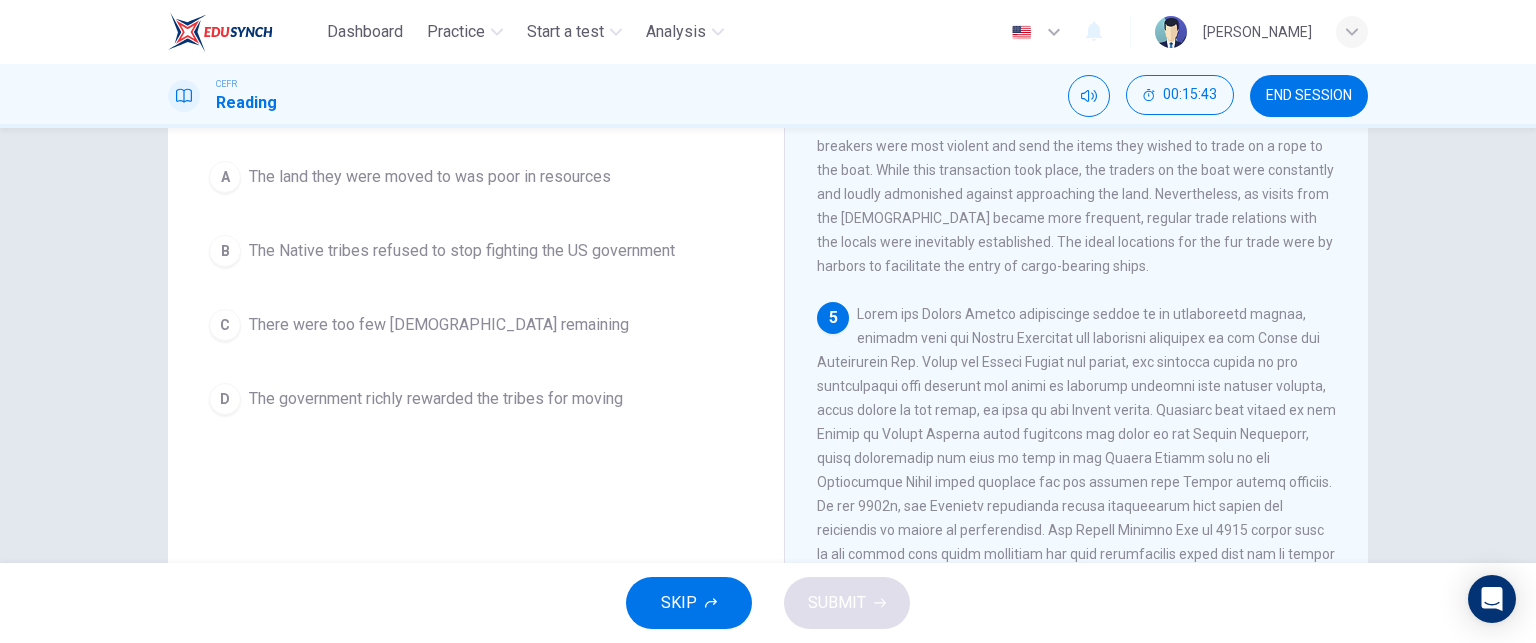 click on "The land they were moved to was poor in resources" at bounding box center (430, 177) 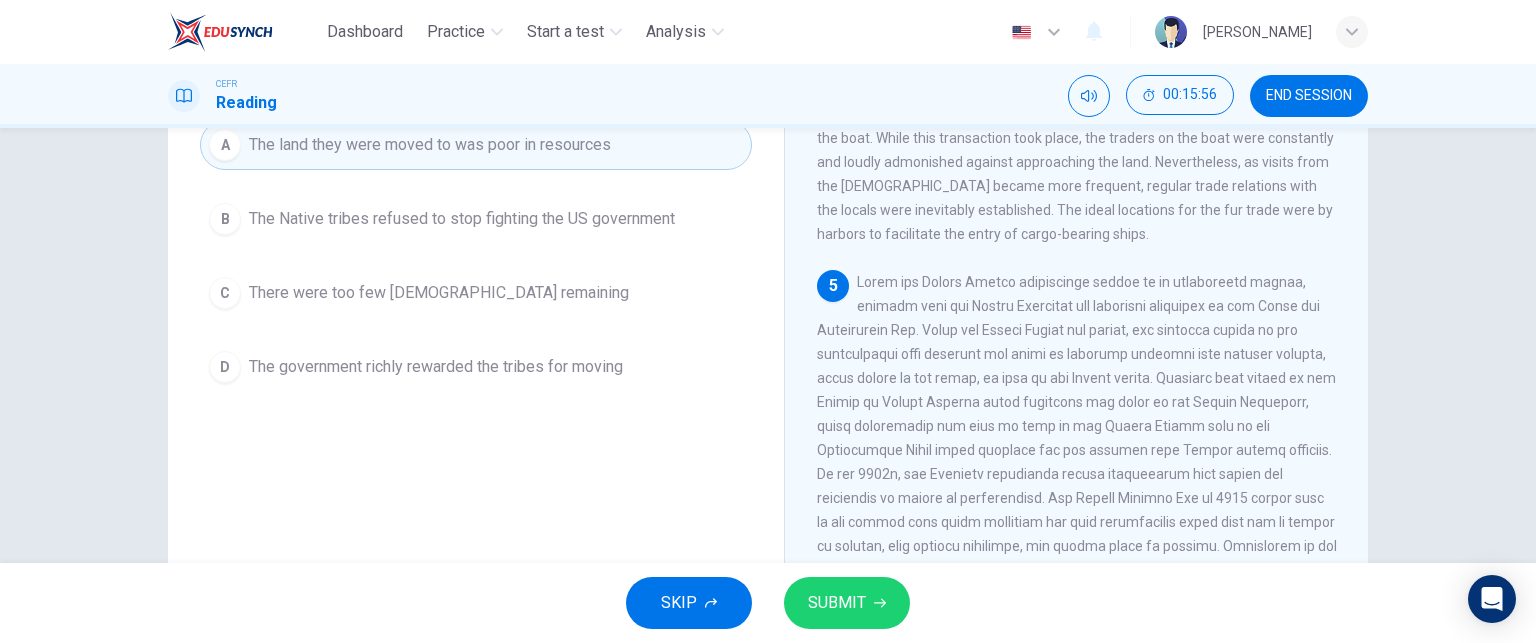 scroll, scrollTop: 200, scrollLeft: 0, axis: vertical 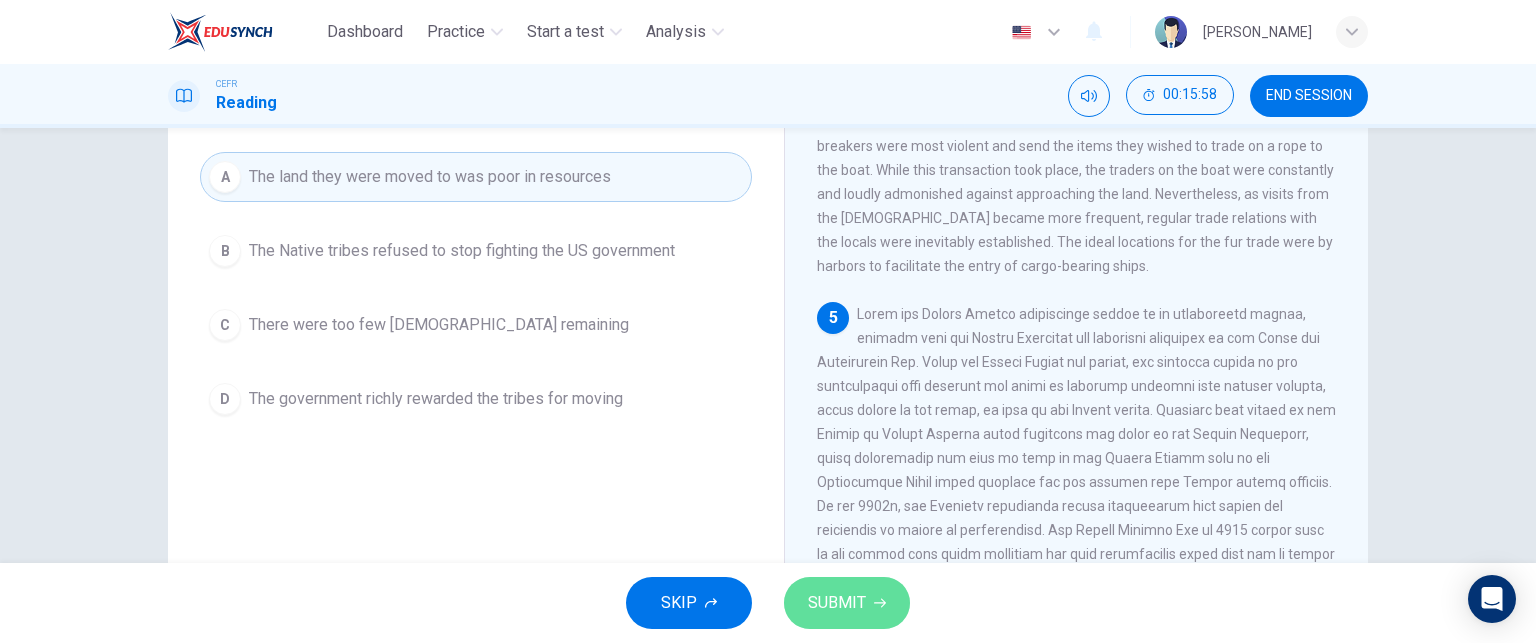 click on "SUBMIT" at bounding box center [837, 603] 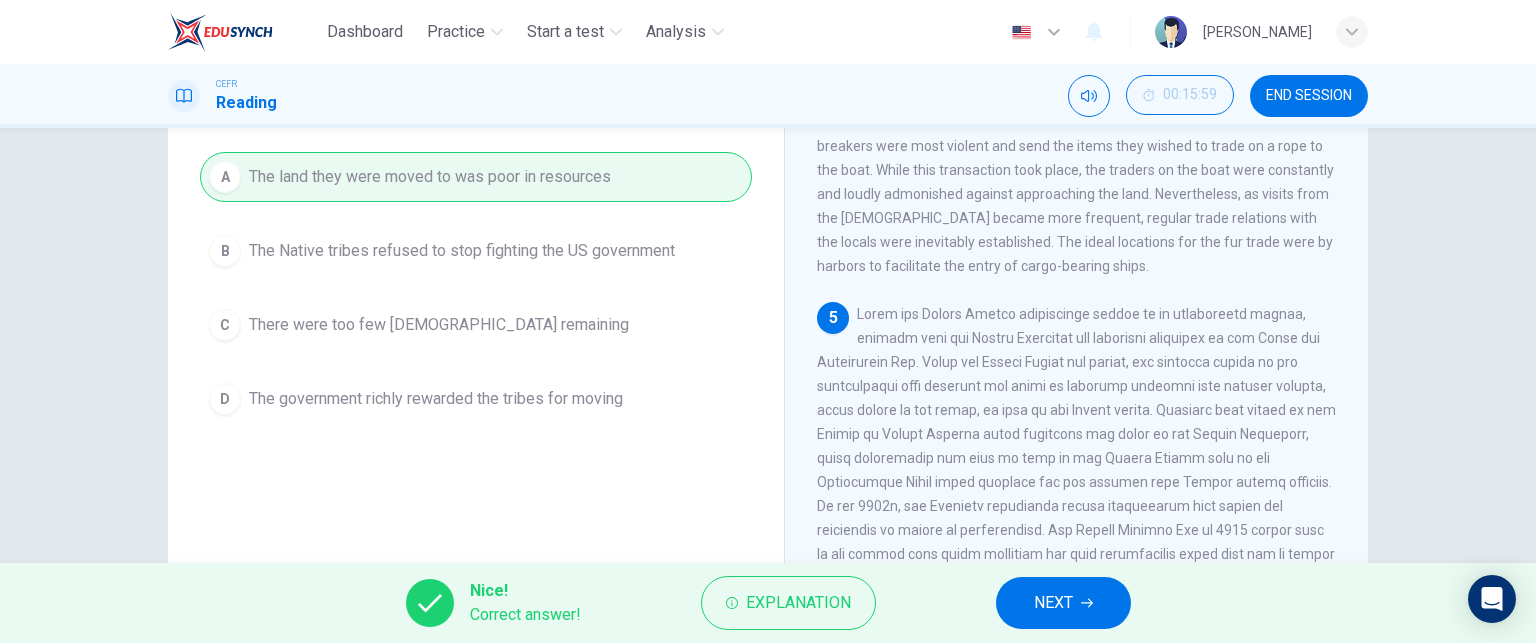 click on "NEXT" at bounding box center (1063, 603) 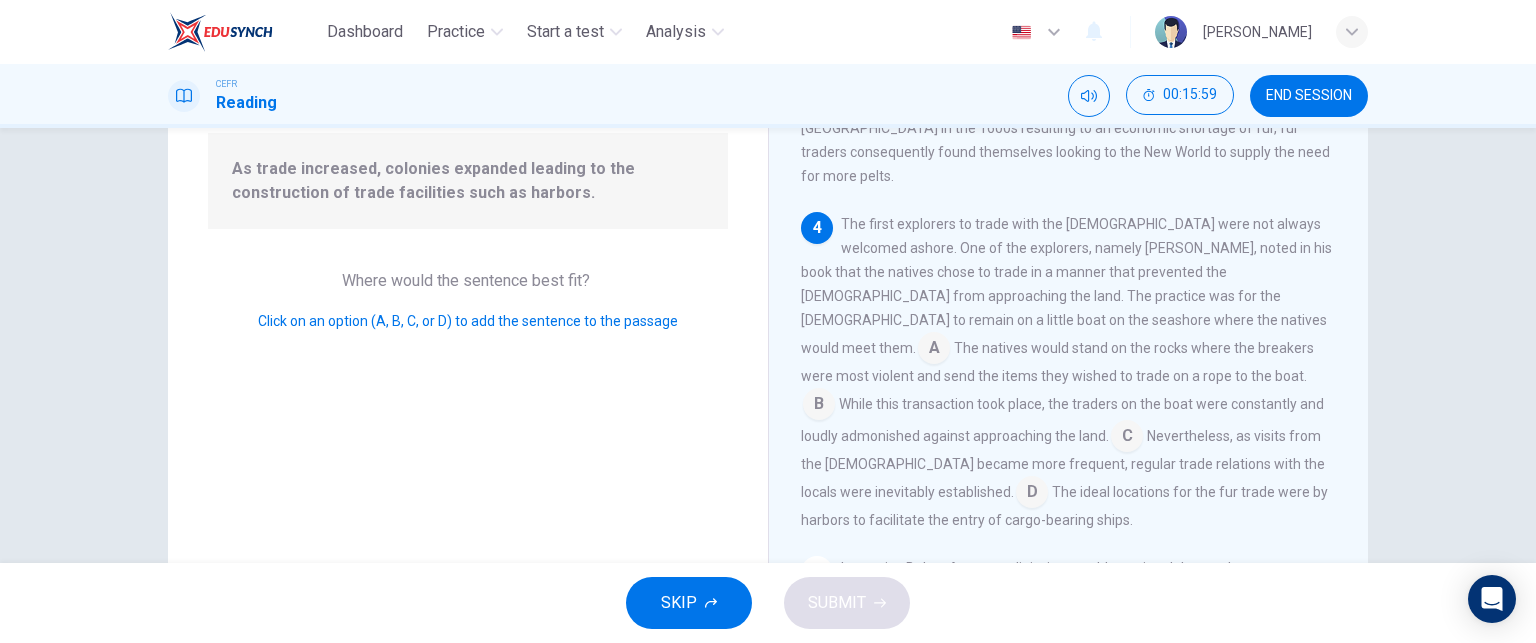 scroll, scrollTop: 810, scrollLeft: 0, axis: vertical 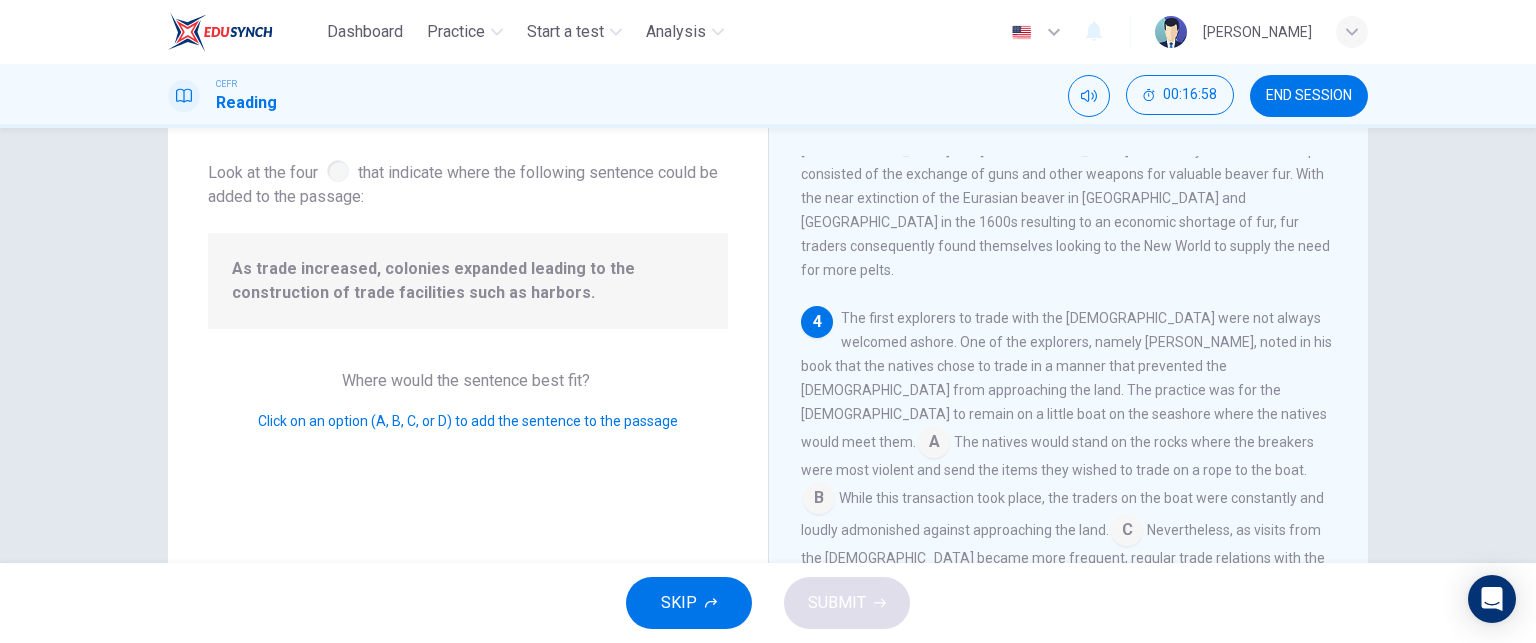 click at bounding box center (1032, 588) 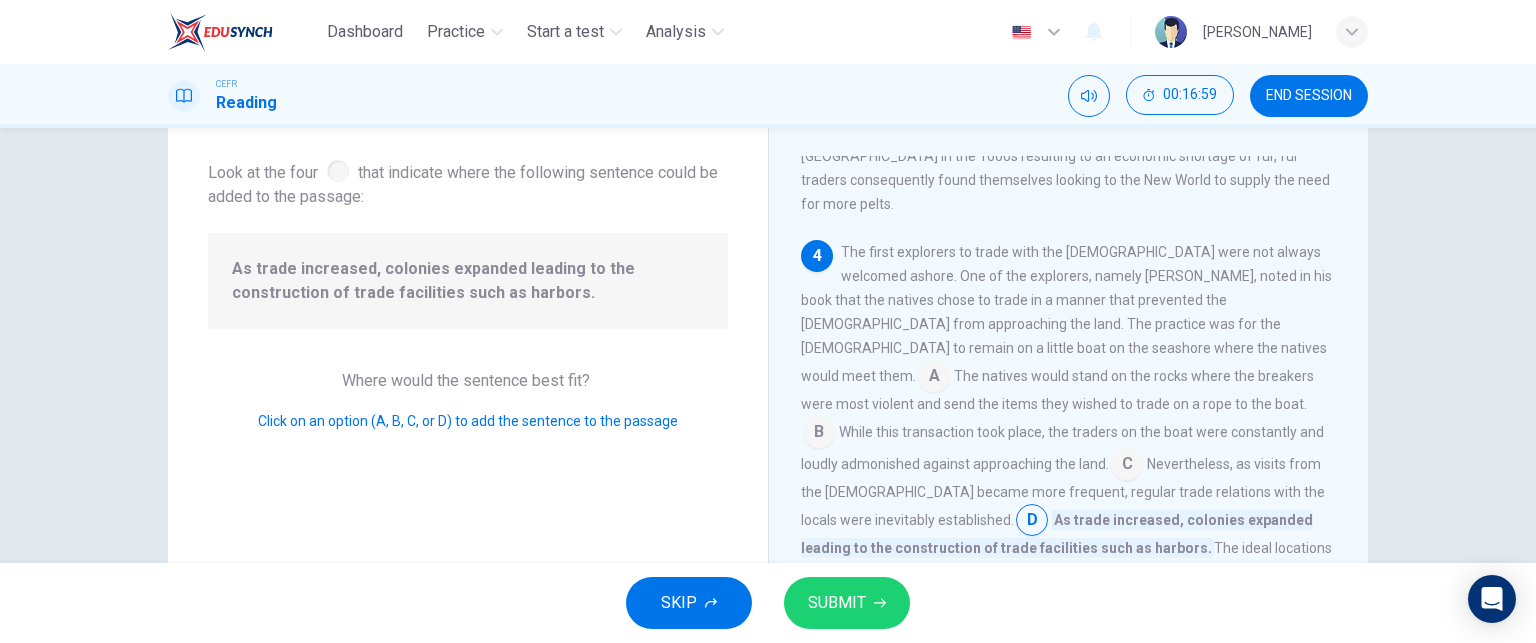 scroll, scrollTop: 910, scrollLeft: 0, axis: vertical 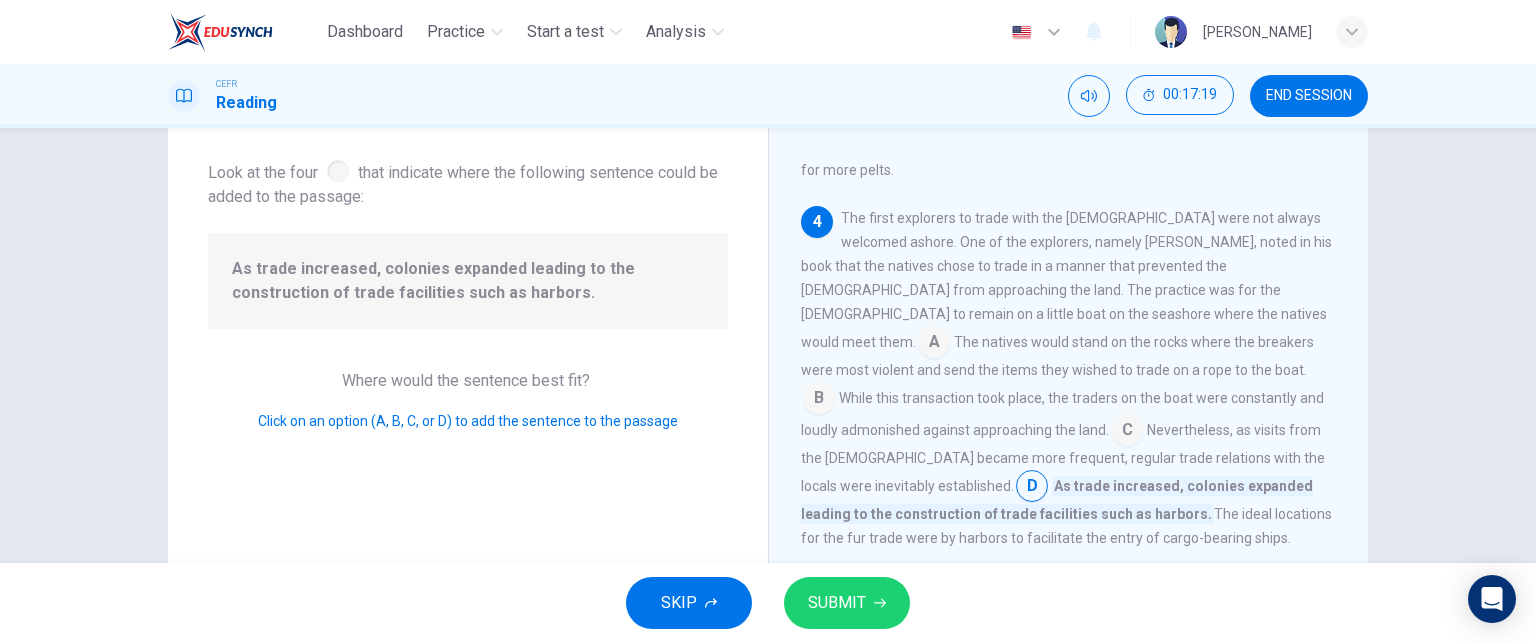 click at bounding box center [1127, 432] 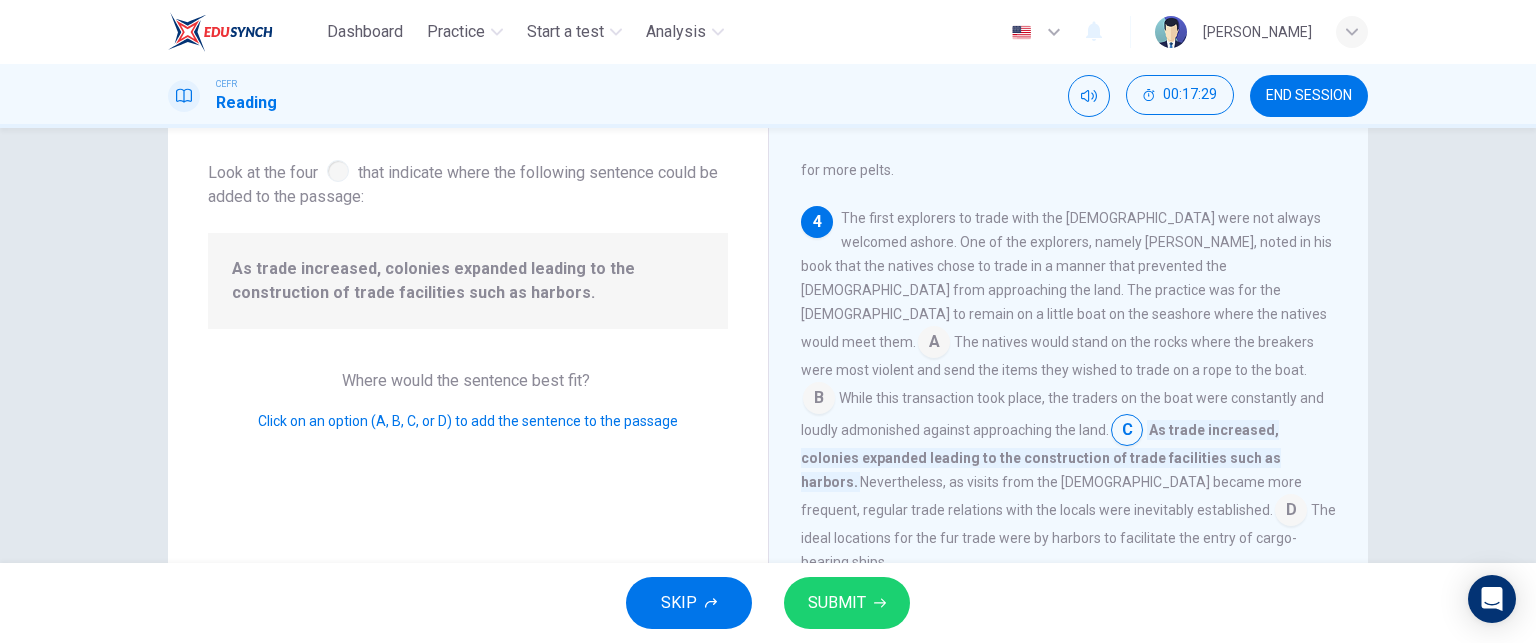 click at bounding box center (1291, 512) 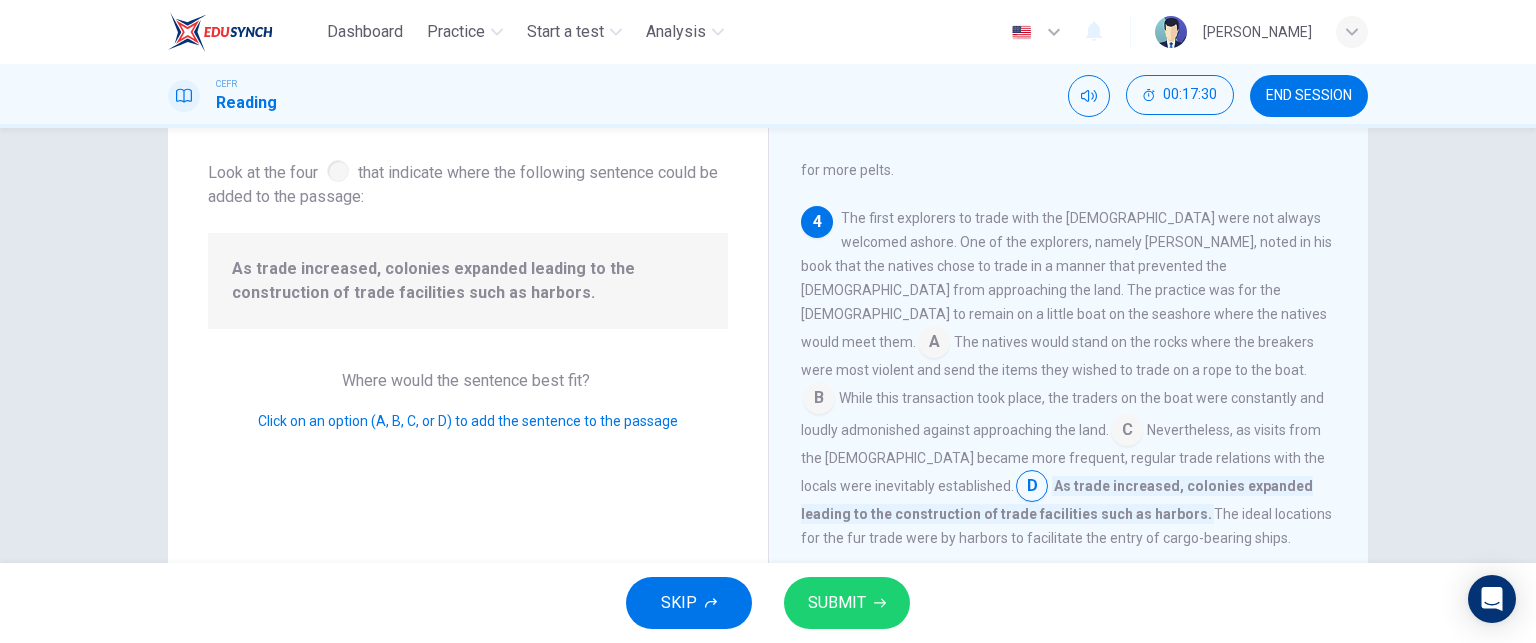 click on "SUBMIT" at bounding box center [847, 603] 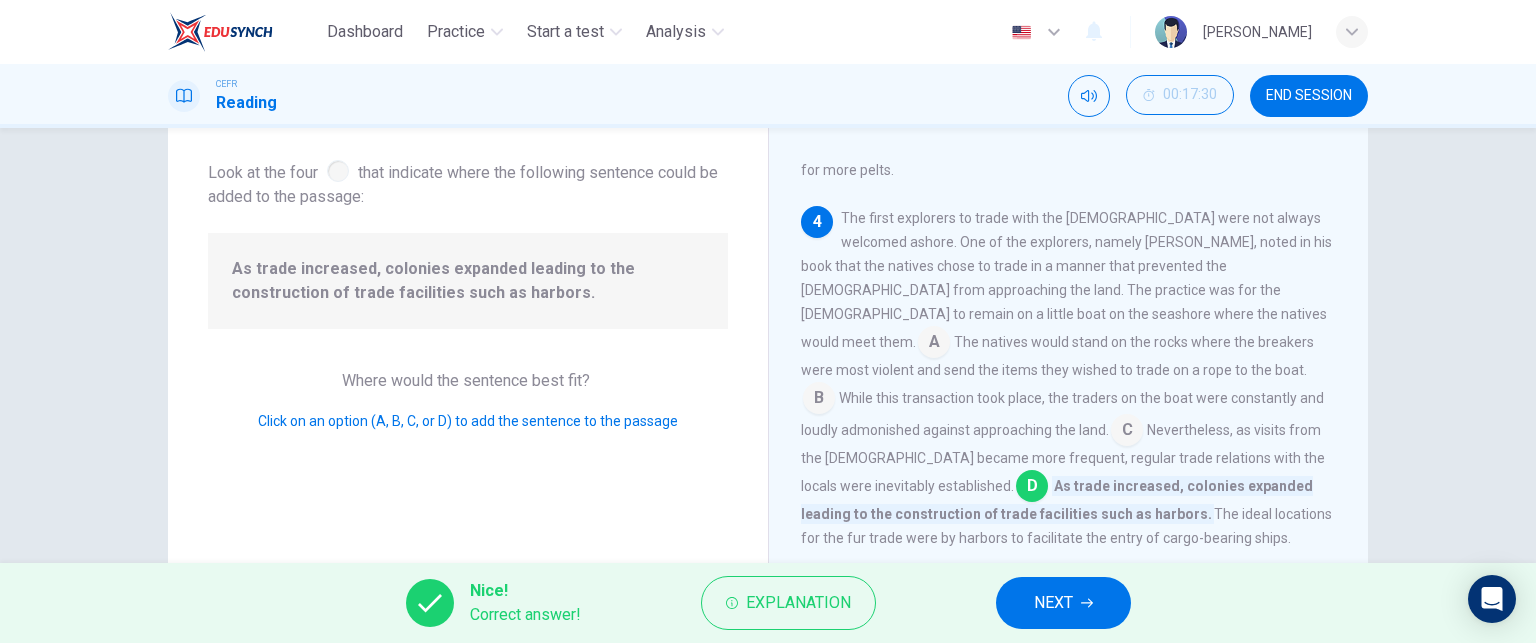scroll, scrollTop: 1010, scrollLeft: 0, axis: vertical 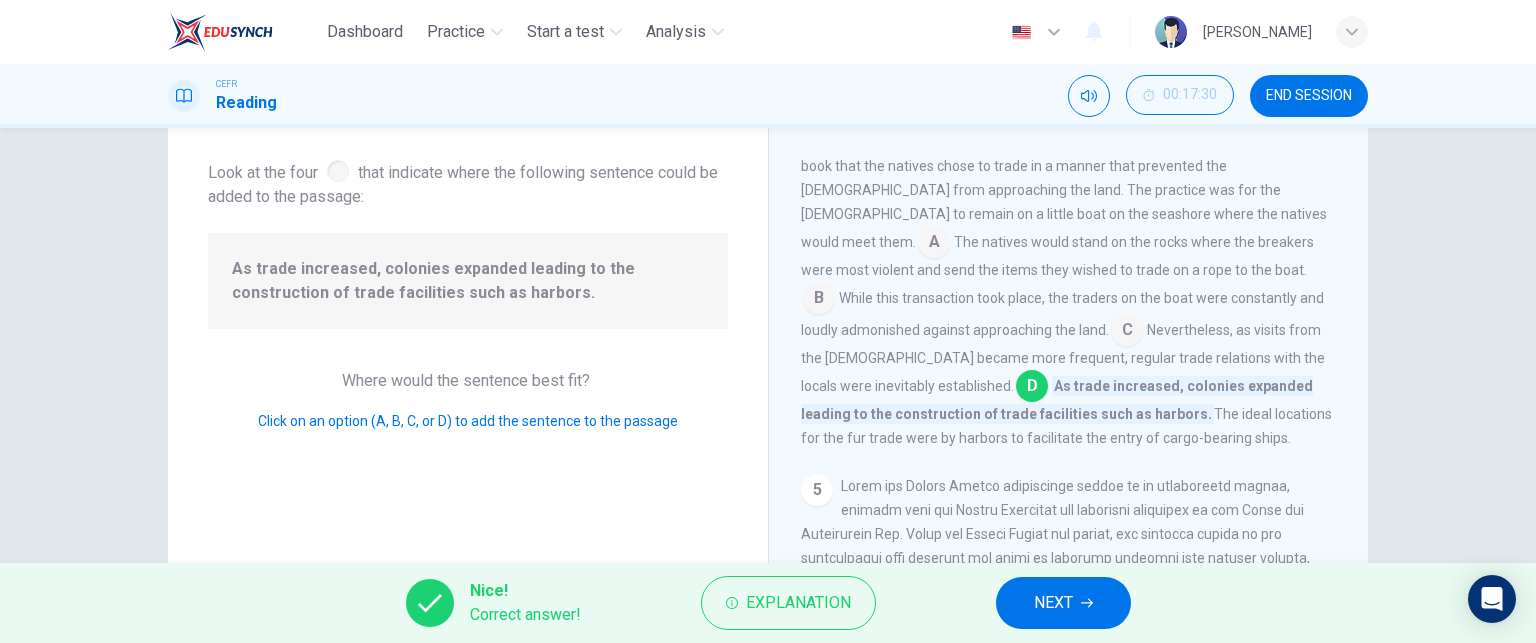 click 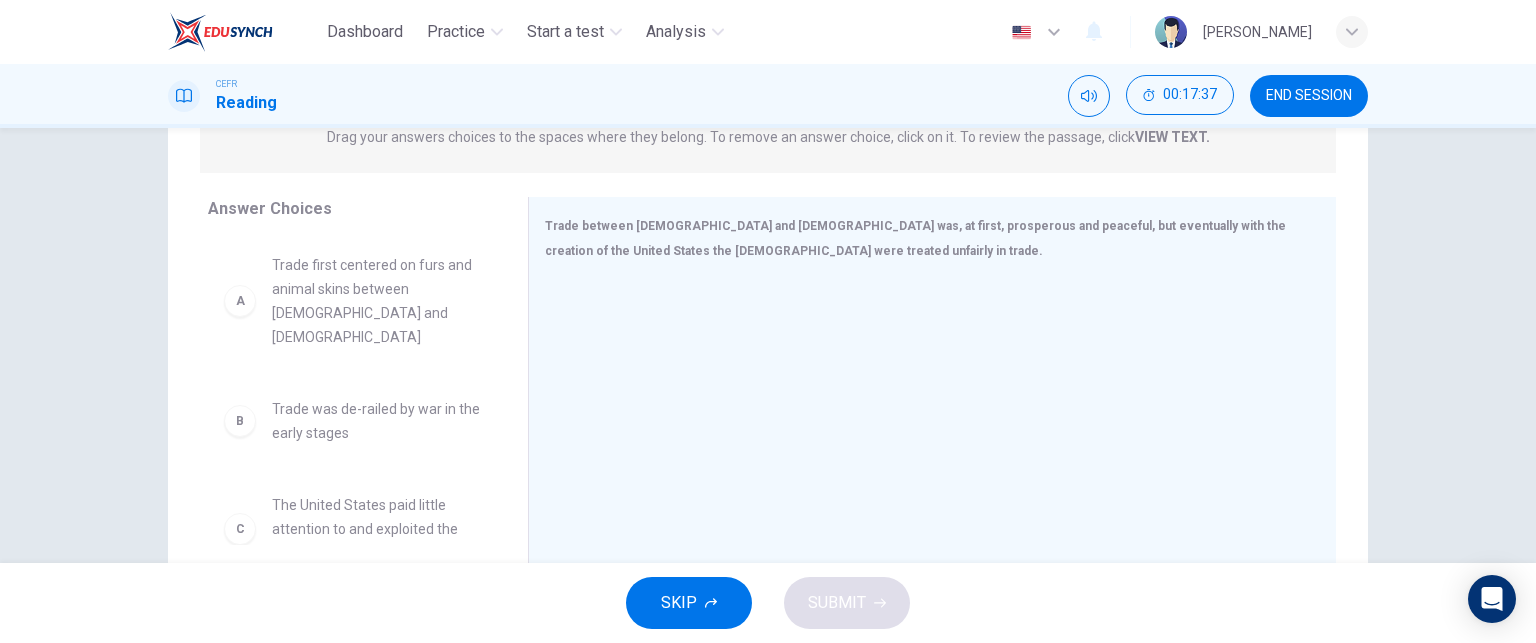 scroll, scrollTop: 300, scrollLeft: 0, axis: vertical 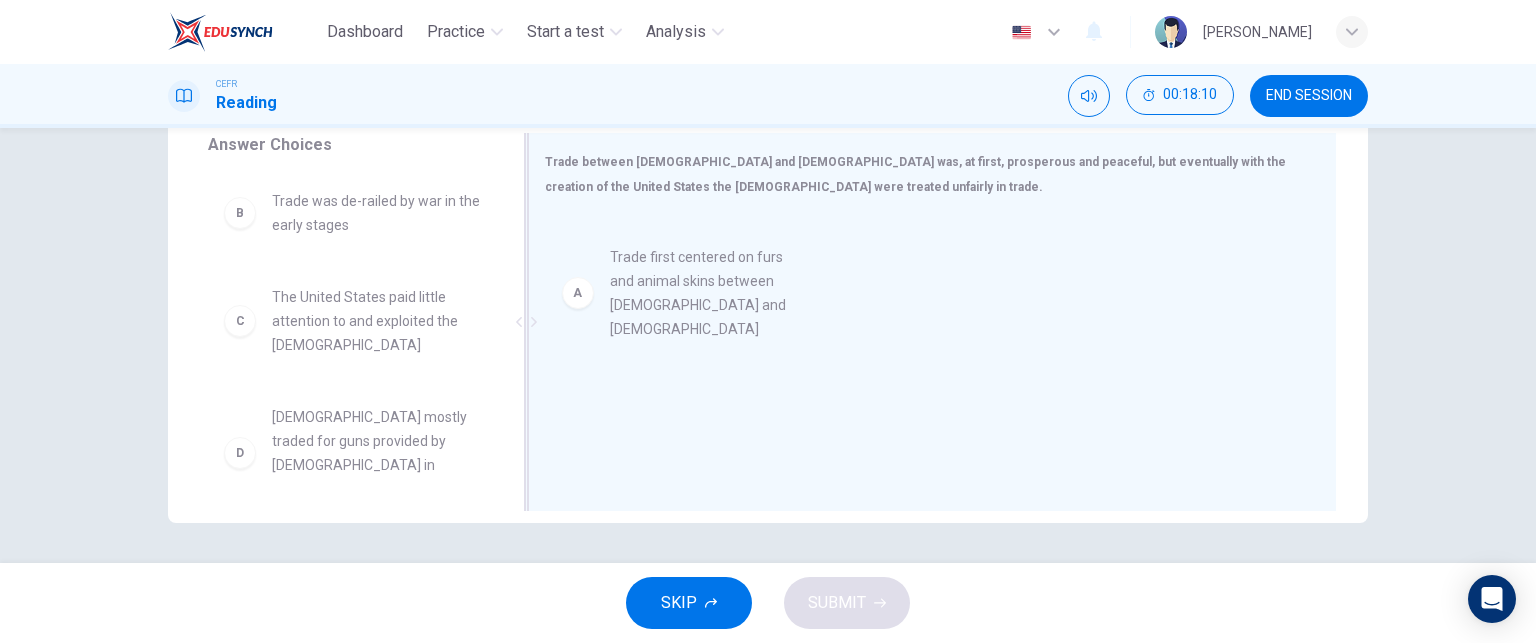 drag, startPoint x: 399, startPoint y: 247, endPoint x: 760, endPoint y: 291, distance: 363.67157 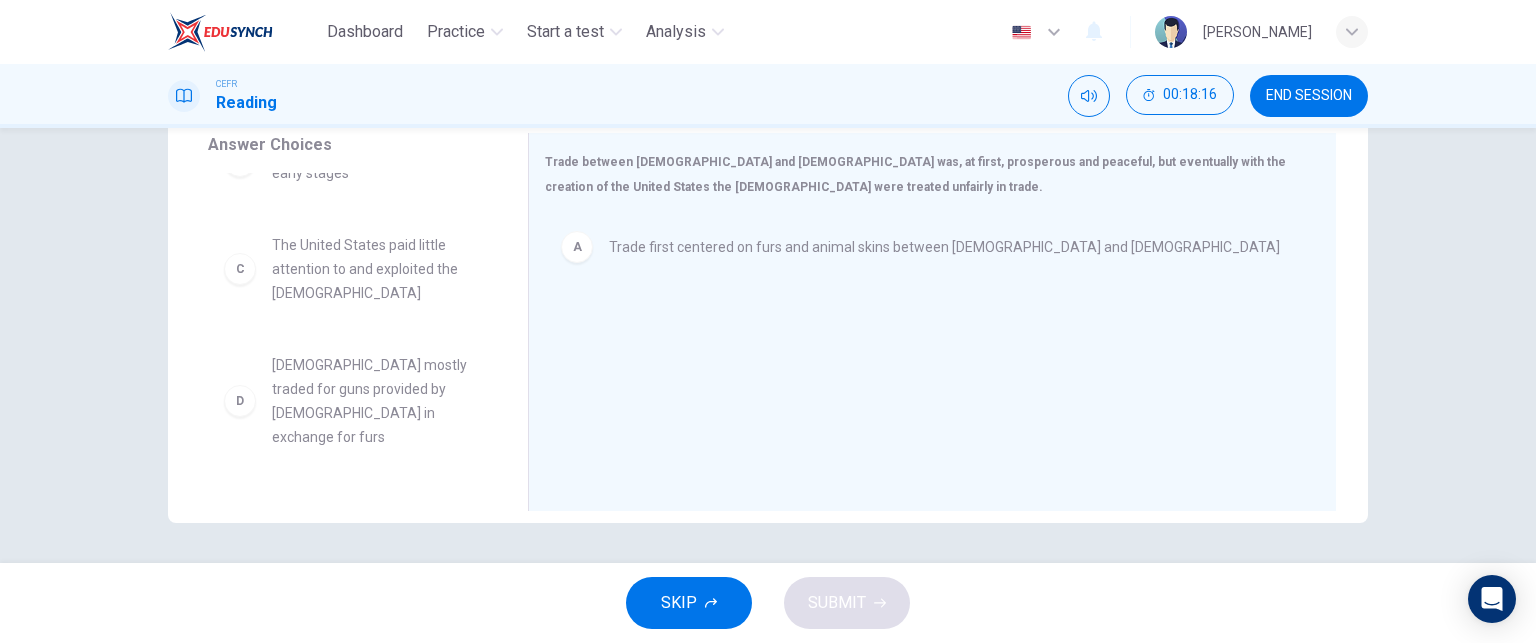 scroll, scrollTop: 100, scrollLeft: 0, axis: vertical 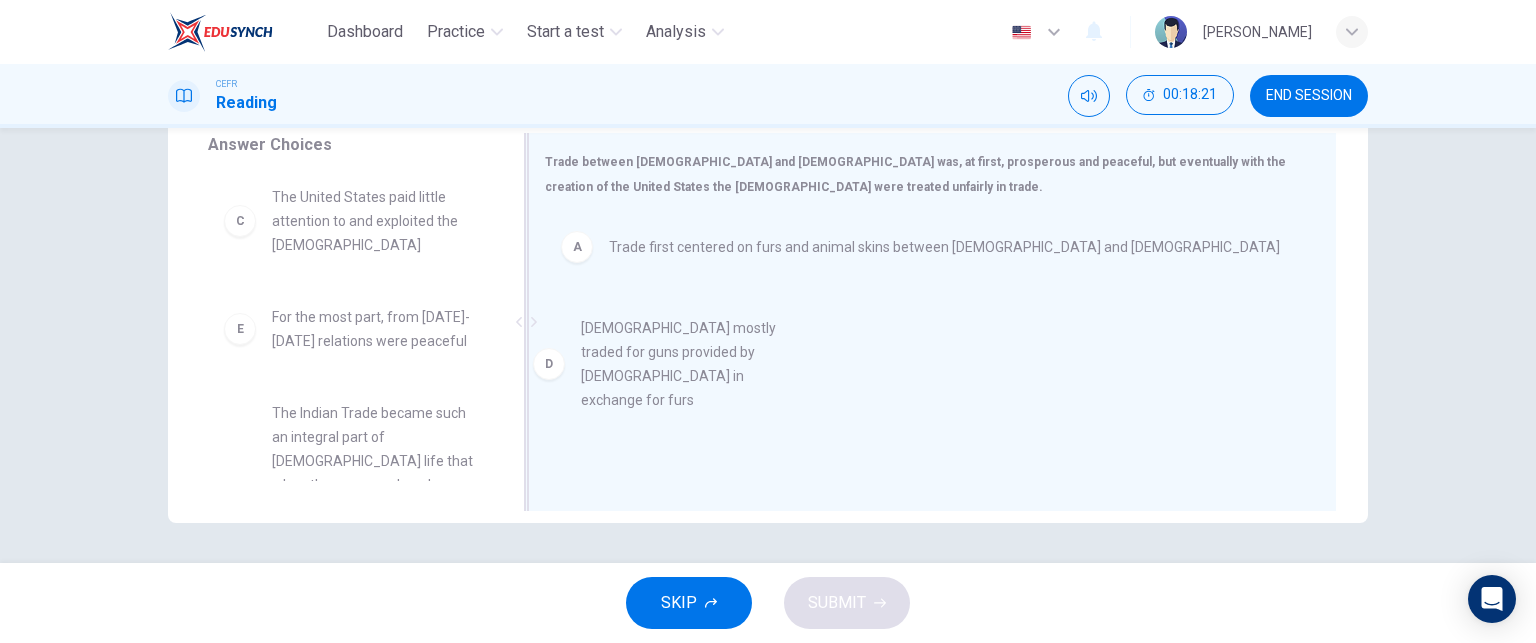 drag, startPoint x: 366, startPoint y: 348, endPoint x: 703, endPoint y: 355, distance: 337.0727 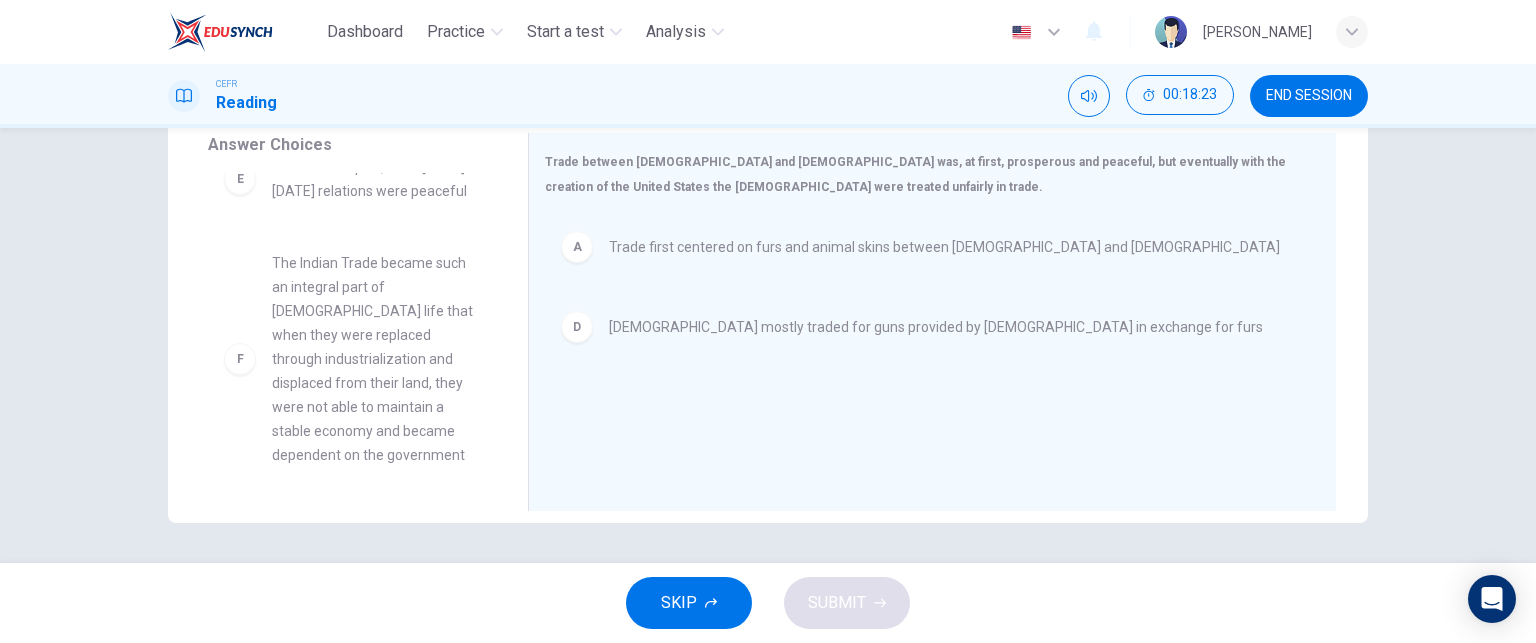 scroll, scrollTop: 252, scrollLeft: 0, axis: vertical 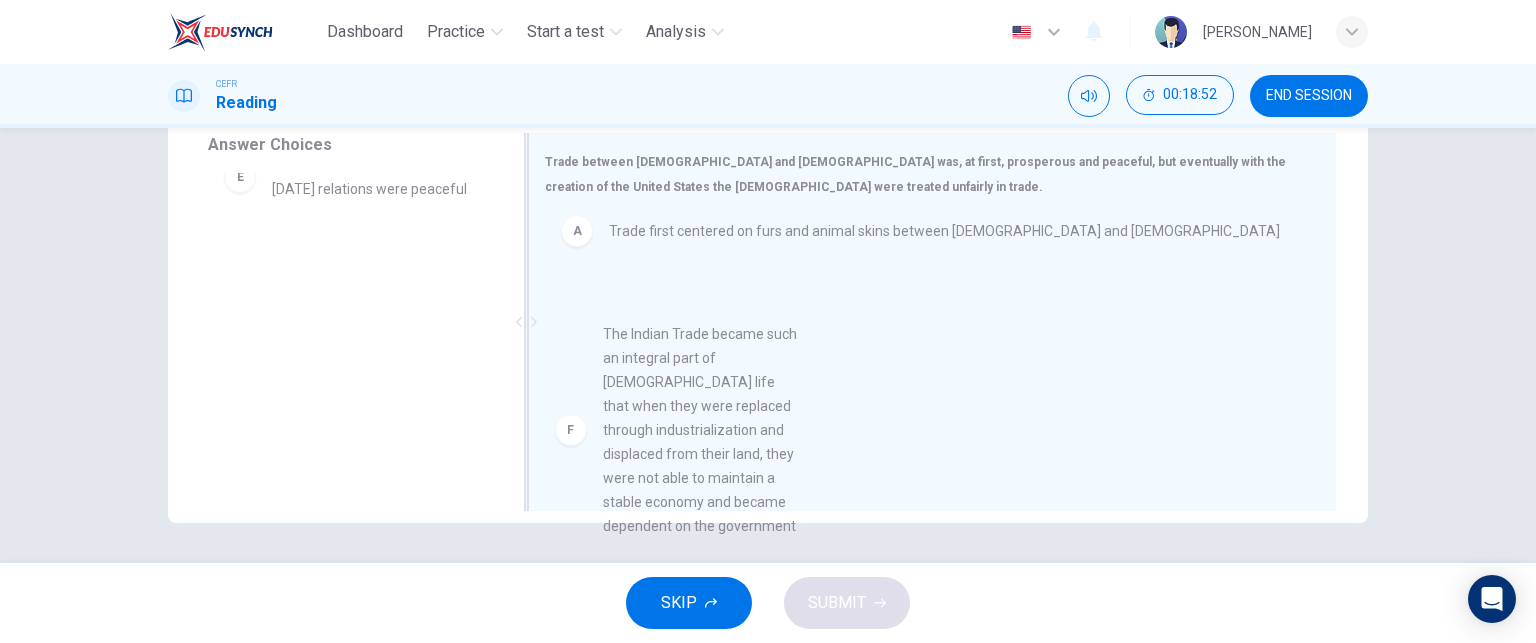 drag, startPoint x: 436, startPoint y: 359, endPoint x: 779, endPoint y: 434, distance: 351.10397 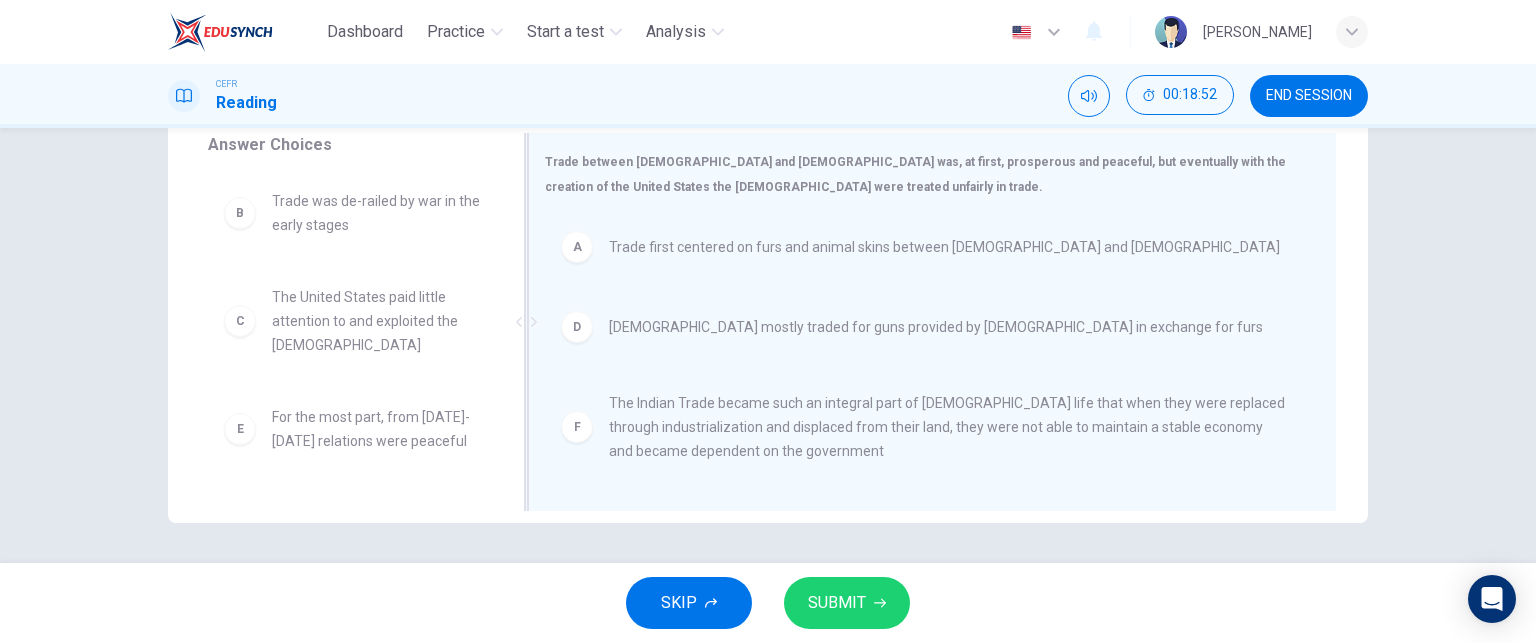scroll, scrollTop: 0, scrollLeft: 0, axis: both 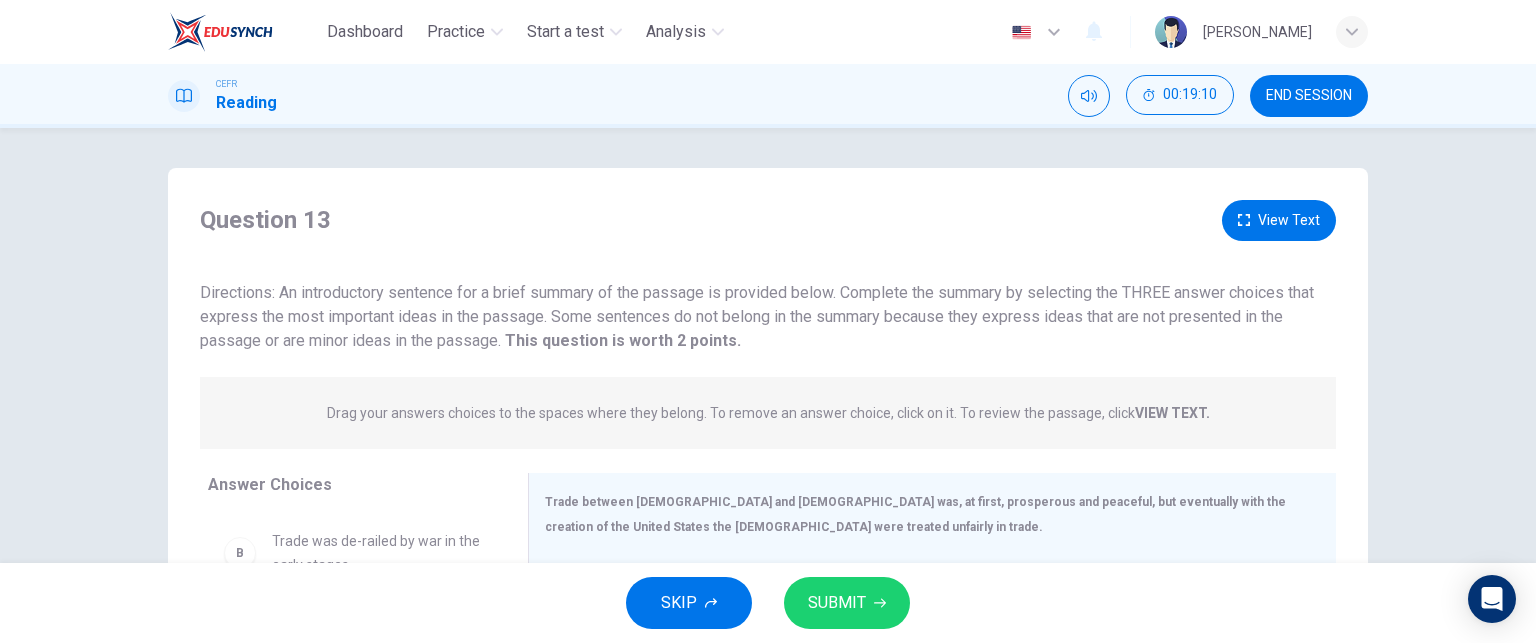 click on "View Text" at bounding box center [1279, 220] 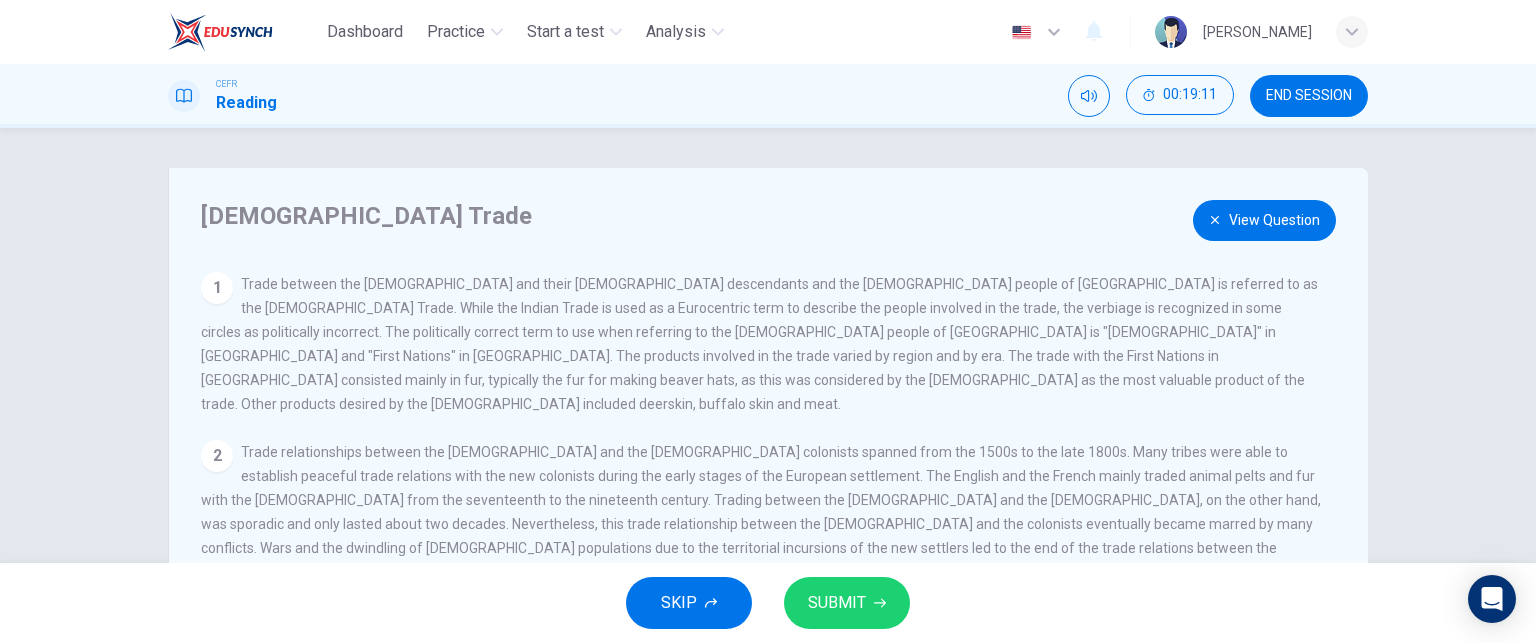 type 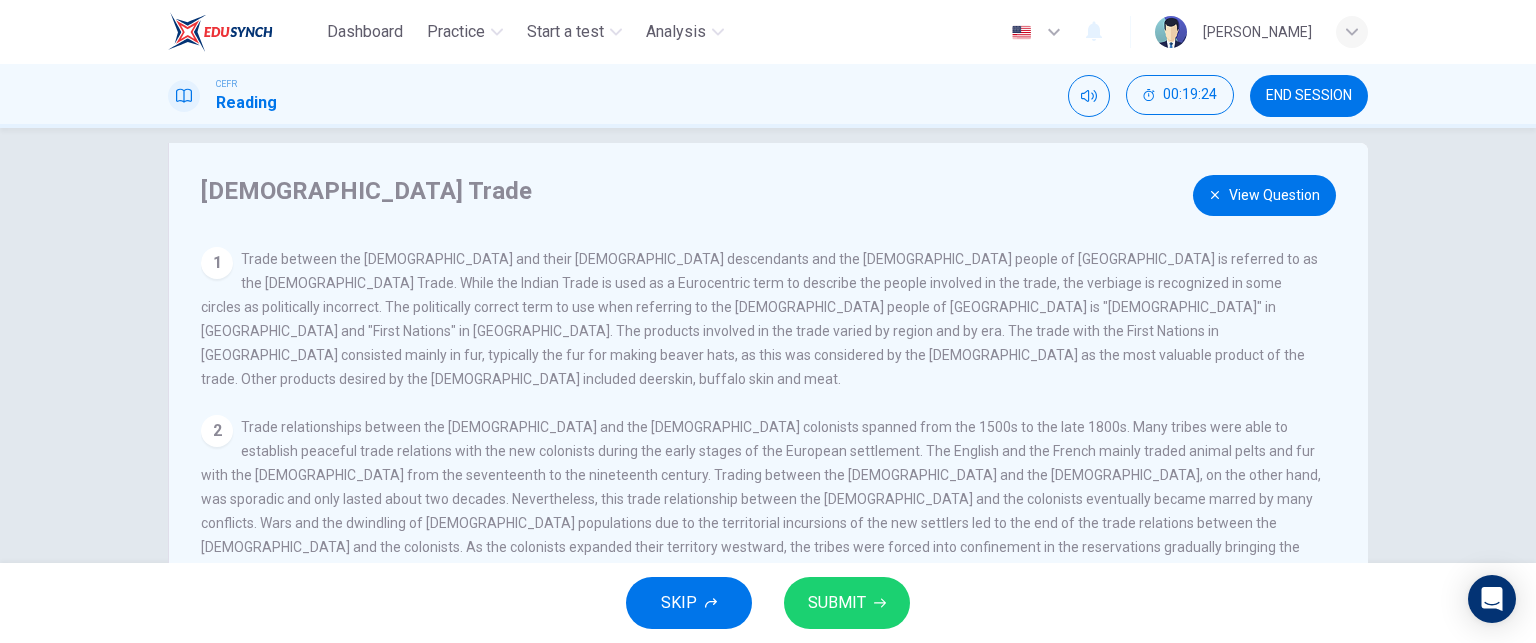 scroll, scrollTop: 0, scrollLeft: 0, axis: both 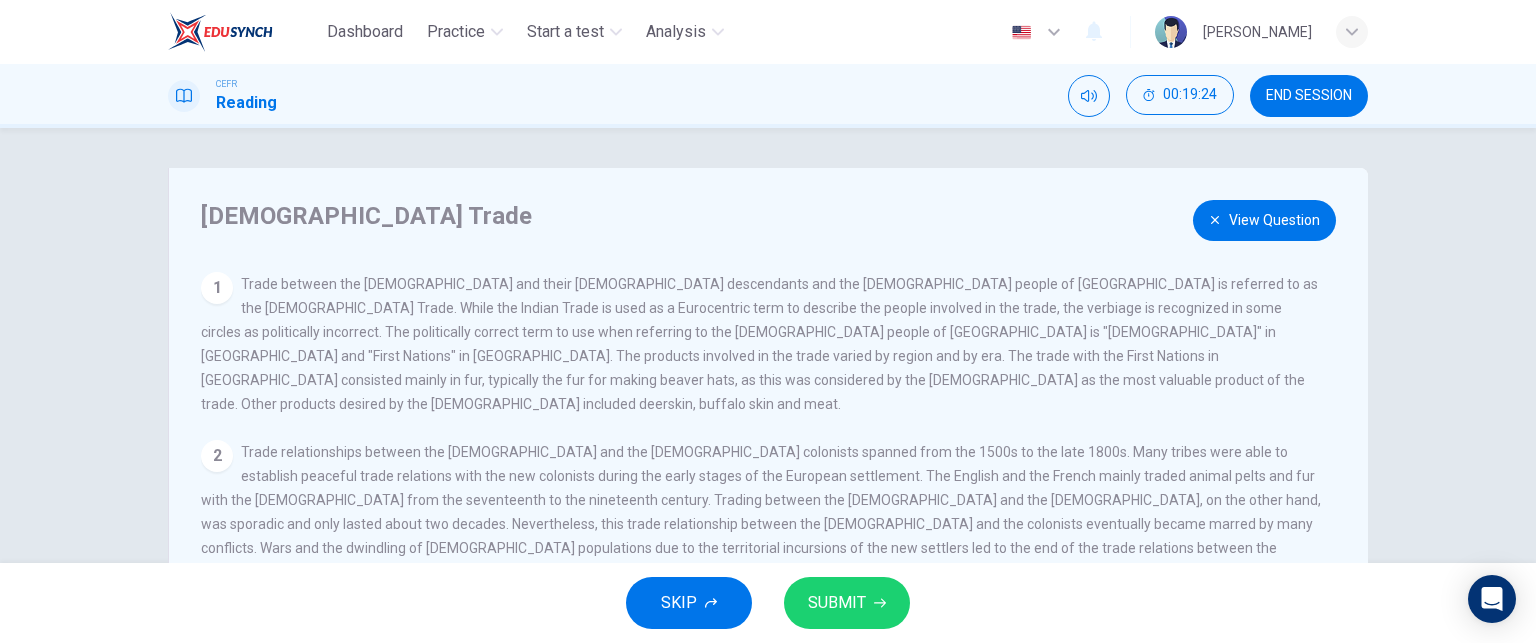 click on "View Question" at bounding box center [1264, 220] 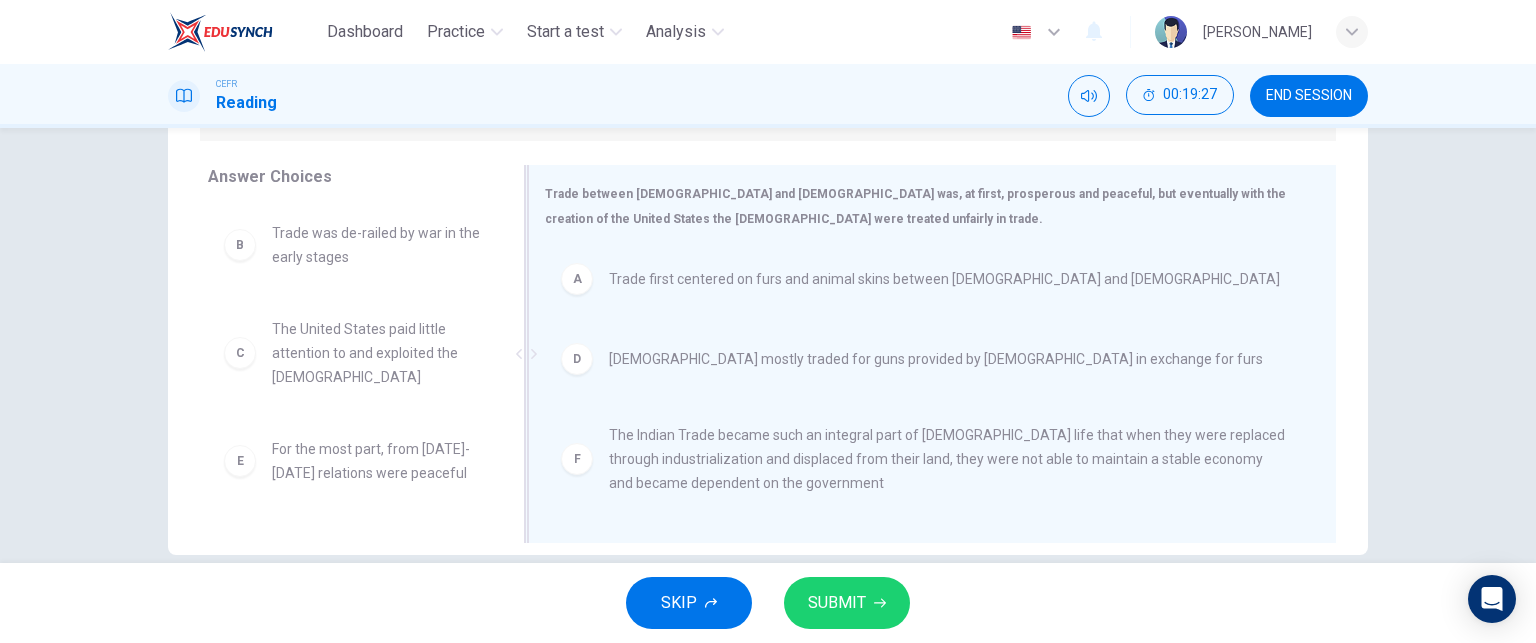 scroll, scrollTop: 340, scrollLeft: 0, axis: vertical 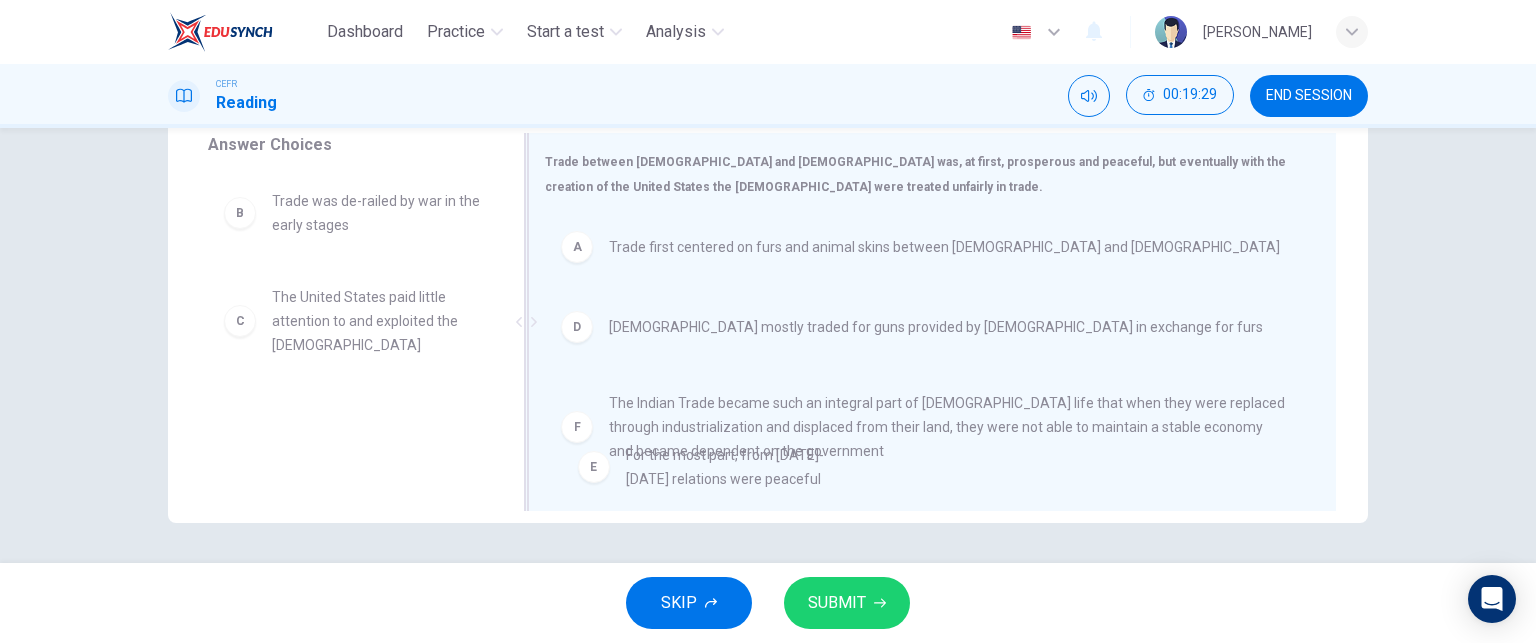 drag, startPoint x: 403, startPoint y: 444, endPoint x: 810, endPoint y: 472, distance: 407.962 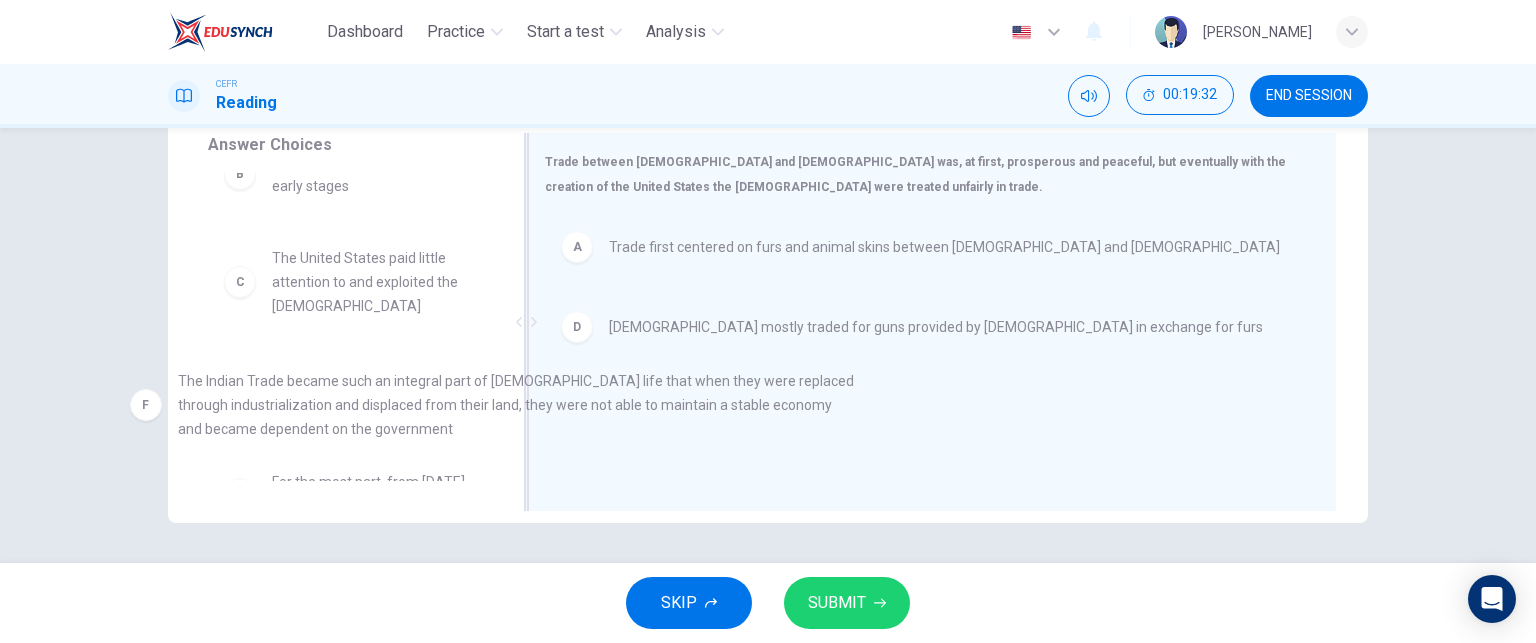 drag, startPoint x: 764, startPoint y: 444, endPoint x: 320, endPoint y: 423, distance: 444.49634 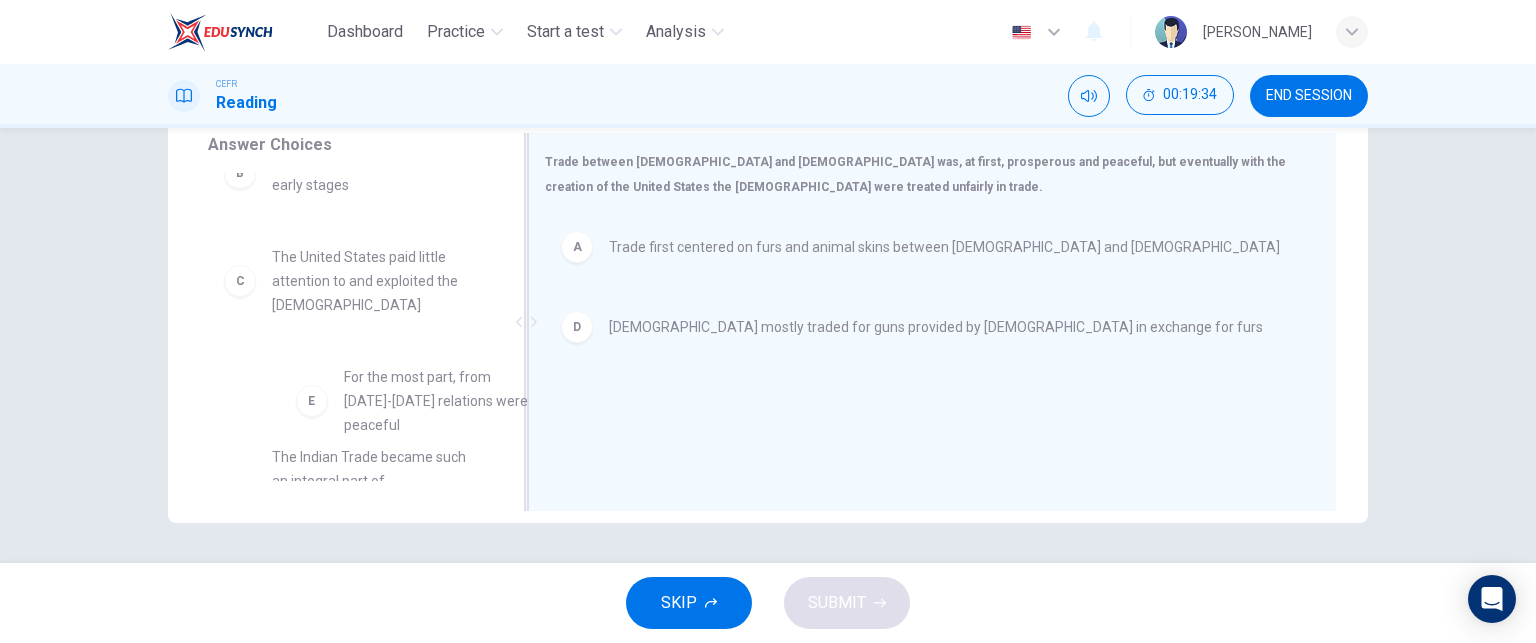 scroll, scrollTop: 40, scrollLeft: 0, axis: vertical 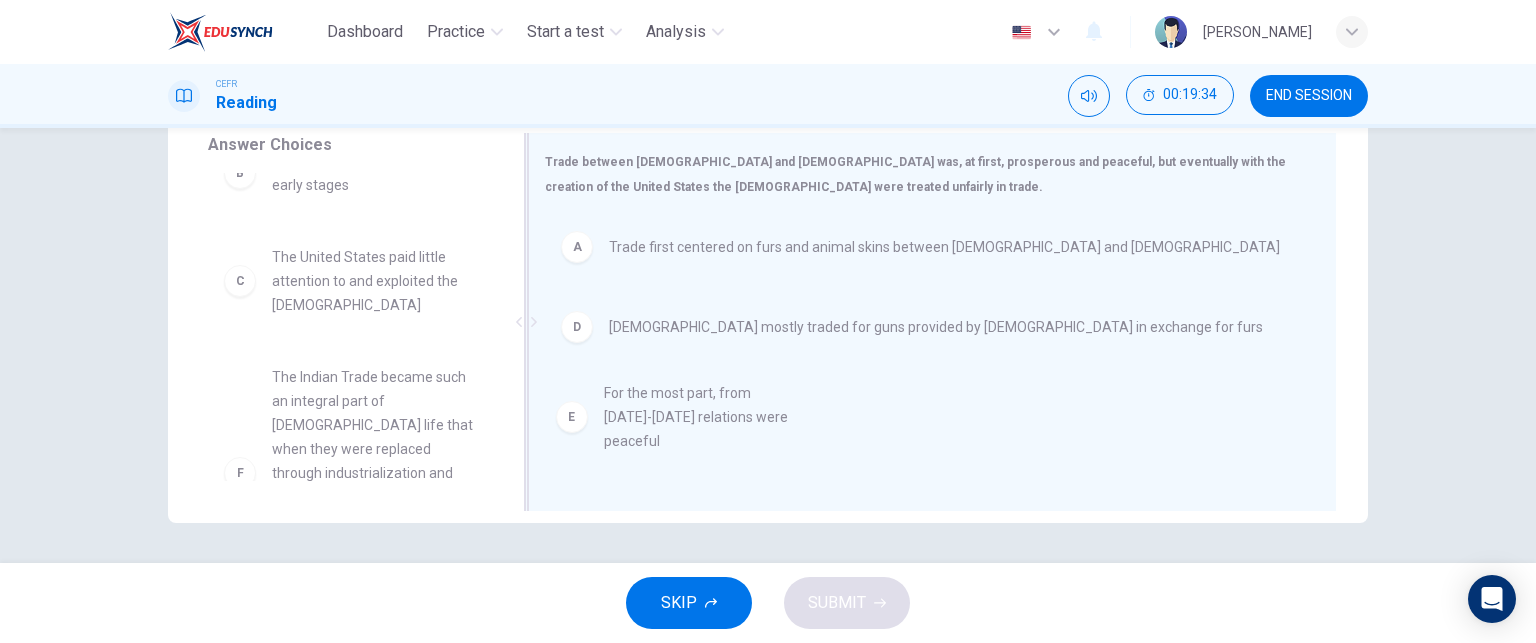 drag, startPoint x: 420, startPoint y: 411, endPoint x: 779, endPoint y: 423, distance: 359.2005 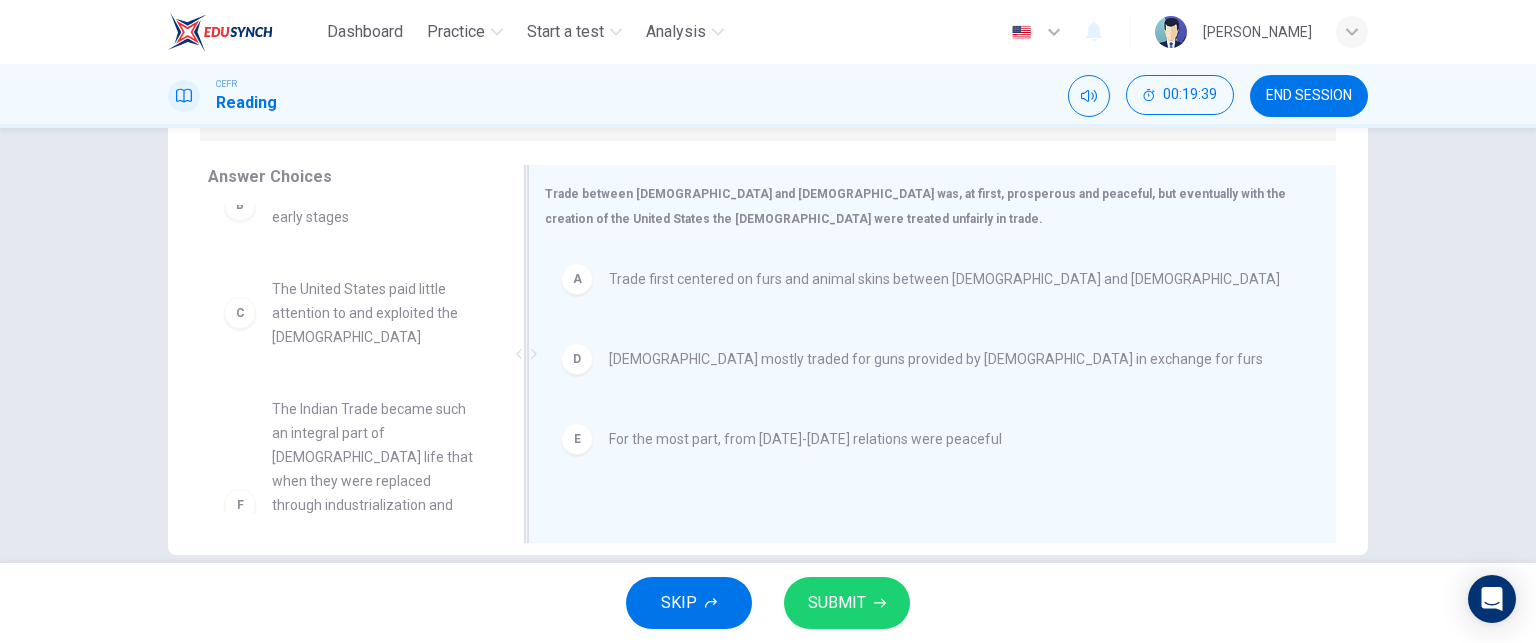 scroll, scrollTop: 340, scrollLeft: 0, axis: vertical 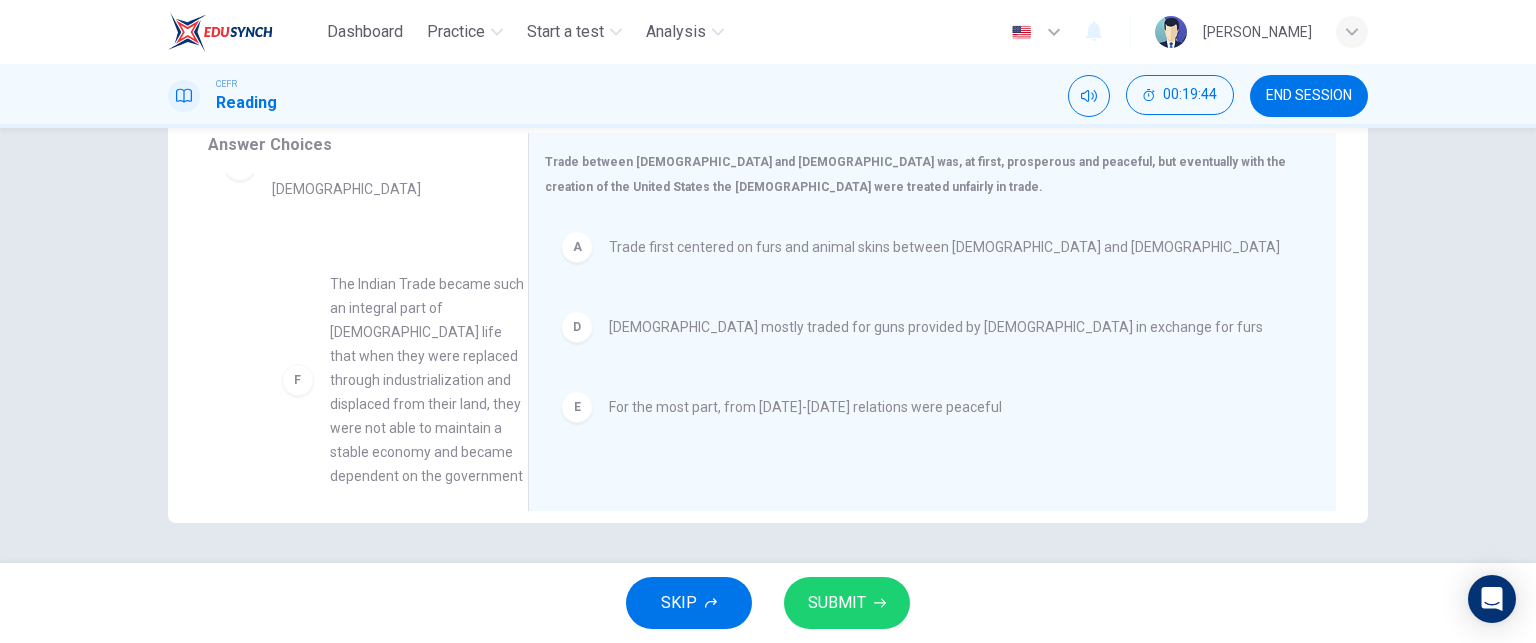 drag, startPoint x: 422, startPoint y: 341, endPoint x: 435, endPoint y: 365, distance: 27.294687 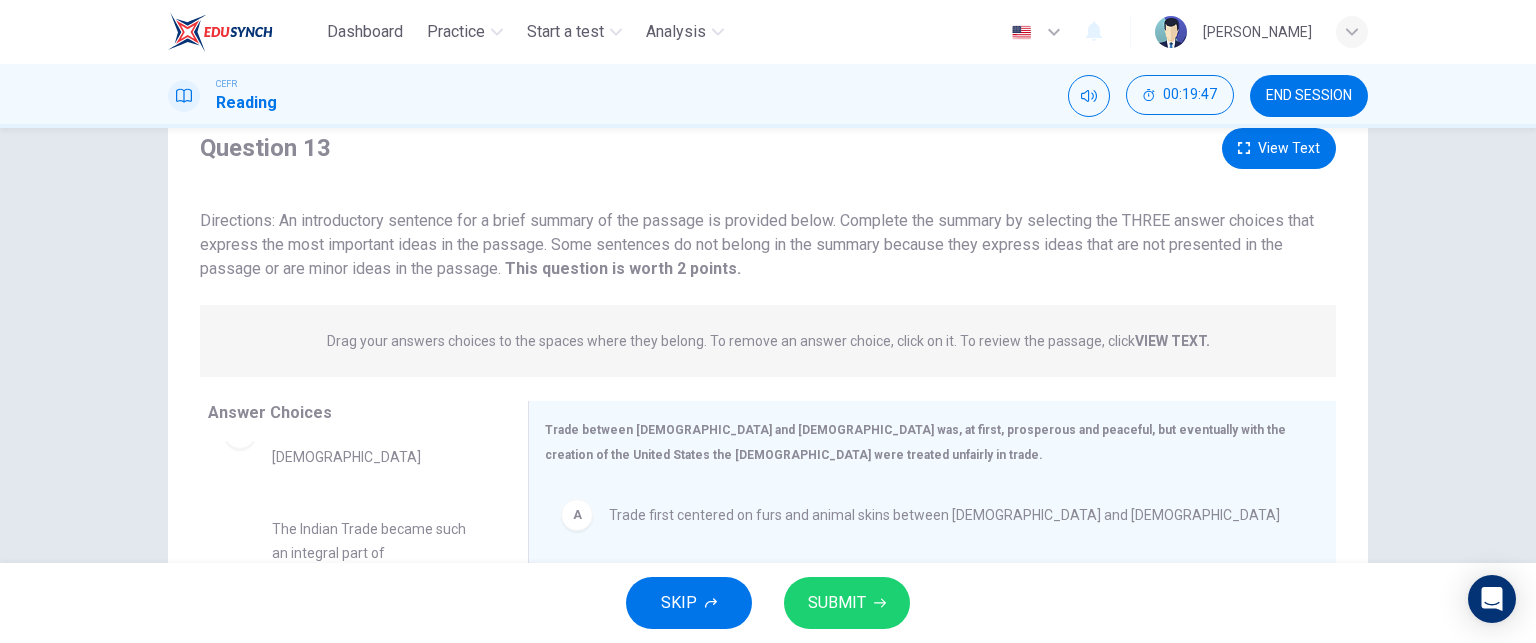 scroll, scrollTop: 40, scrollLeft: 0, axis: vertical 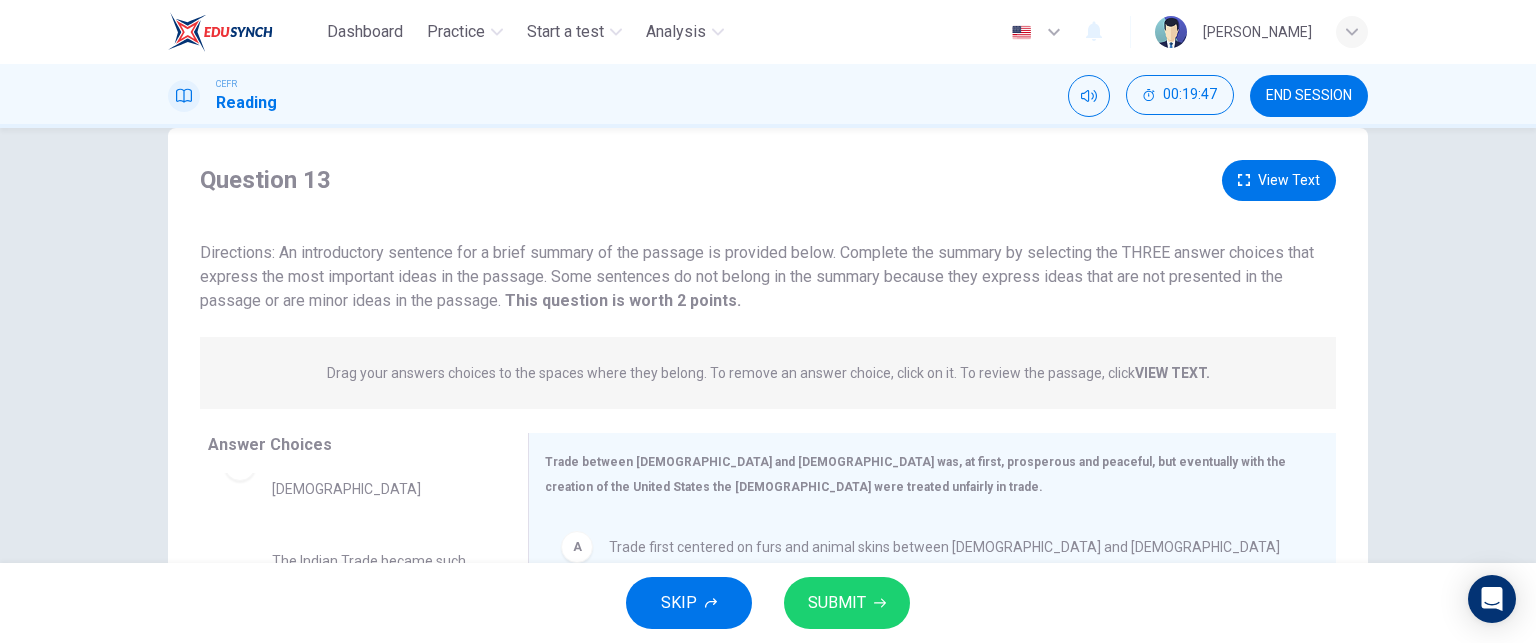 click on "View Text" at bounding box center [1279, 180] 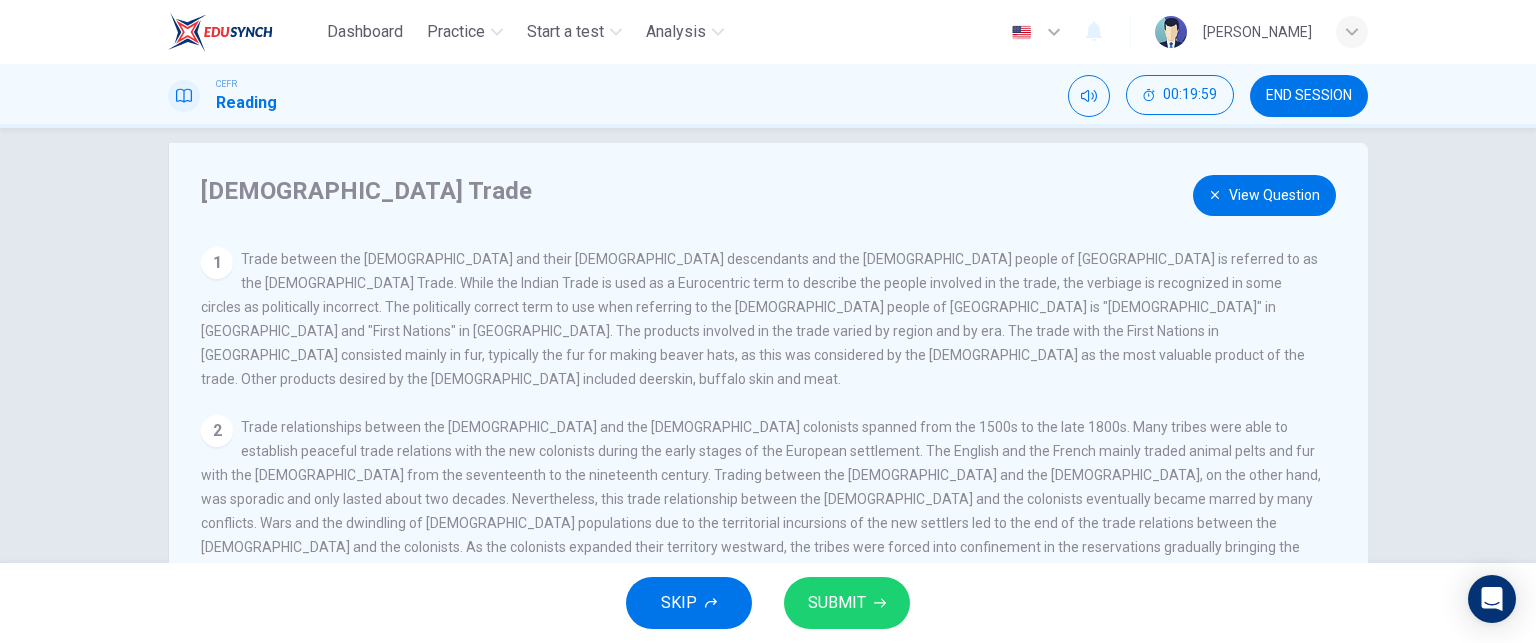 scroll, scrollTop: 9, scrollLeft: 0, axis: vertical 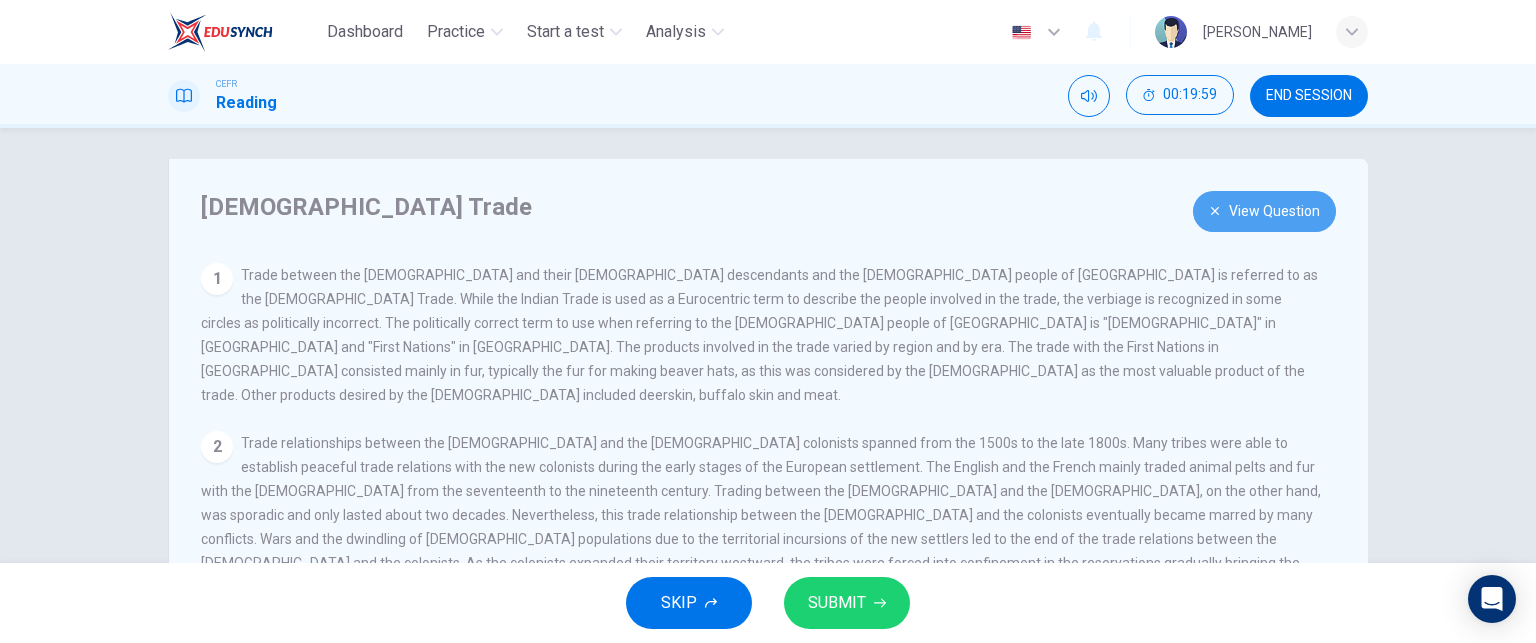 click on "View Question" at bounding box center (1264, 211) 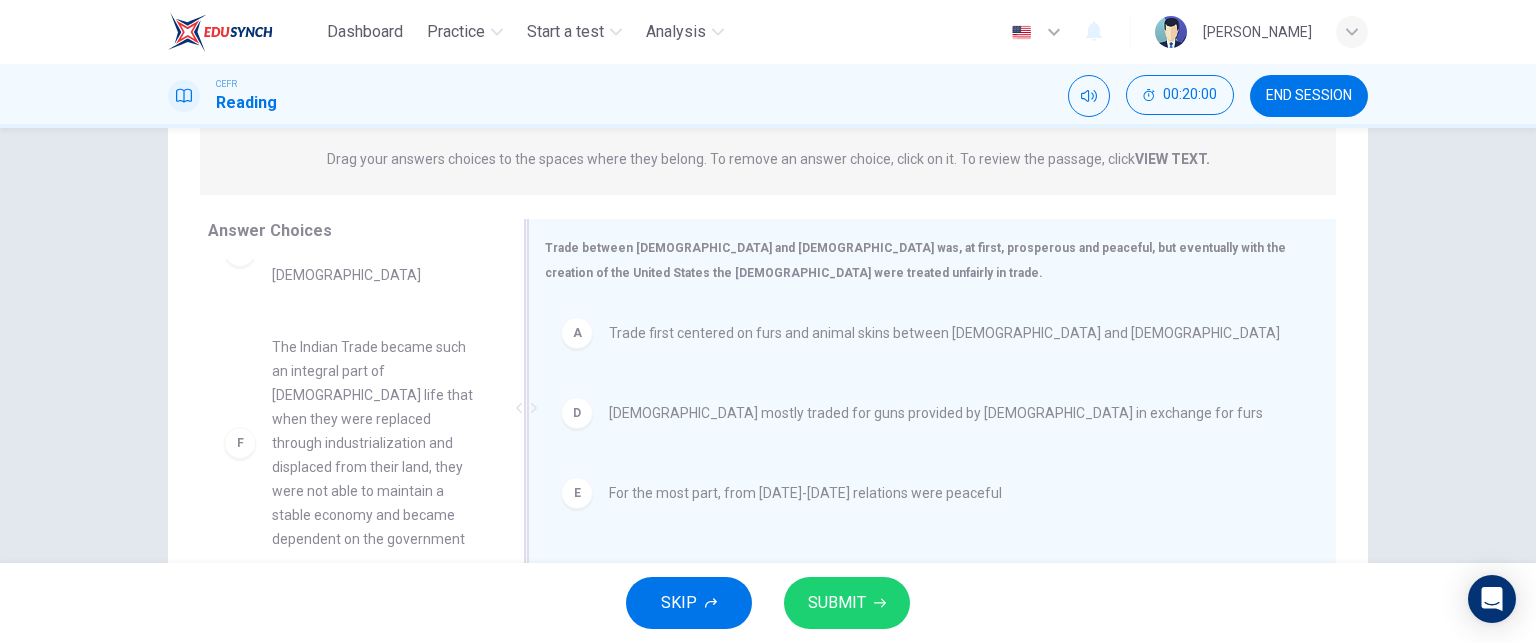 scroll, scrollTop: 340, scrollLeft: 0, axis: vertical 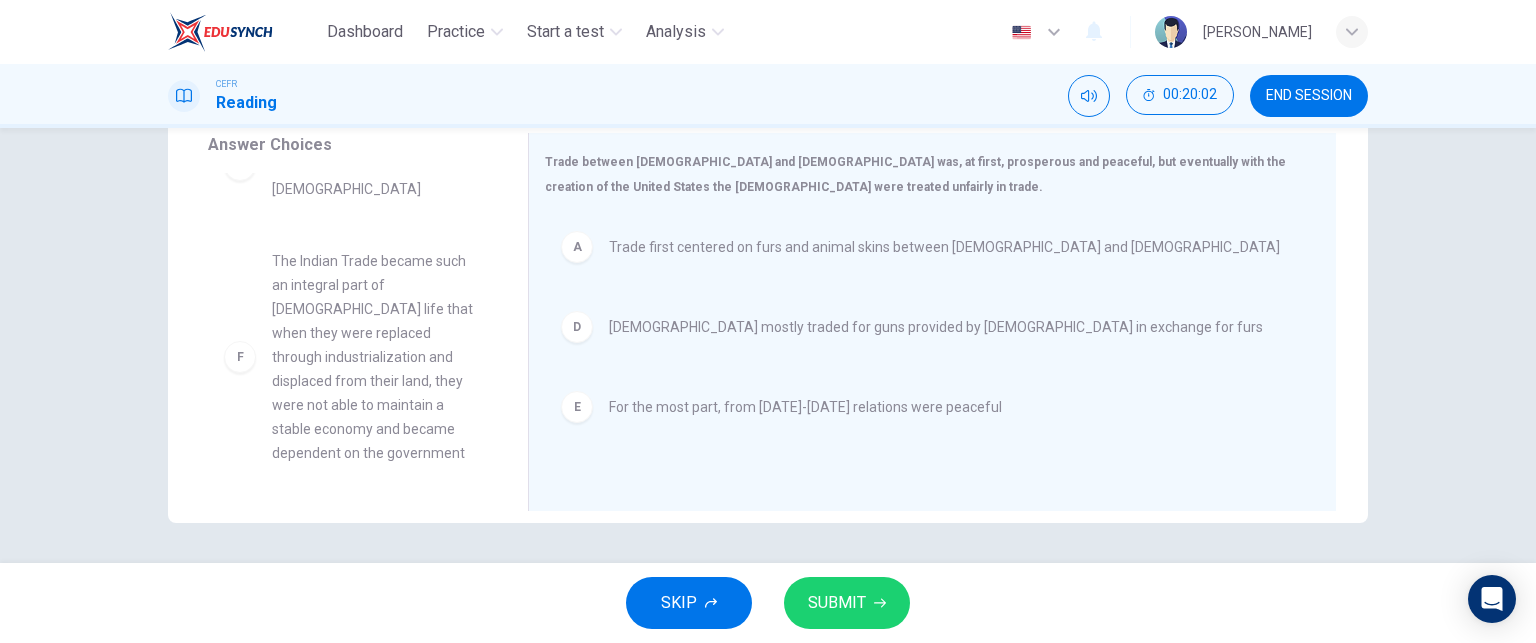 click on "SUBMIT" at bounding box center (837, 603) 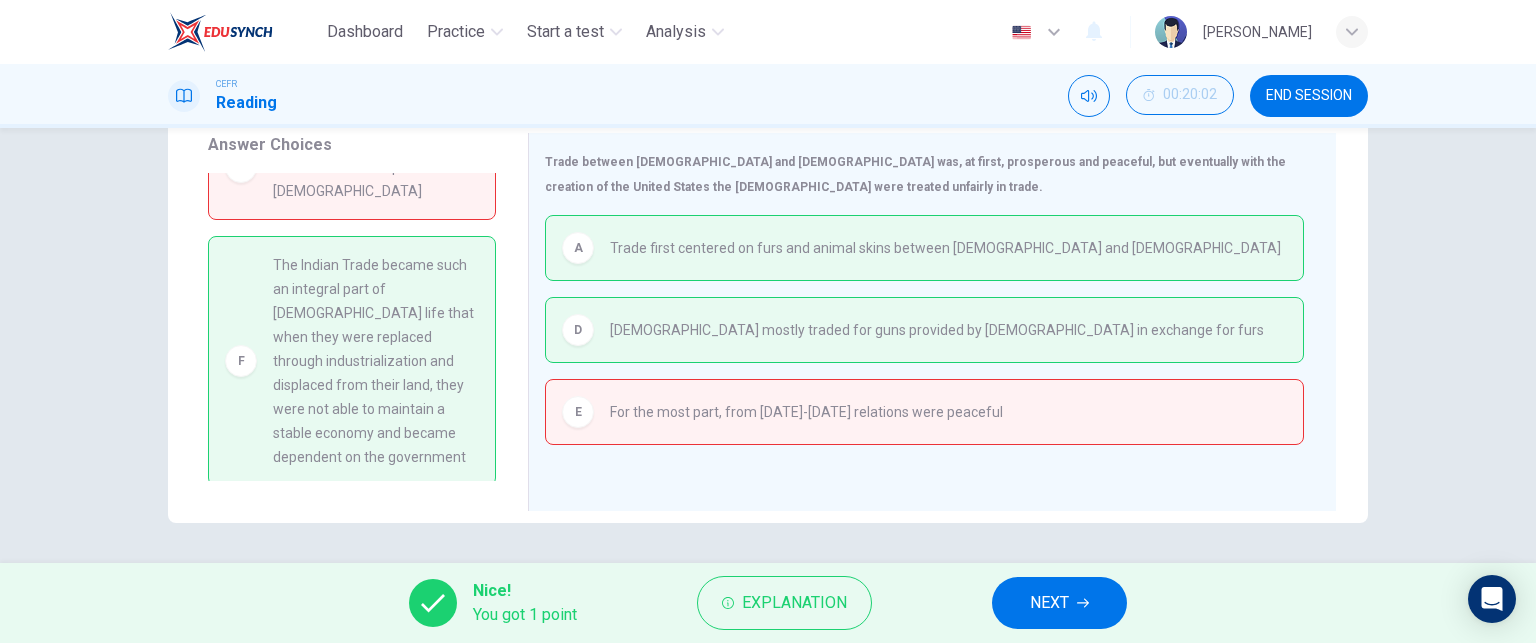scroll, scrollTop: 160, scrollLeft: 0, axis: vertical 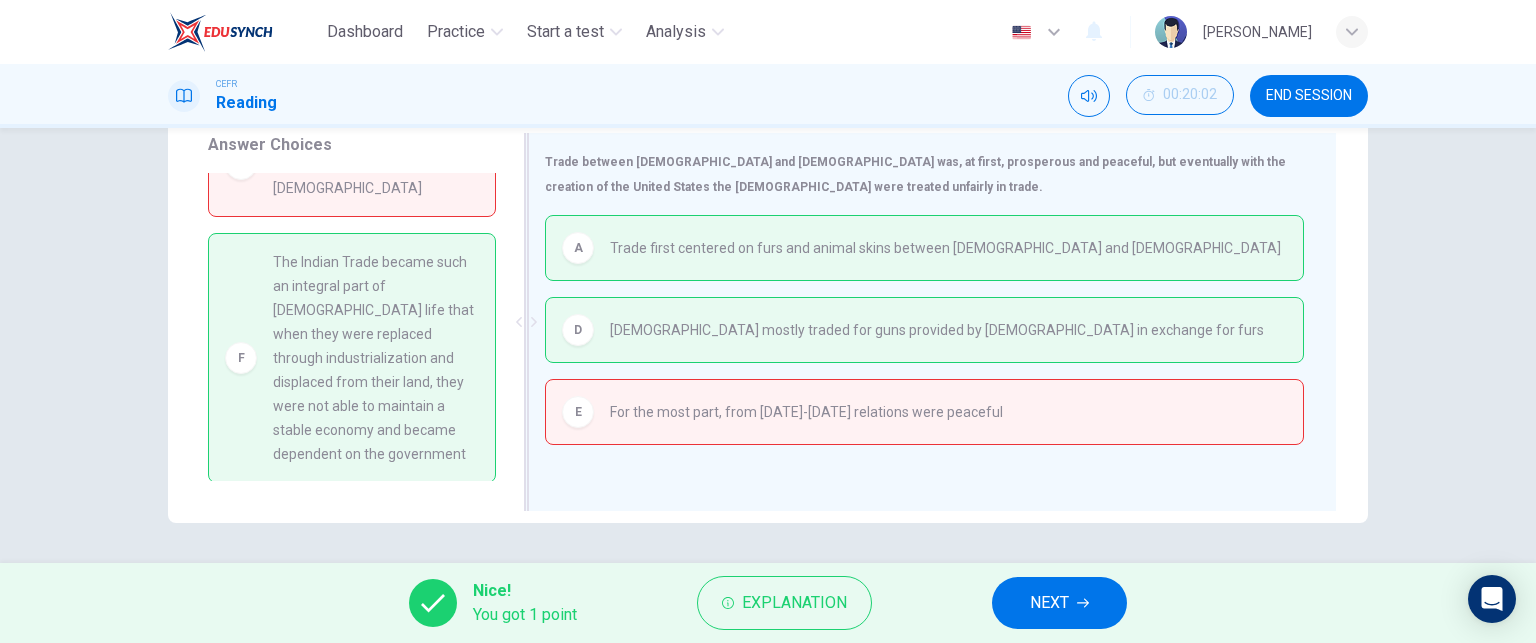 drag, startPoint x: 407, startPoint y: 335, endPoint x: 565, endPoint y: 361, distance: 160.12495 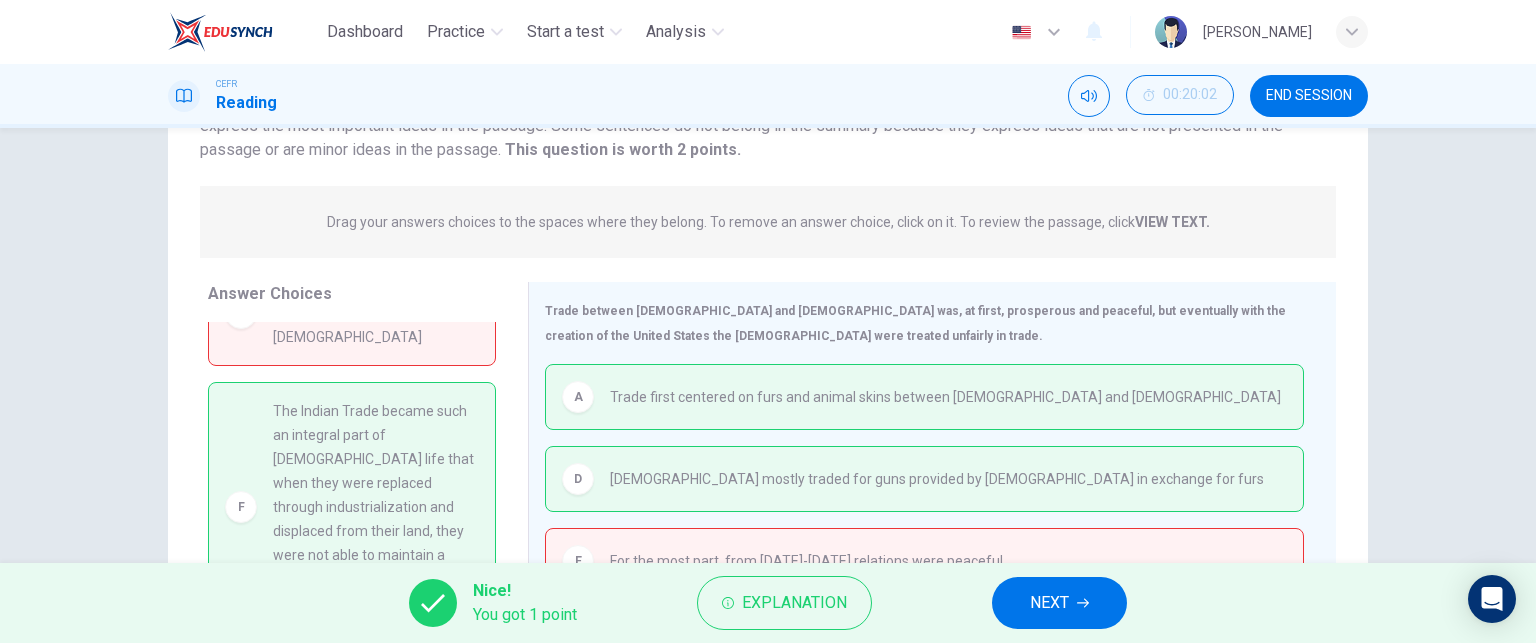 scroll, scrollTop: 240, scrollLeft: 0, axis: vertical 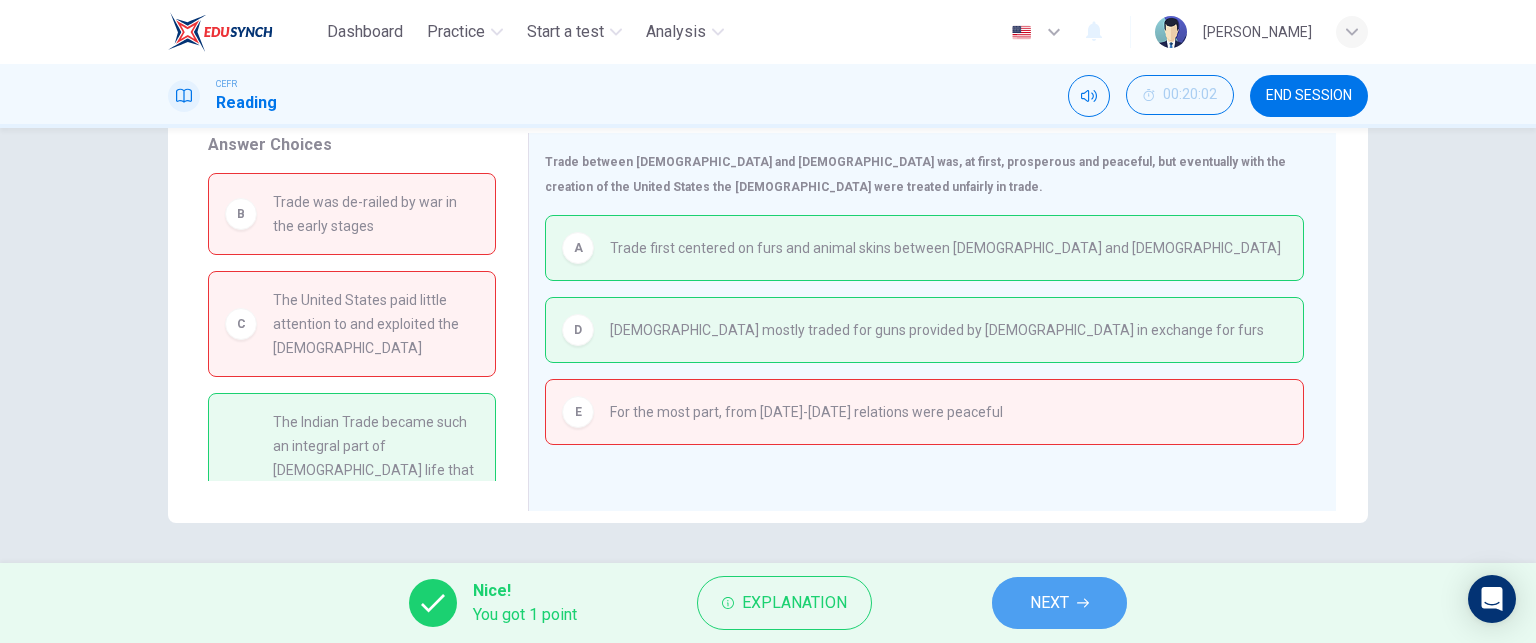 click on "NEXT" at bounding box center (1049, 603) 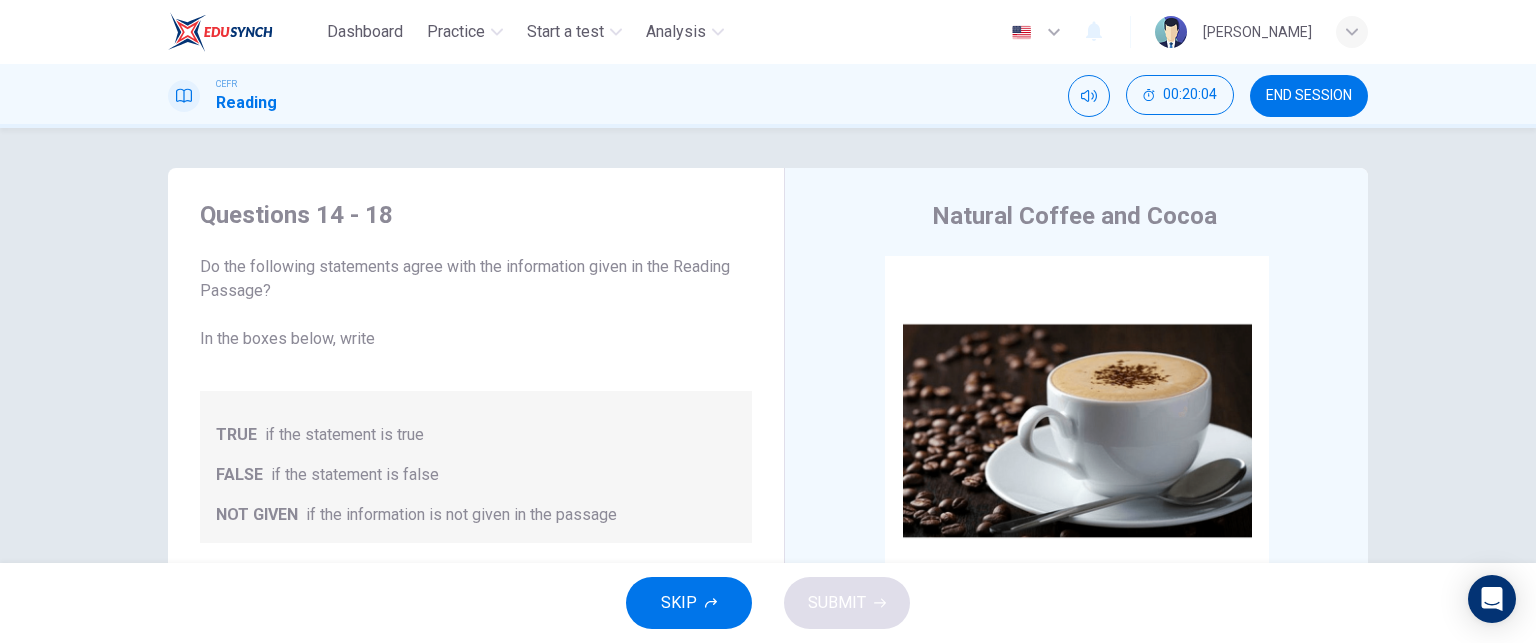 scroll, scrollTop: 24, scrollLeft: 0, axis: vertical 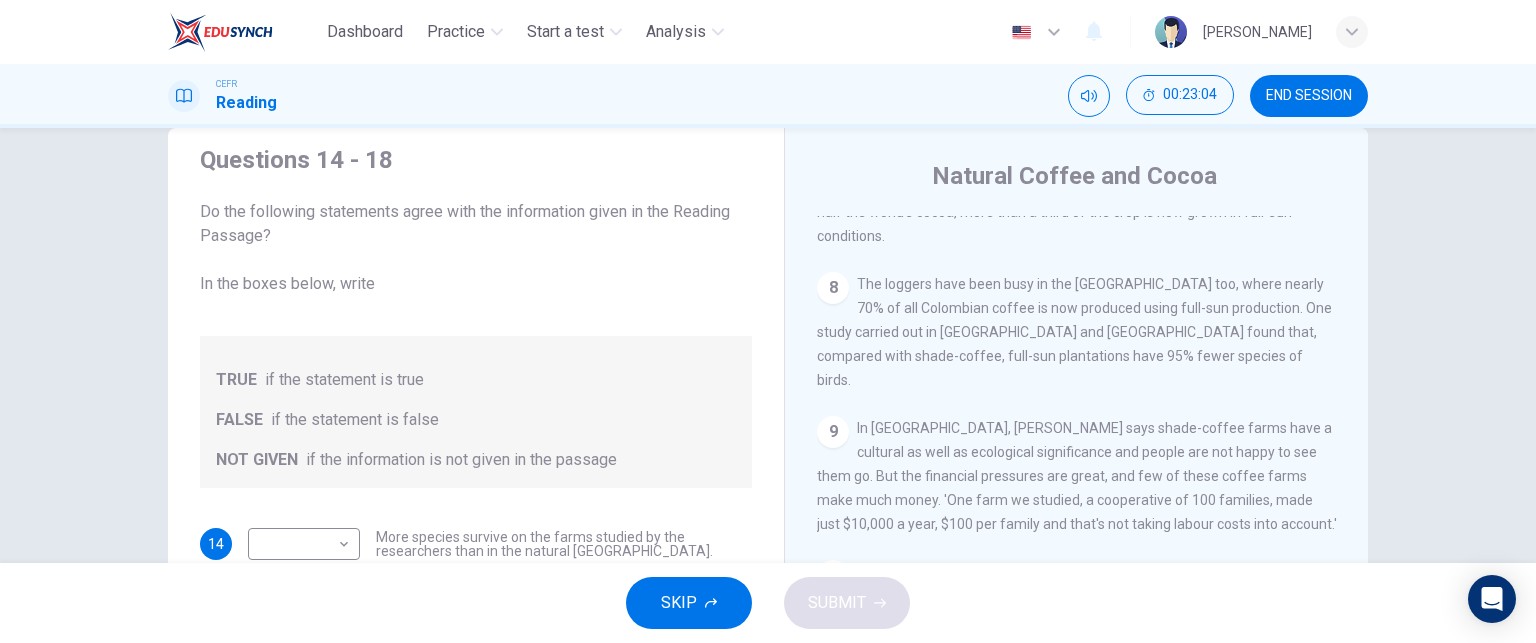 drag, startPoint x: 1356, startPoint y: 371, endPoint x: 1280, endPoint y: 627, distance: 267.04306 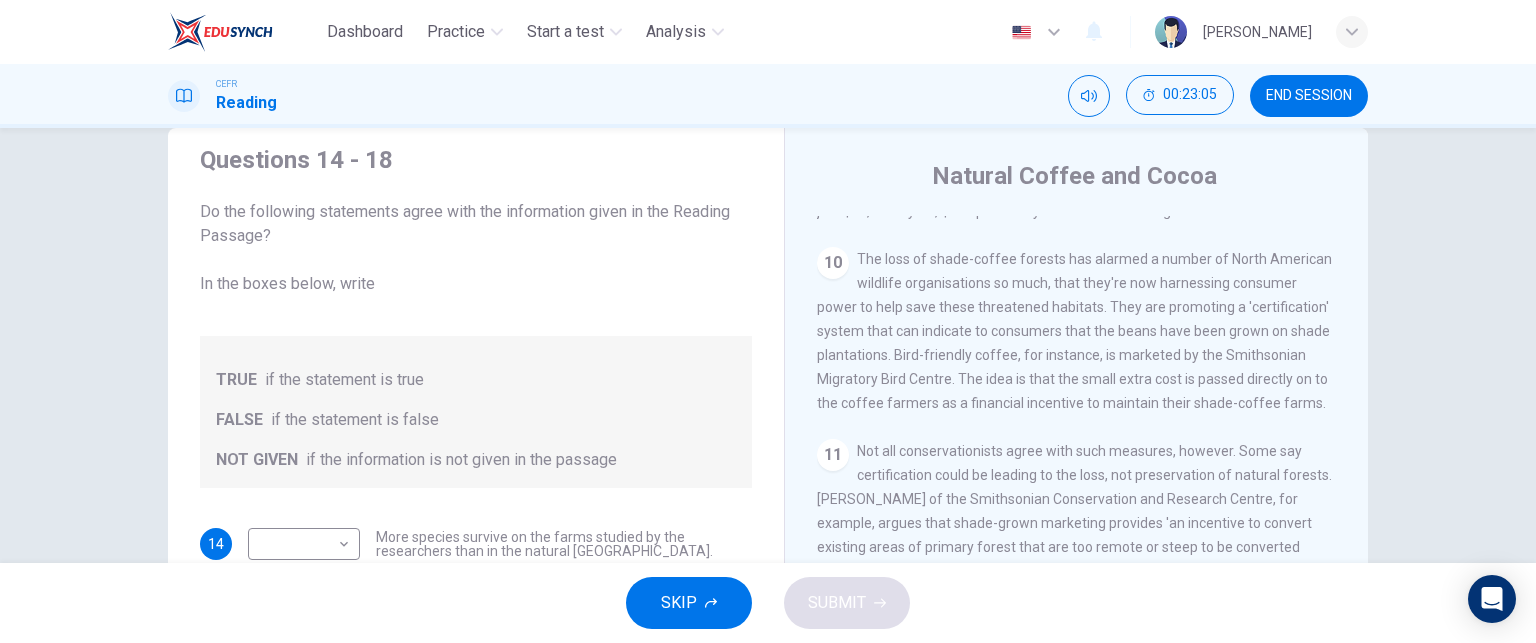 scroll, scrollTop: 1961, scrollLeft: 0, axis: vertical 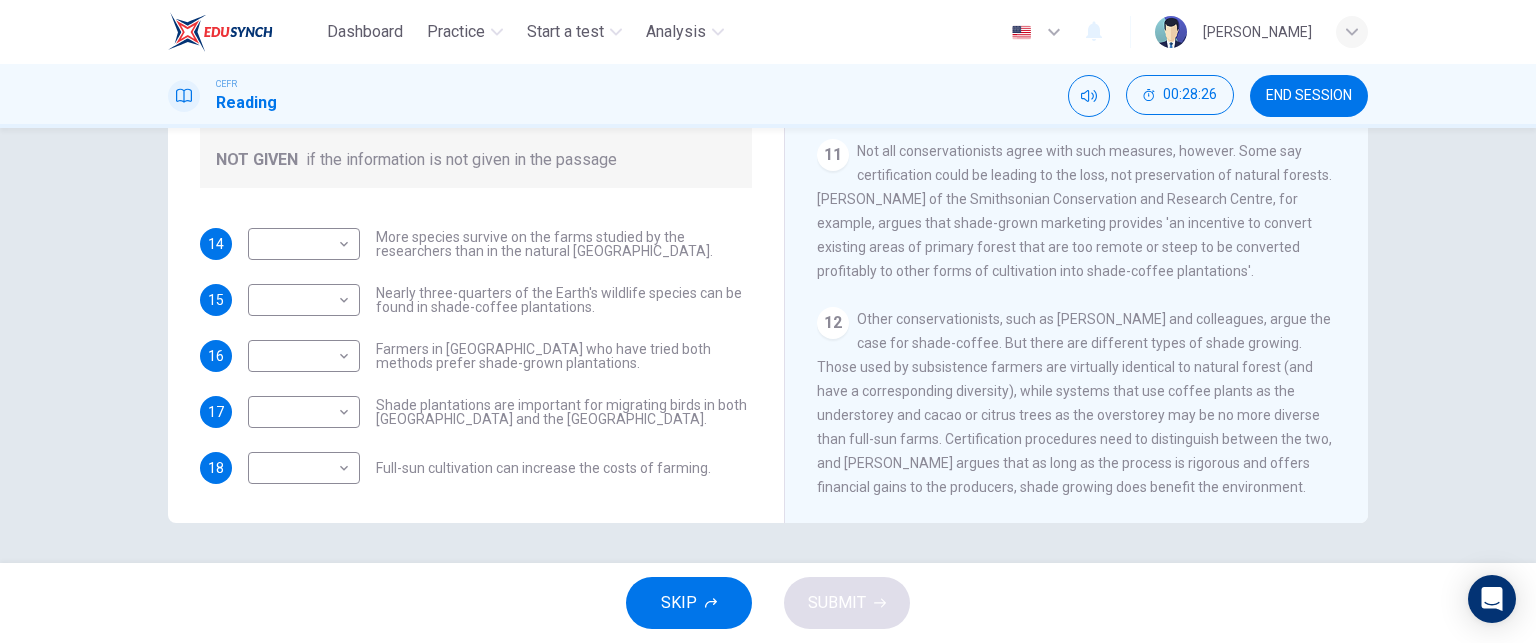 click on "Not all conservationists agree with such measures, however. Some say certification could be leading to the loss, not preservation of natural forests. [PERSON_NAME] of the Smithsonian Conservation and Research Centre, for example, argues that shade-grown marketing provides 'an incentive to convert existing areas of primary forest that are too remote or steep to be converted profitably to other forms of cultivation into shade-coffee plantations'." at bounding box center [1074, 211] 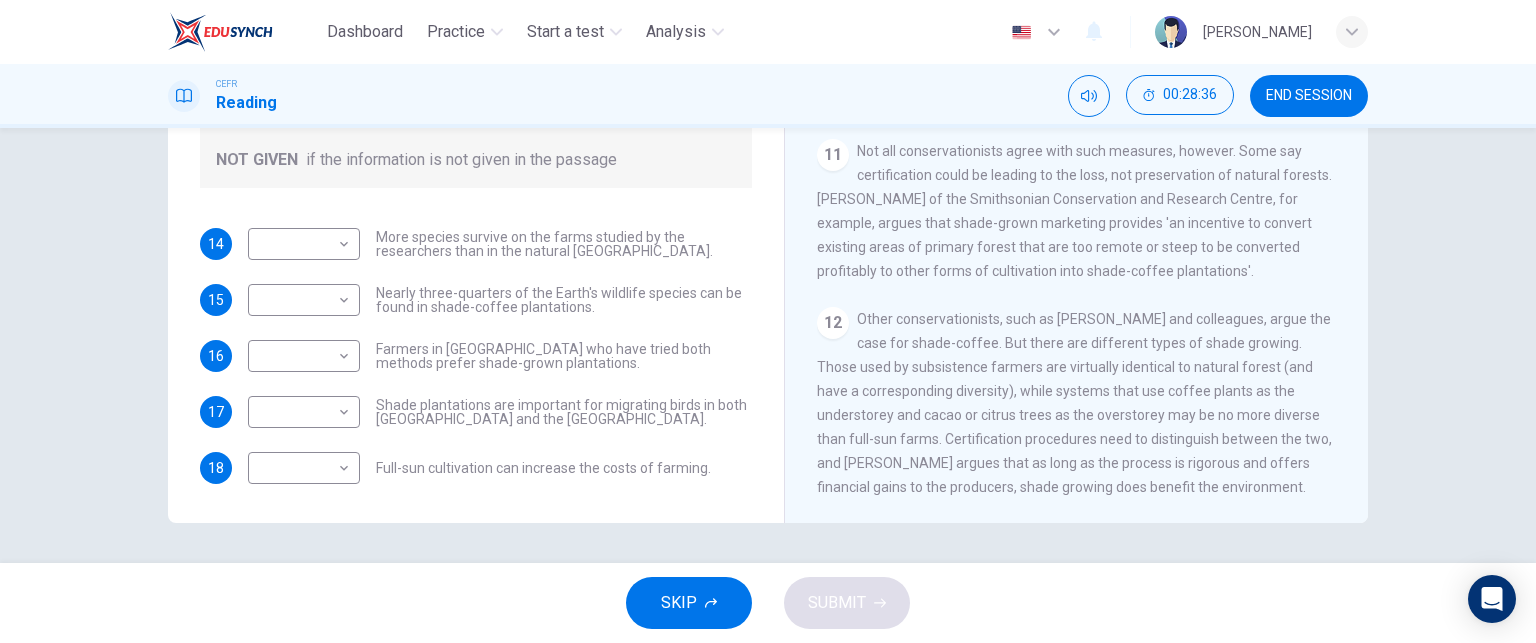 scroll, scrollTop: 253, scrollLeft: 0, axis: vertical 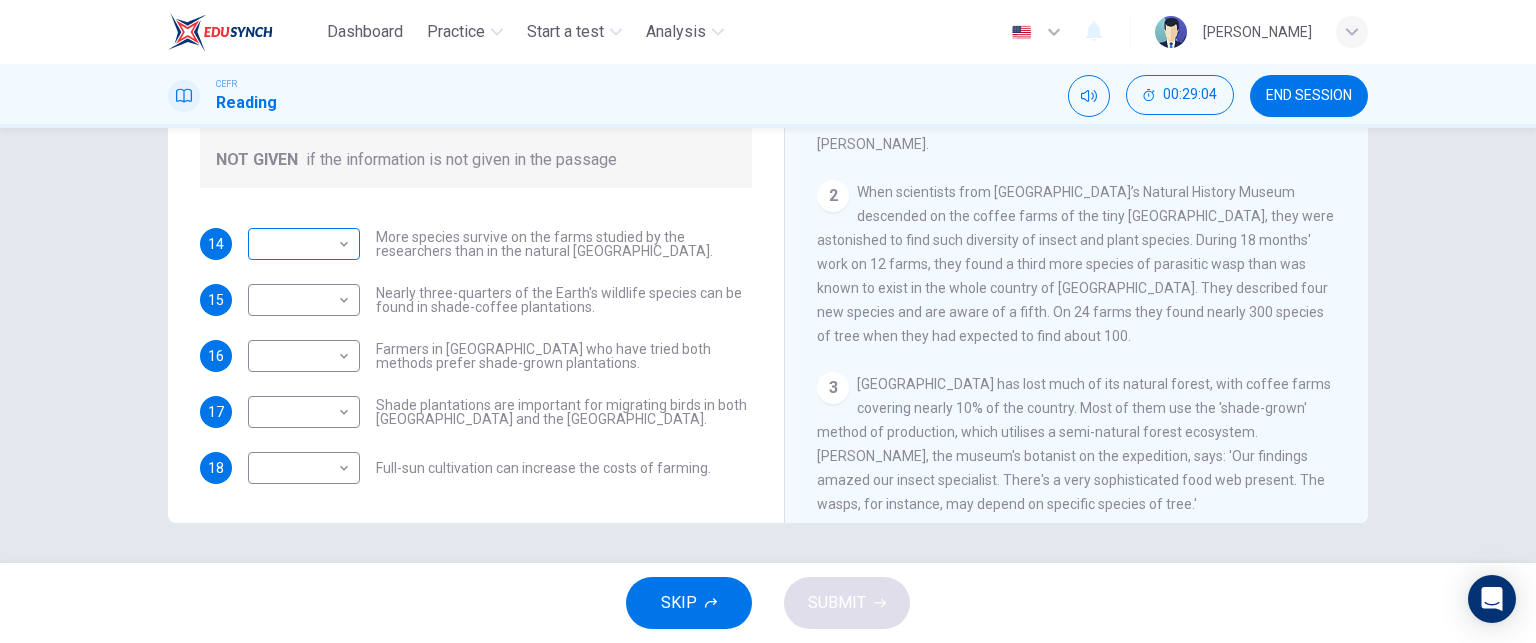 click on "​ ​" at bounding box center [304, 244] 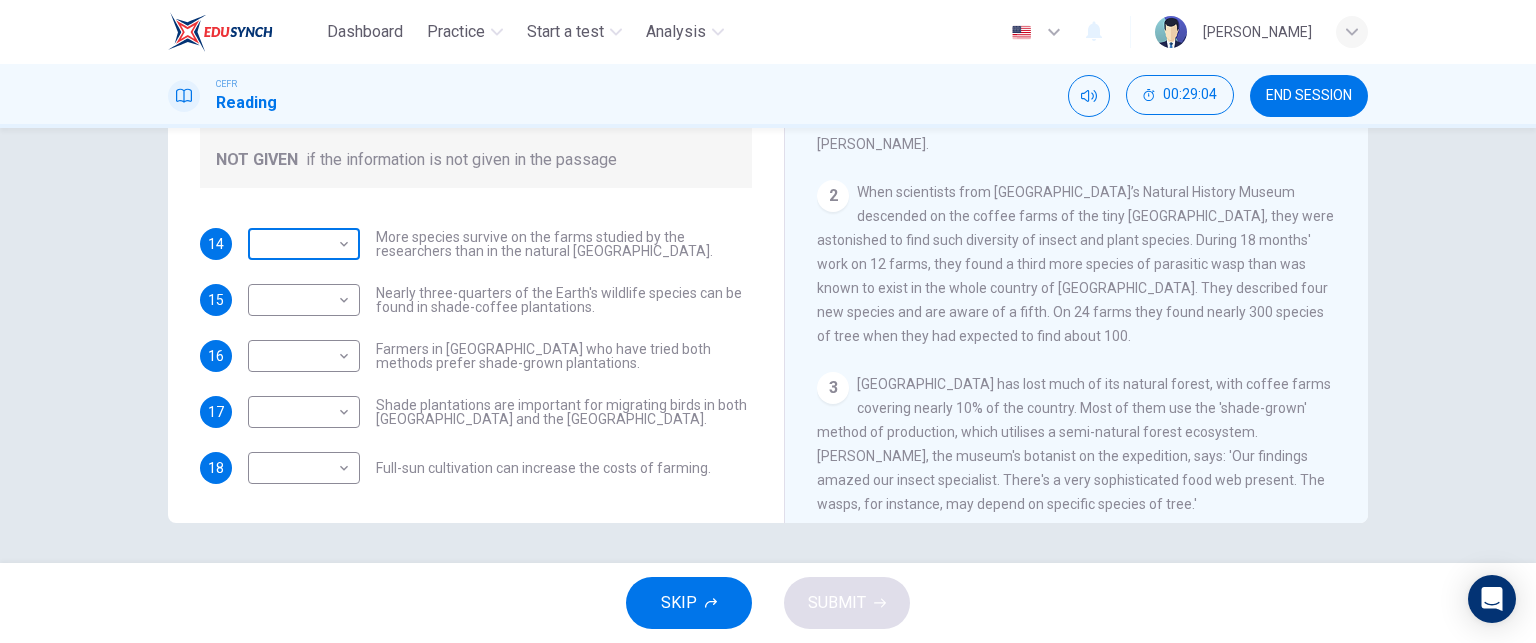 click on "Dashboard Practice Start a test Analysis English en ​ [PERSON_NAME] Reading 00:29:04 END SESSION Questions 14 - 18 Do the following statements agree with the information given in the Reading
Passage?
In the boxes below, write TRUE if the statement is true FALSE if the statement is false NOT GIVEN if the information is not given in the passage 14 ​ ​ More species survive on the farms studied by the researchers than in the natural [GEOGRAPHIC_DATA]. 15 ​ ​ Nearly three-quarters of the Earth's wildlife species can be found in shade-coffee plantations. 16 ​ ​ Farmers in [GEOGRAPHIC_DATA] who have tried both methods prefer shade-grown plantations. 17 ​ ​ Shade plantations are important for migrating birds in both [GEOGRAPHIC_DATA] and the [GEOGRAPHIC_DATA]. 18 ​ ​ Full-sun cultivation can increase the costs of farming. Natural Coffee and Cocoa CLICK TO ZOOM Click to Zoom 1 2 3 4 5 6 7 8 9 10 11 12 SKIP SUBMIT EduSynch - Online Language Proficiency Testing
Dashboard Practice Start a test" at bounding box center (768, 321) 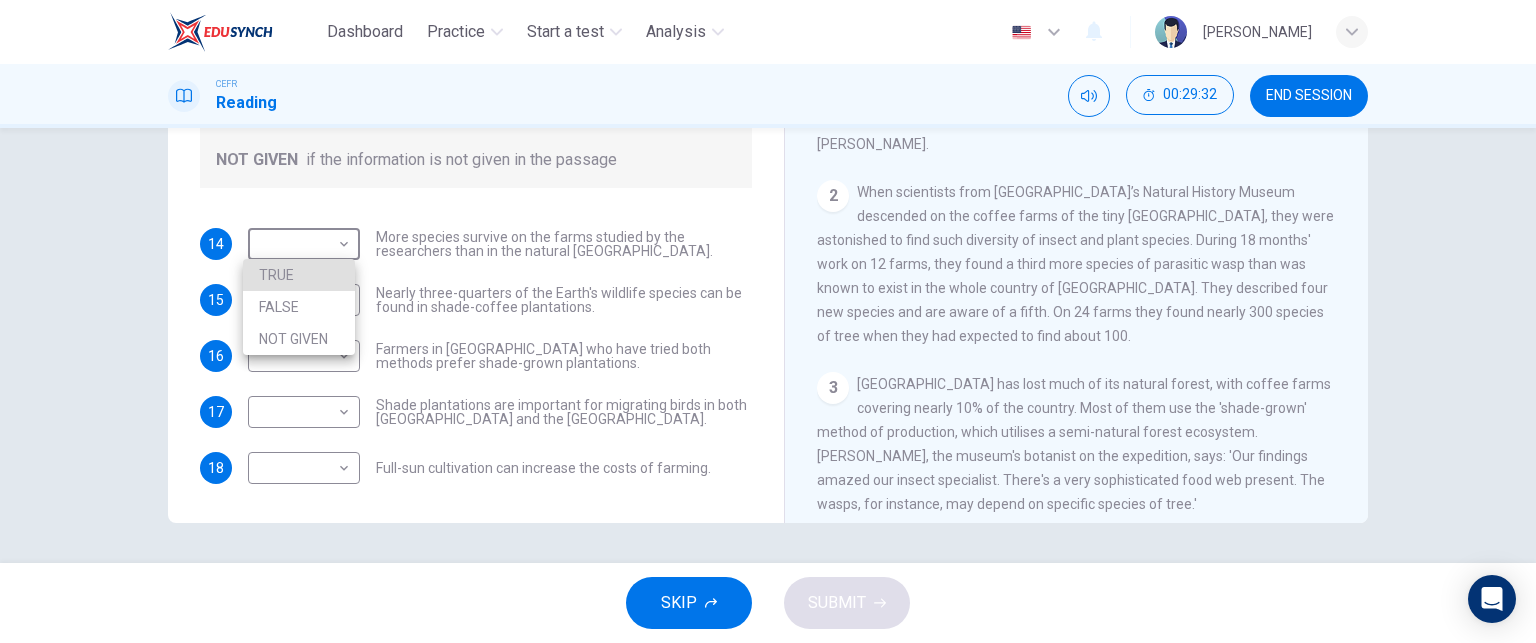 click on "TRUE" at bounding box center (299, 275) 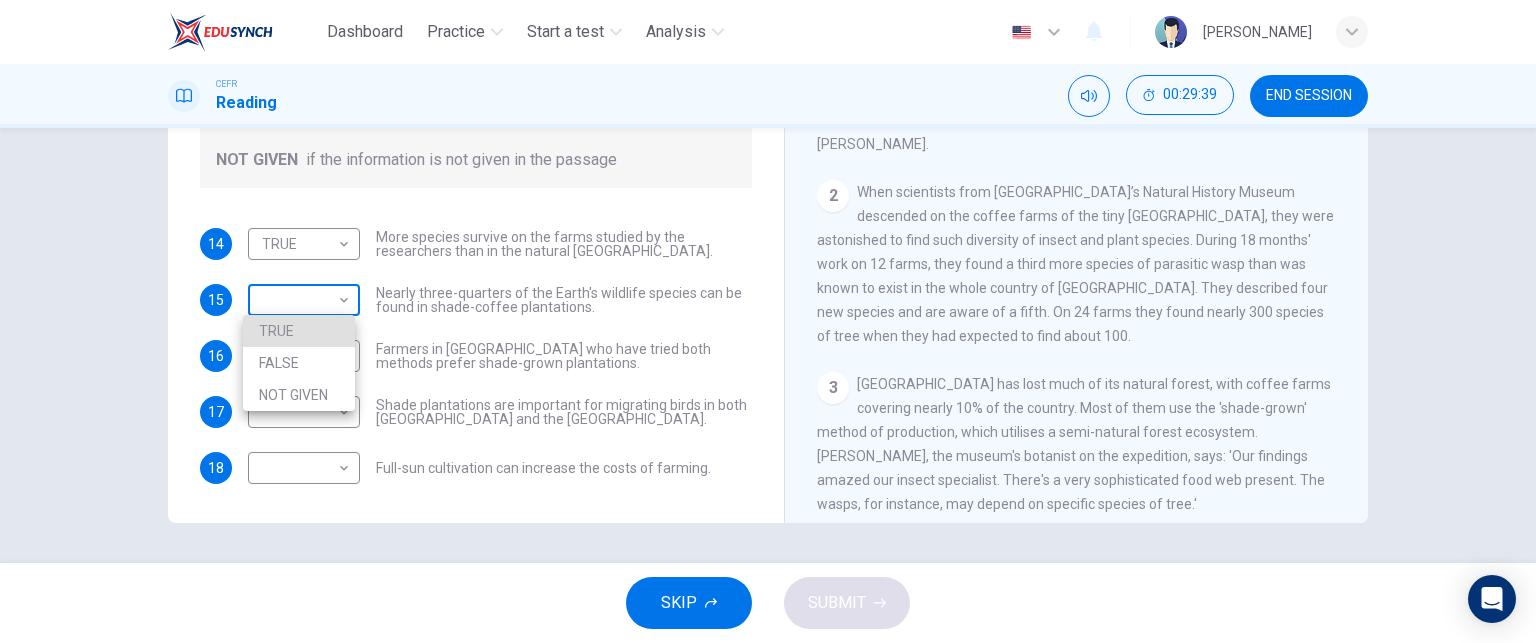 click on "Dashboard Practice Start a test Analysis English en ​ [PERSON_NAME] Reading 00:29:39 END SESSION Questions 14 - 18 Do the following statements agree with the information given in the Reading
Passage?
In the boxes below, write TRUE if the statement is true FALSE if the statement is false NOT GIVEN if the information is not given in the passage 14 TRUE TRUE ​ More species survive on the farms studied by the researchers than in the natural [GEOGRAPHIC_DATA] forests. 15 ​ ​ Nearly three-quarters of the Earth's wildlife species can be found in shade-coffee plantations. 16 ​ ​ Farmers in [GEOGRAPHIC_DATA] who have tried both methods prefer shade-grown plantations. 17 ​ ​ Shade plantations are important for migrating birds in both [GEOGRAPHIC_DATA] and the [GEOGRAPHIC_DATA]. 18 ​ ​ Full-sun cultivation can increase the costs of farming. Natural Coffee and Cocoa CLICK TO ZOOM Click to Zoom 1 2 3 4 5 6 7 8 9 10 11 12 SKIP SUBMIT EduSynch - Online Language Proficiency Testing
Dashboard Practice Analysis" at bounding box center (768, 321) 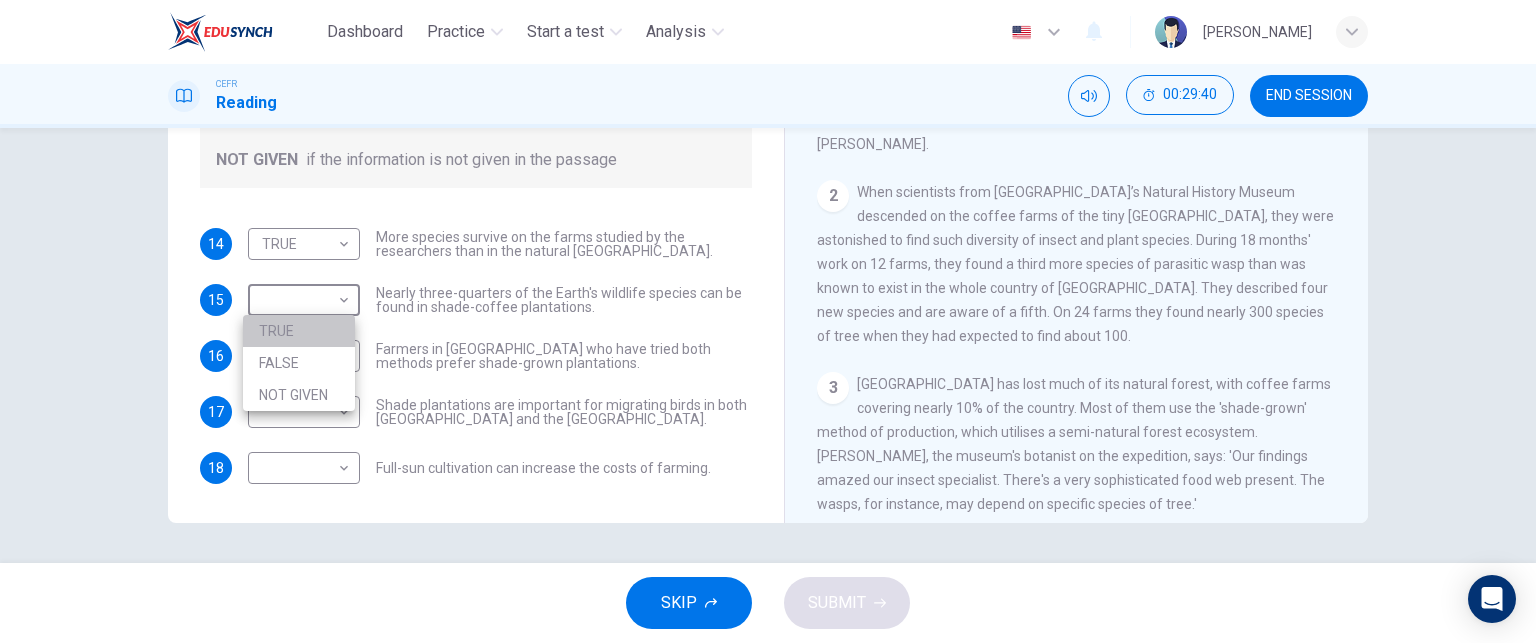 click on "TRUE" at bounding box center [299, 331] 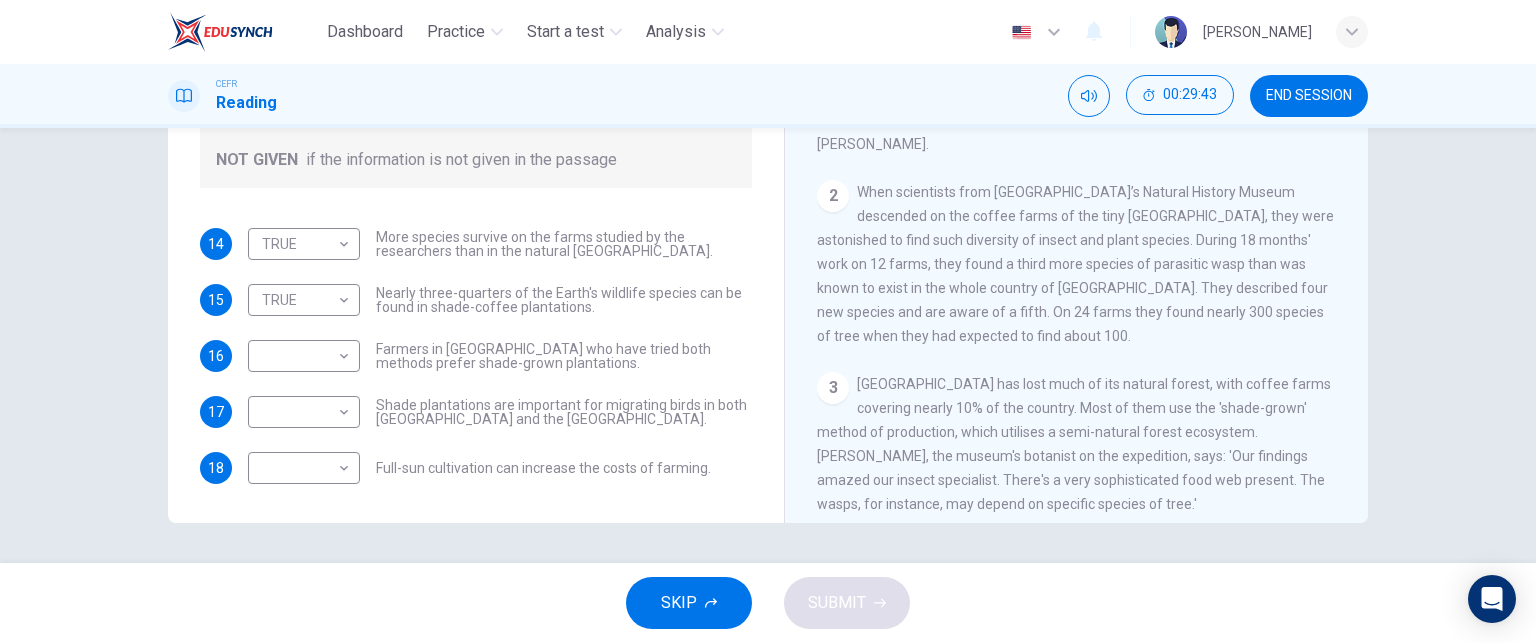 scroll, scrollTop: 1735, scrollLeft: 0, axis: vertical 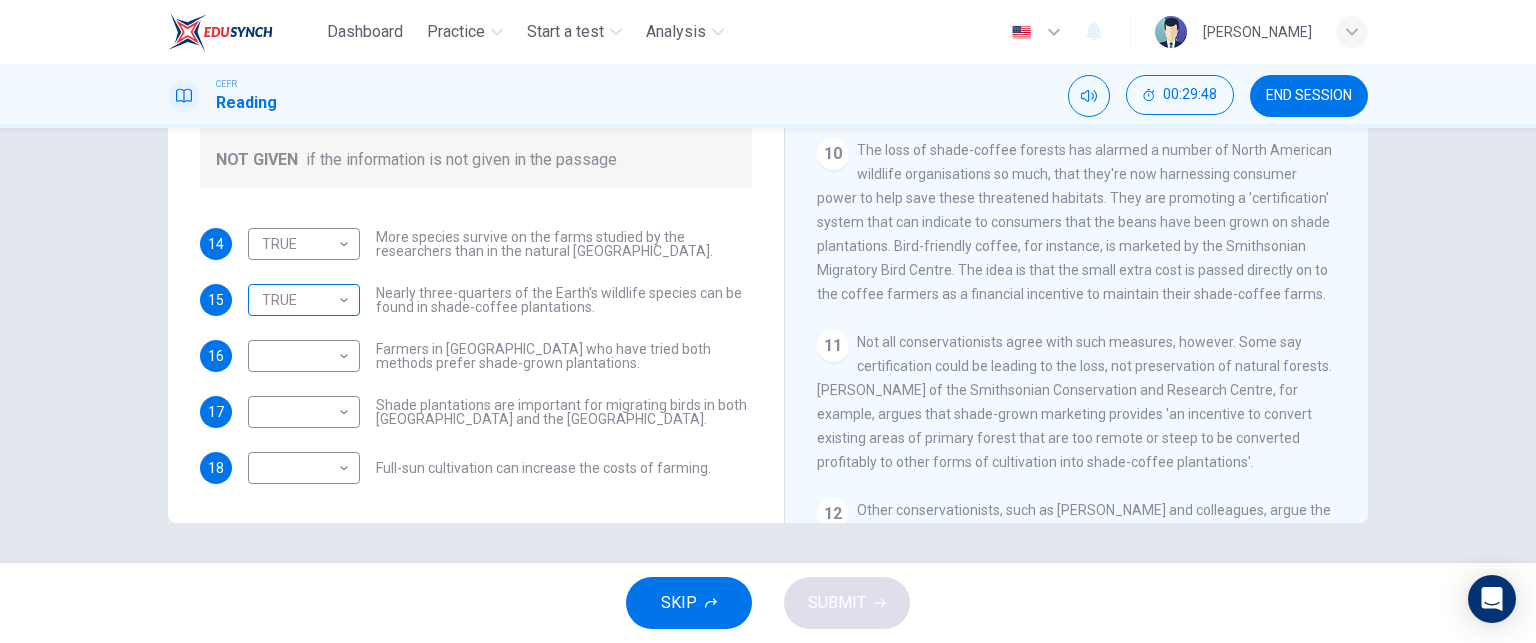 click on "Dashboard Practice Start a test Analysis English en ​ [PERSON_NAME] Reading 00:29:48 END SESSION Questions 14 - 18 Do the following statements agree with the information given in the Reading
Passage?
In the boxes below, write TRUE if the statement is true FALSE if the statement is false NOT GIVEN if the information is not given in the passage 14 TRUE TRUE ​ More species survive on the farms studied by the researchers than in the natural [GEOGRAPHIC_DATA] forests. 15 TRUE TRUE ​ Nearly three-quarters of the Earth's wildlife species can be found in shade-coffee plantations. 16 ​ ​ Farmers in [GEOGRAPHIC_DATA] who have tried both methods prefer shade-grown plantations. 17 ​ ​ Shade plantations are important for migrating birds in both [GEOGRAPHIC_DATA] and the [GEOGRAPHIC_DATA]. 18 ​ ​ Full-sun cultivation can increase the costs of farming. Natural Coffee and Cocoa CLICK TO ZOOM Click to Zoom 1 2 3 4 5 6 7 8 9 10 11 12 SKIP SUBMIT EduSynch - Online Language Proficiency Testing
Dashboard Practice" at bounding box center [768, 321] 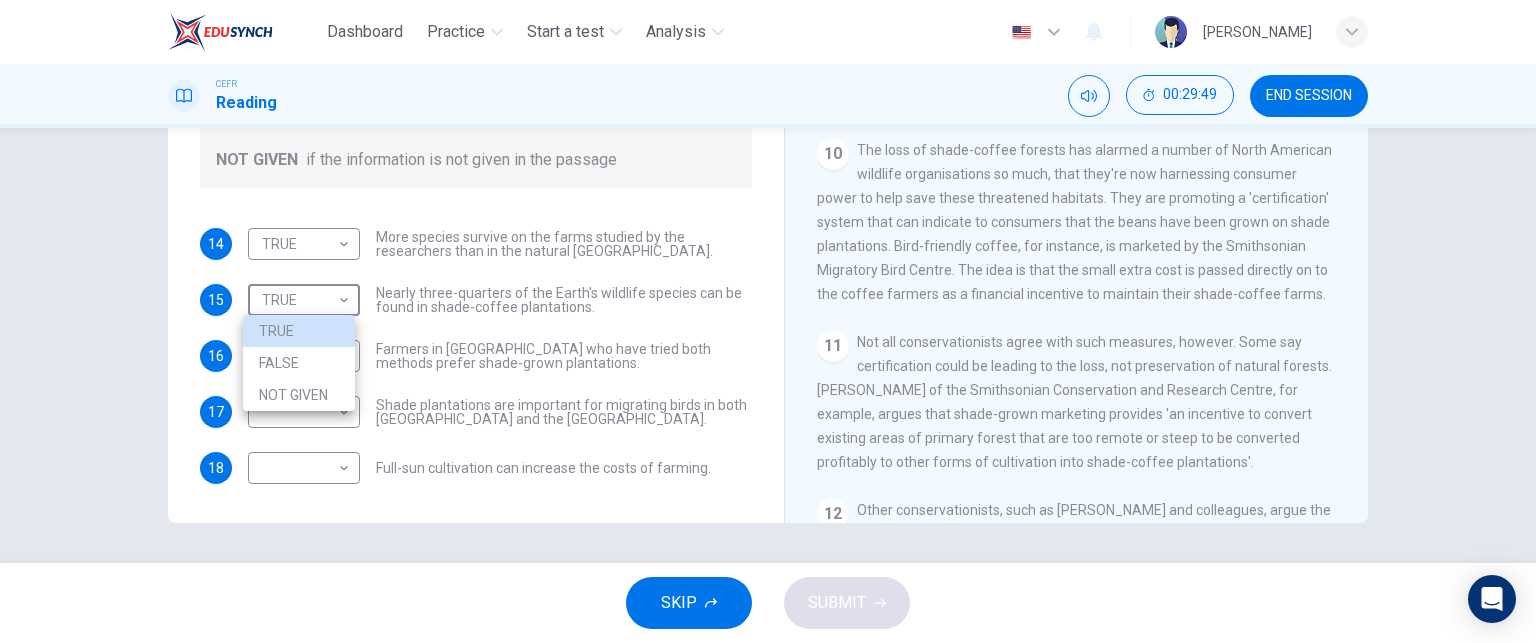 click on "NOT GIVEN" at bounding box center (299, 395) 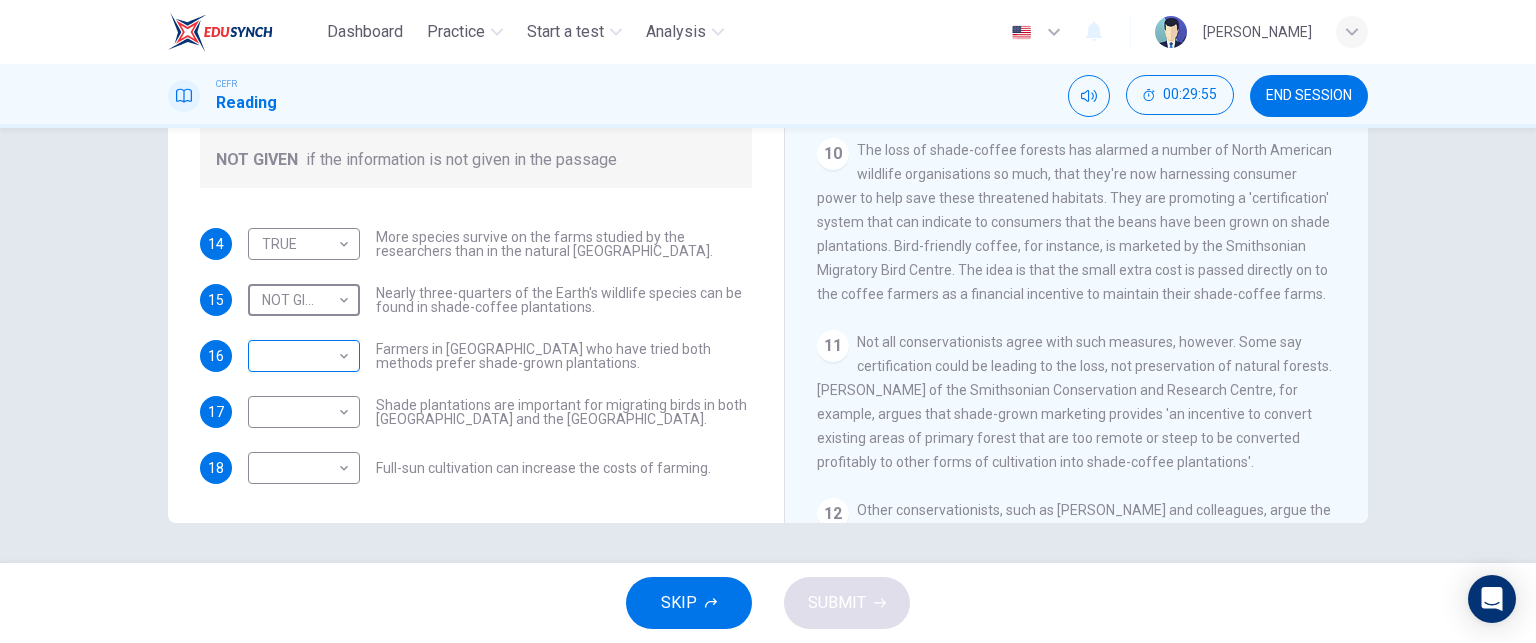 click on "Dashboard Practice Start a test Analysis English en ​ [PERSON_NAME] Reading 00:29:55 END SESSION Questions 14 - 18 Do the following statements agree with the information given in the Reading
Passage?
In the boxes below, write TRUE if the statement is true FALSE if the statement is false NOT GIVEN if the information is not given in the passage 14 TRUE TRUE ​ More species survive on the farms studied by the researchers than in the natural [GEOGRAPHIC_DATA] forests. 15 NOT GIVEN NOT GIVEN ​ Nearly three-quarters of the Earth's wildlife species can be found in shade-coffee plantations. 16 ​ ​ Farmers in [GEOGRAPHIC_DATA] who have tried both methods prefer shade-grown plantations. 17 ​ ​ Shade plantations are important for migrating birds in both [GEOGRAPHIC_DATA] and the [GEOGRAPHIC_DATA]. 18 ​ ​ Full-sun cultivation can increase the costs of farming. Natural Coffee and Cocoa CLICK TO ZOOM Click to Zoom 1 2 3 4 5 6 7 8 9 10 11 12 SKIP SUBMIT EduSynch - Online Language Proficiency Testing
Dashboard" at bounding box center [768, 321] 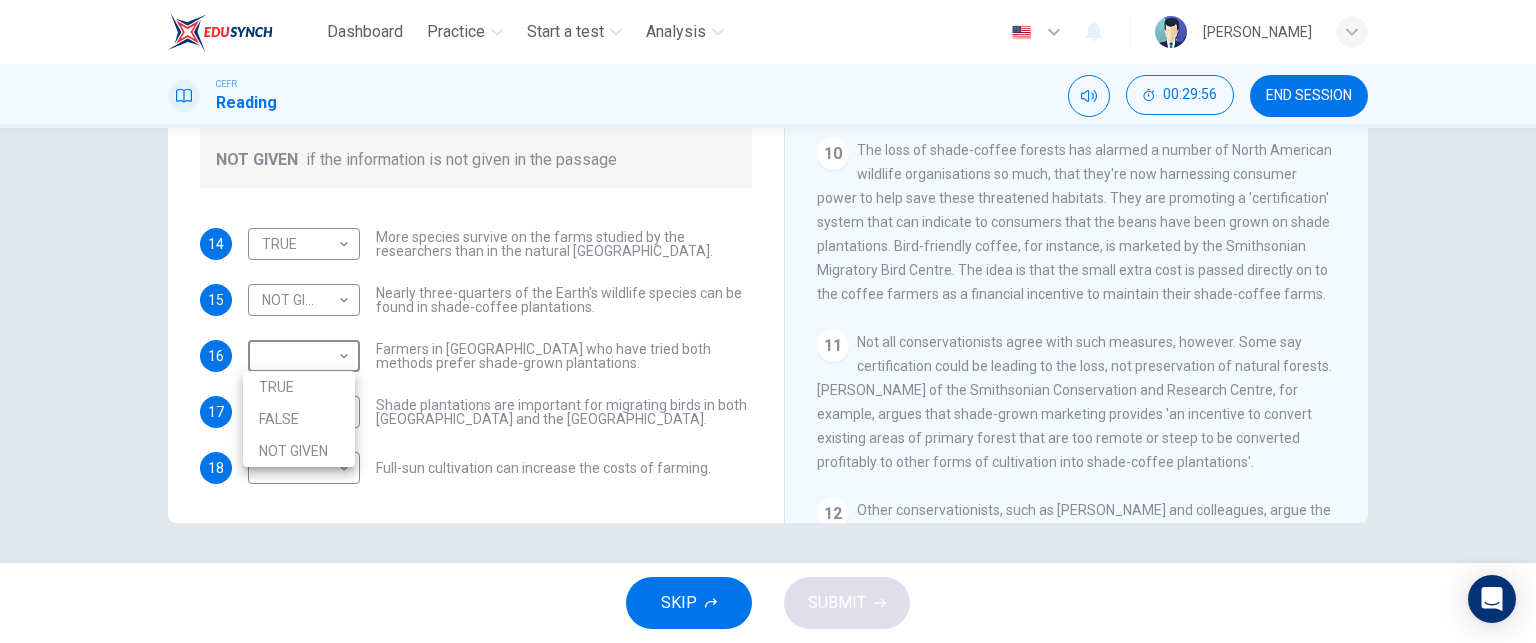 click on "NOT GIVEN" at bounding box center [299, 451] 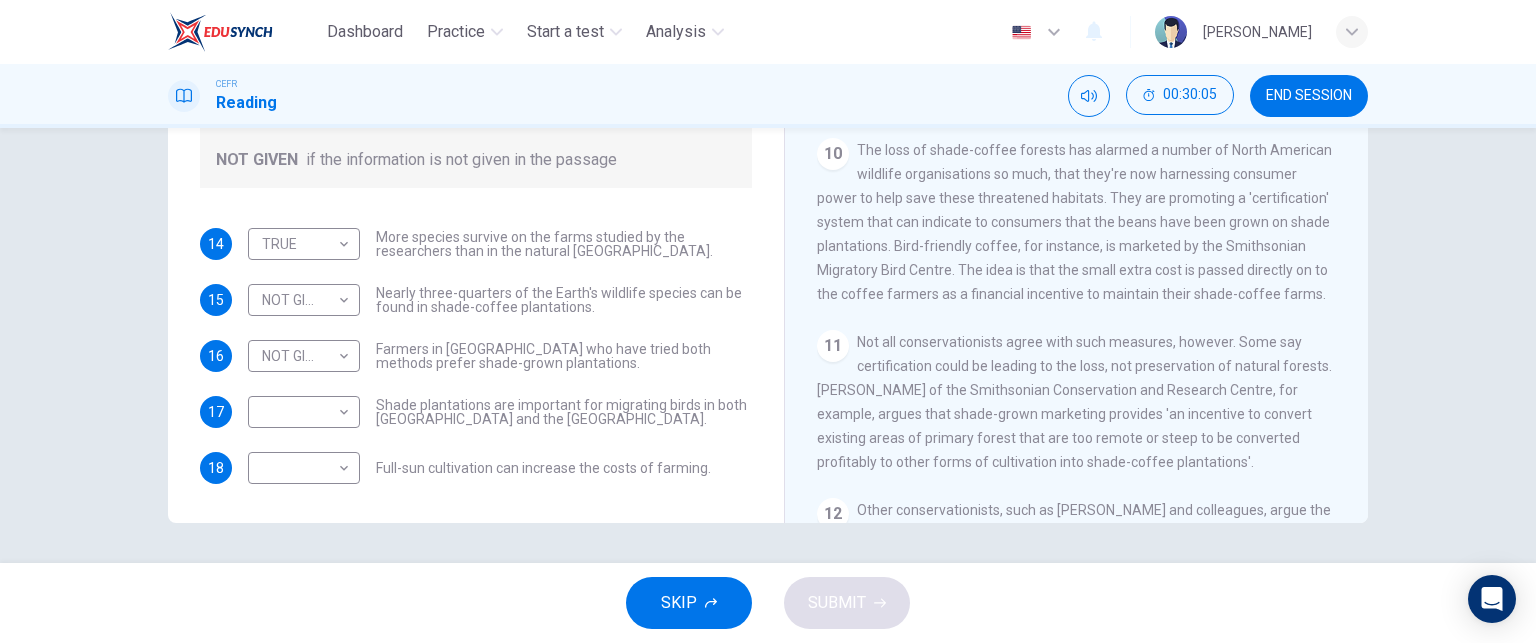 scroll, scrollTop: 1044, scrollLeft: 0, axis: vertical 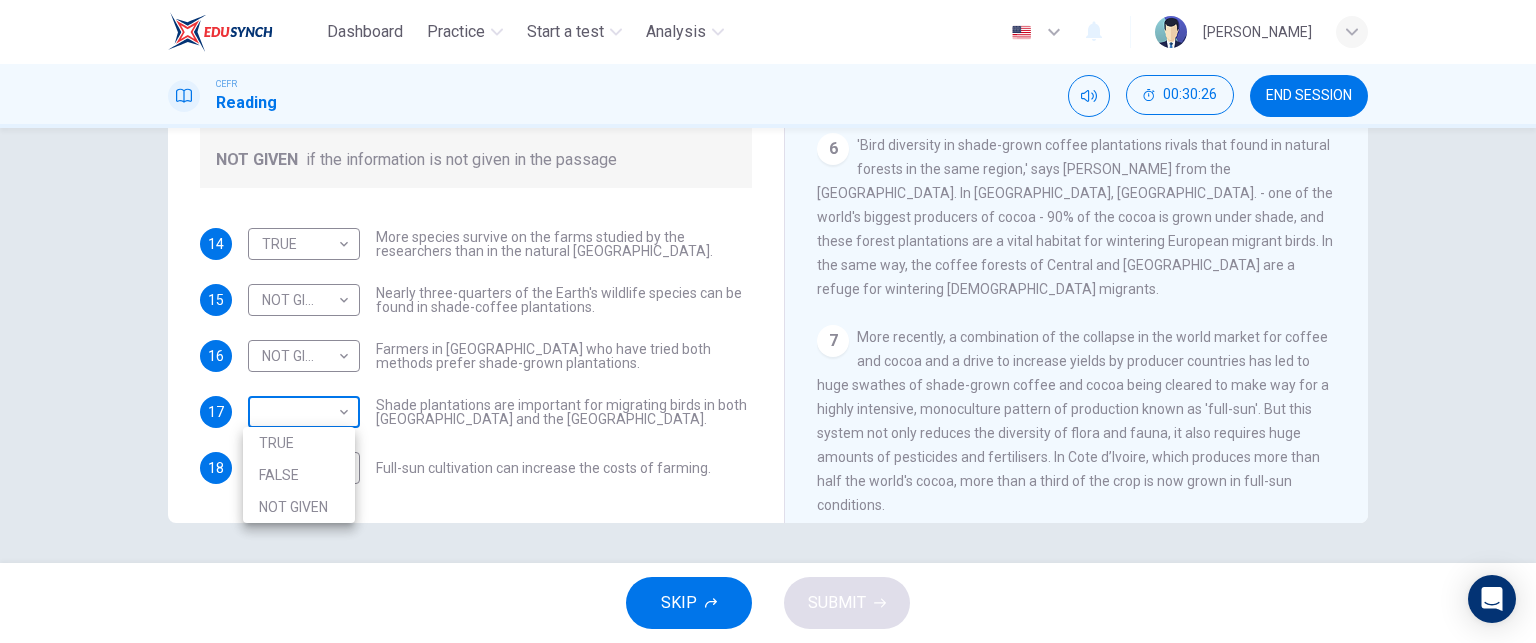 click on "Dashboard Practice Start a test Analysis English en ​ [PERSON_NAME] Reading 00:30:26 END SESSION Questions 14 - 18 Do the following statements agree with the information given in the Reading
Passage?
In the boxes below, write TRUE if the statement is true FALSE if the statement is false NOT GIVEN if the information is not given in the passage 14 TRUE TRUE ​ More species survive on the farms studied by the researchers than in the natural [GEOGRAPHIC_DATA] forests. 15 NOT GIVEN NOT GIVEN ​ Nearly three-quarters of the Earth's wildlife species can be found in shade-coffee plantations. 16 NOT GIVEN NOT GIVEN ​ Farmers in [GEOGRAPHIC_DATA] who have tried both methods prefer shade-grown plantations. 17 ​ ​ Shade plantations are important for migrating birds in both [GEOGRAPHIC_DATA] and the [GEOGRAPHIC_DATA]. 18 ​ ​ Full-sun cultivation can increase the costs of farming. Natural Coffee and Cocoa CLICK TO ZOOM Click to Zoom 1 2 3 4 5 6 7 8 9 10 11 12 SKIP SUBMIT EduSynch - Online Language Proficiency Testing" at bounding box center [768, 321] 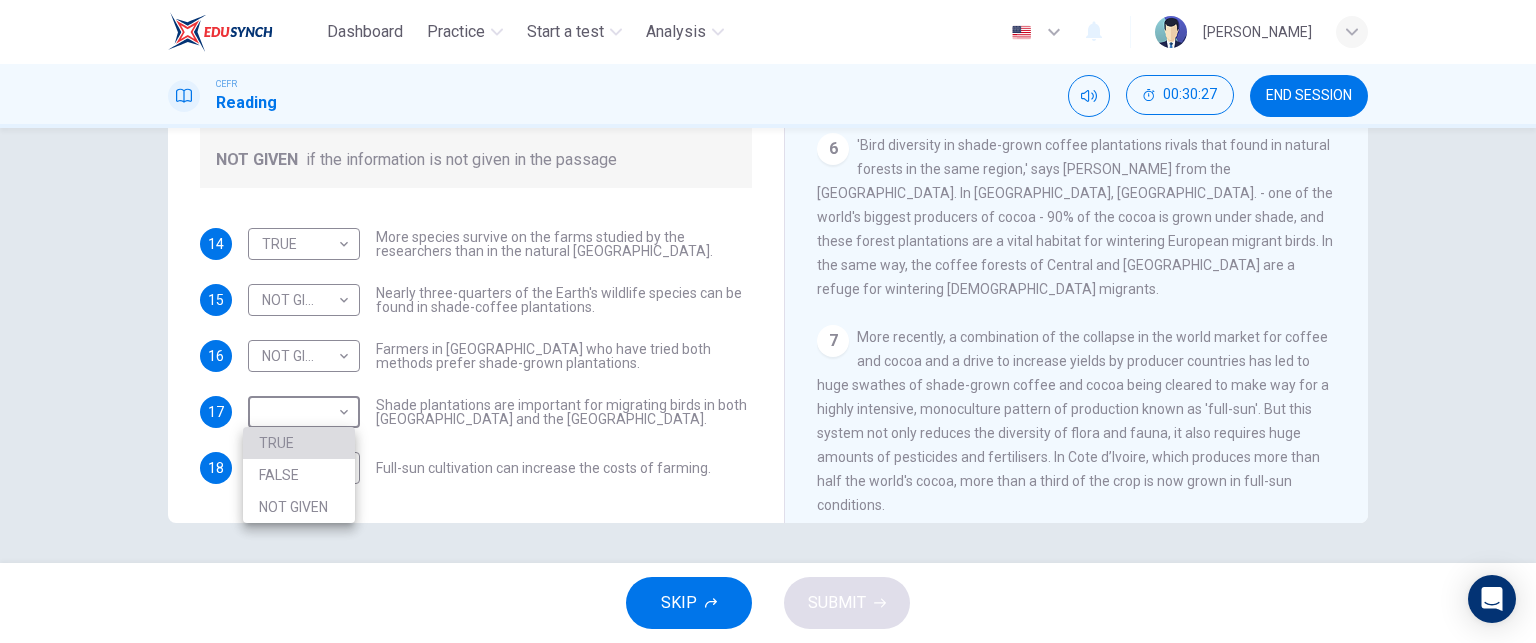 click on "TRUE" at bounding box center [299, 443] 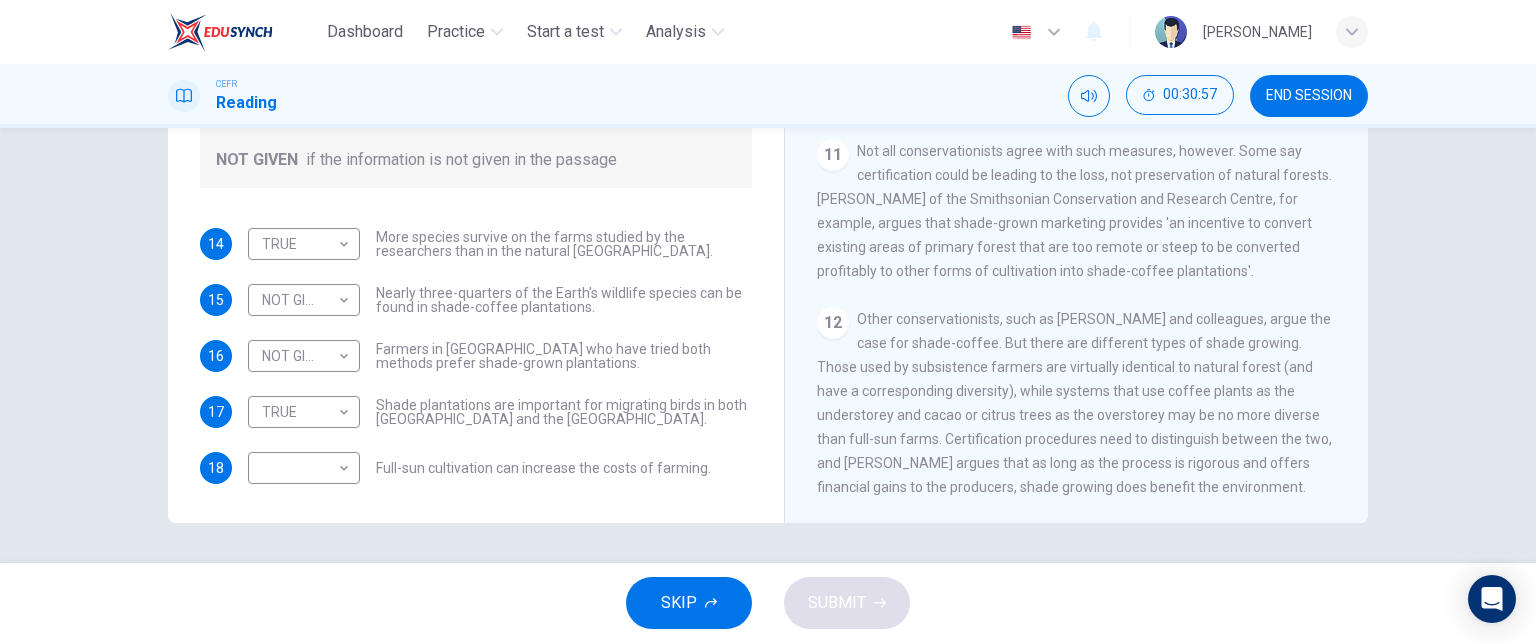 scroll, scrollTop: 1266, scrollLeft: 0, axis: vertical 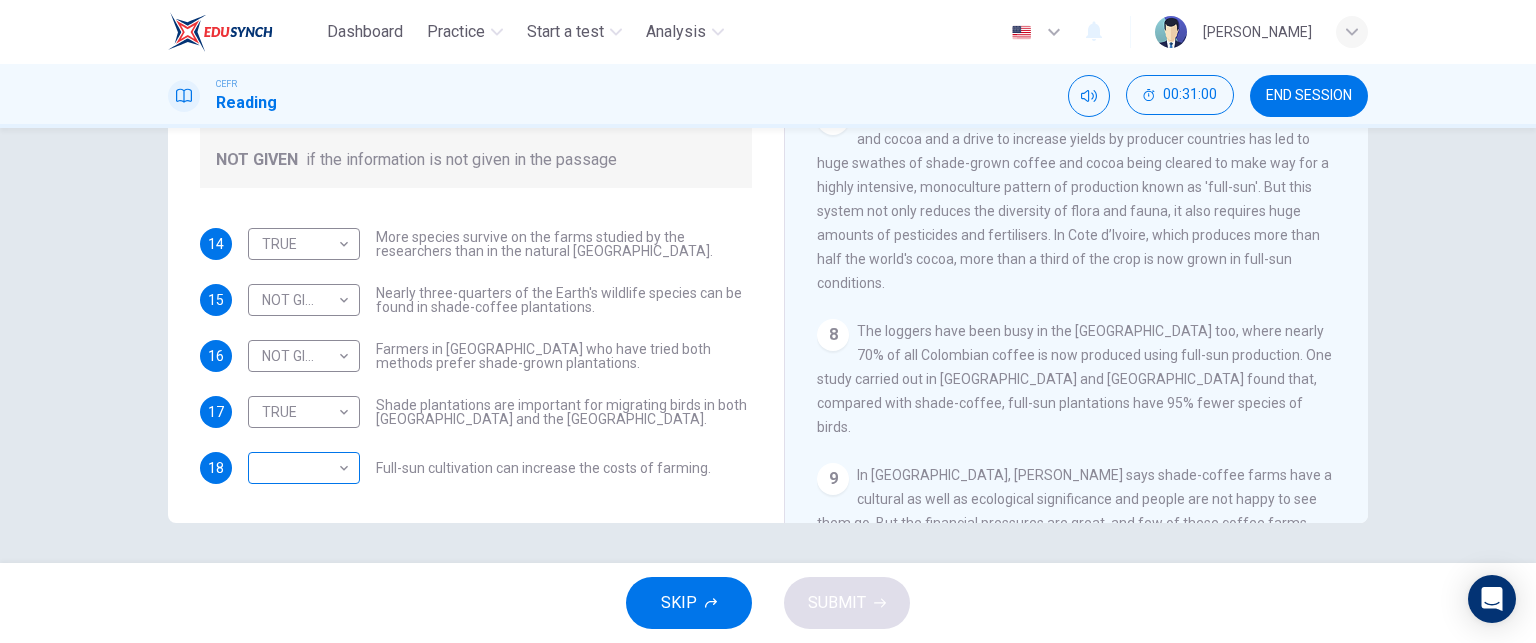 click on "Dashboard Practice Start a test Analysis English en ​ [PERSON_NAME] Reading 00:31:00 END SESSION Questions 14 - 18 Do the following statements agree with the information given in the Reading
Passage?
In the boxes below, write TRUE if the statement is true FALSE if the statement is false NOT GIVEN if the information is not given in the passage 14 TRUE TRUE ​ More species survive on the farms studied by the researchers than in the natural [GEOGRAPHIC_DATA] forests. 15 NOT GIVEN NOT GIVEN ​ Nearly three-quarters of the Earth's wildlife species can be found in shade-coffee plantations. 16 NOT GIVEN NOT GIVEN ​ Farmers in [GEOGRAPHIC_DATA] who have tried both methods prefer shade-grown plantations. 17 TRUE TRUE ​ Shade plantations are important for migrating birds in both [GEOGRAPHIC_DATA] and the [GEOGRAPHIC_DATA]. 18 ​ ​ Full-sun cultivation can increase the costs of farming. Natural Coffee and Cocoa CLICK TO ZOOM Click to Zoom 1 2 3 4 5 6 7 8 9 10 11 12 SKIP SUBMIT
Dashboard Practice Start a test 2025" at bounding box center (768, 321) 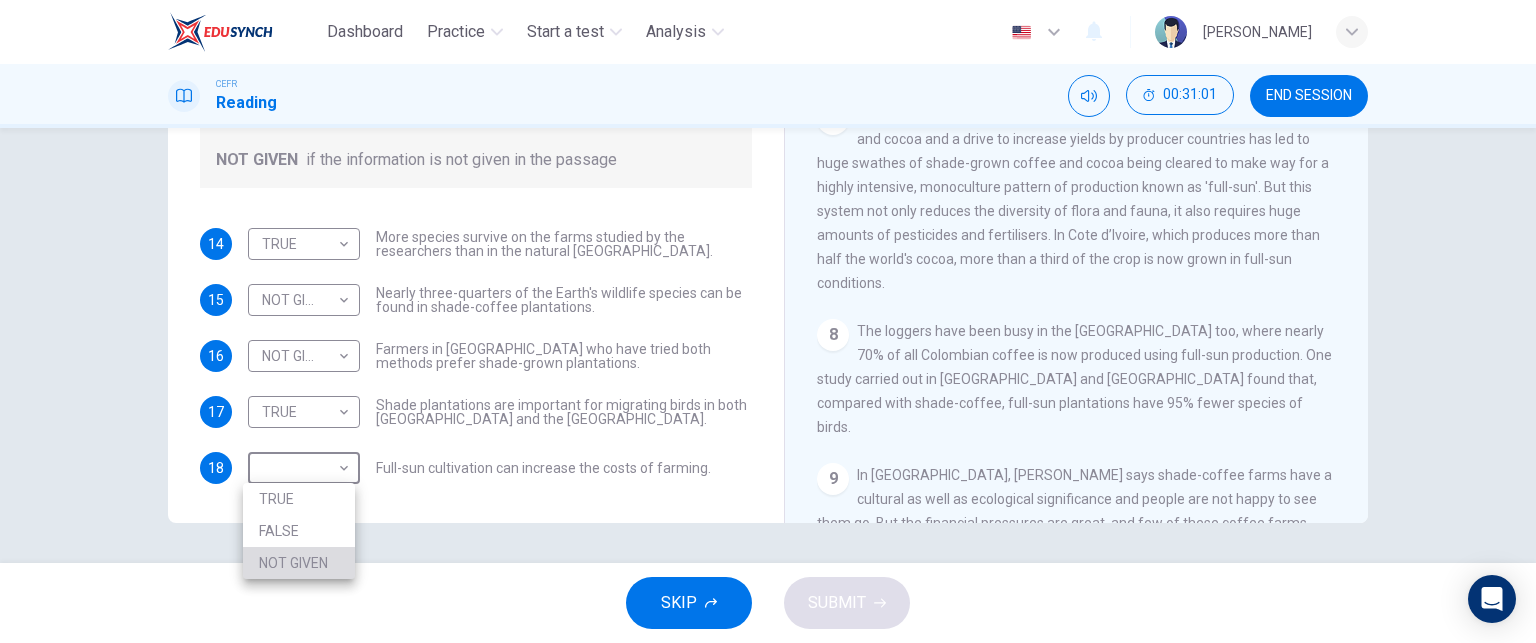 click on "NOT GIVEN" at bounding box center [299, 563] 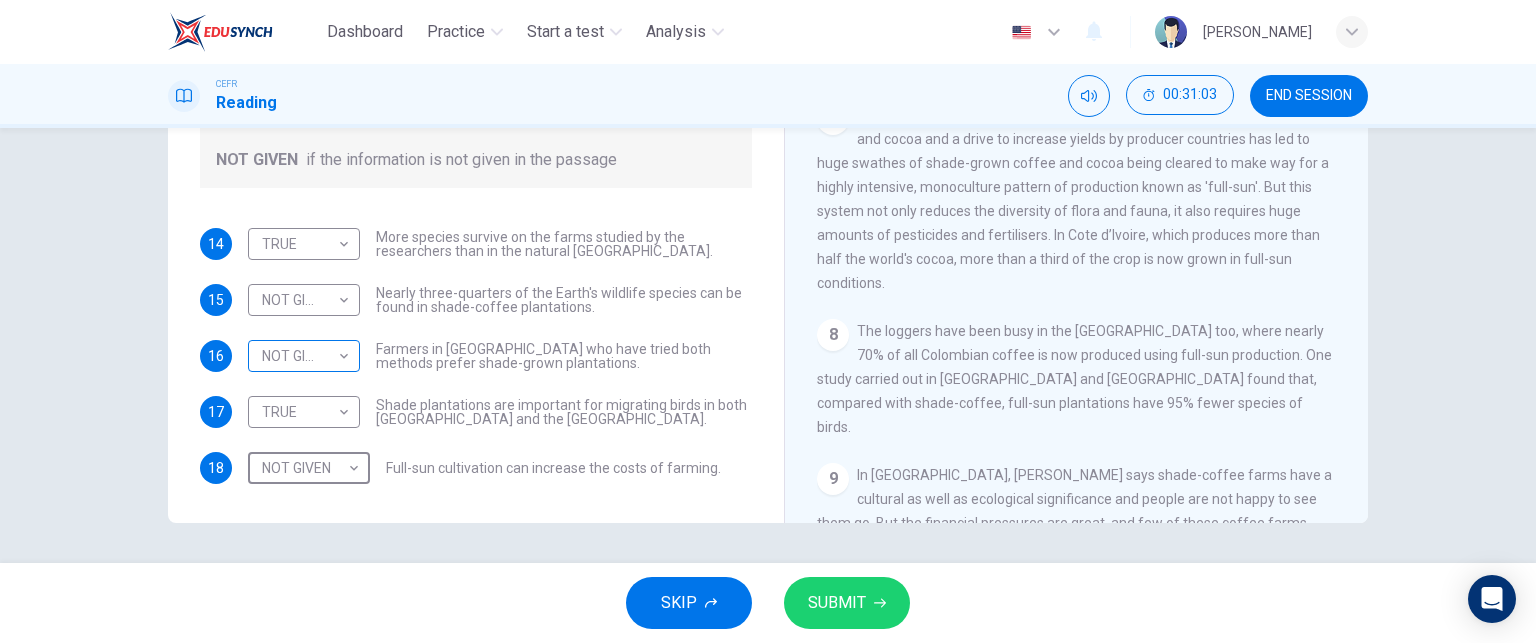 scroll, scrollTop: 0, scrollLeft: 0, axis: both 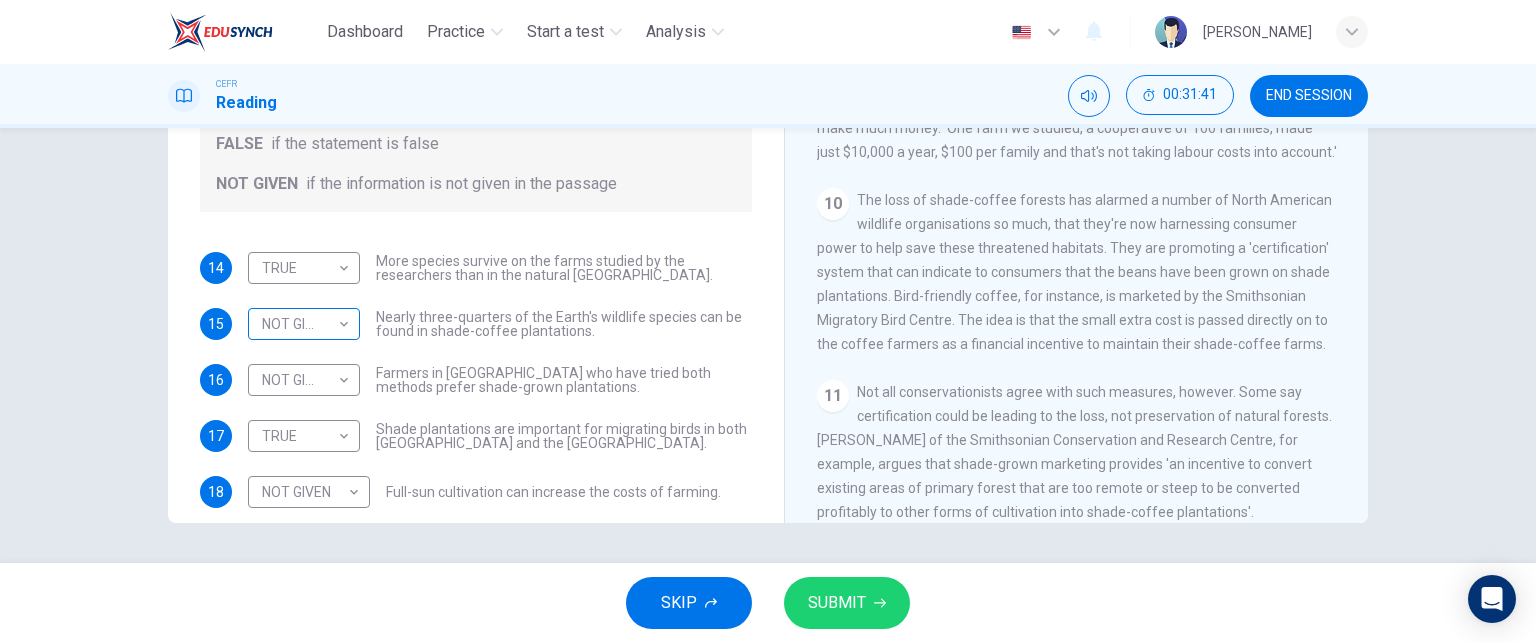 click on "Dashboard Practice Start a test Analysis English en ​ [PERSON_NAME] Reading 00:31:41 END SESSION Questions 14 - 18 Do the following statements agree with the information given in the Reading
Passage?
In the boxes below, write TRUE if the statement is true FALSE if the statement is false NOT GIVEN if the information is not given in the passage 14 TRUE TRUE ​ More species survive on the farms studied by the researchers than in the natural [GEOGRAPHIC_DATA] forests. 15 NOT GIVEN NOT GIVEN ​ Nearly three-quarters of the Earth's wildlife species can be found in shade-coffee plantations. 16 NOT GIVEN NOT GIVEN ​ Farmers in [GEOGRAPHIC_DATA] who have tried both methods prefer shade-grown plantations. 17 TRUE TRUE ​ Shade plantations are important for migrating birds in both [GEOGRAPHIC_DATA] and the [GEOGRAPHIC_DATA]. 18 NOT GIVEN NOT GIVEN ​ Full-sun cultivation can increase the costs of farming. Natural Coffee and Cocoa CLICK TO ZOOM Click to Zoom 1 2 3 4 5 6 7 8 9 10 11 12 SKIP SUBMIT
Dashboard Practice" at bounding box center (768, 321) 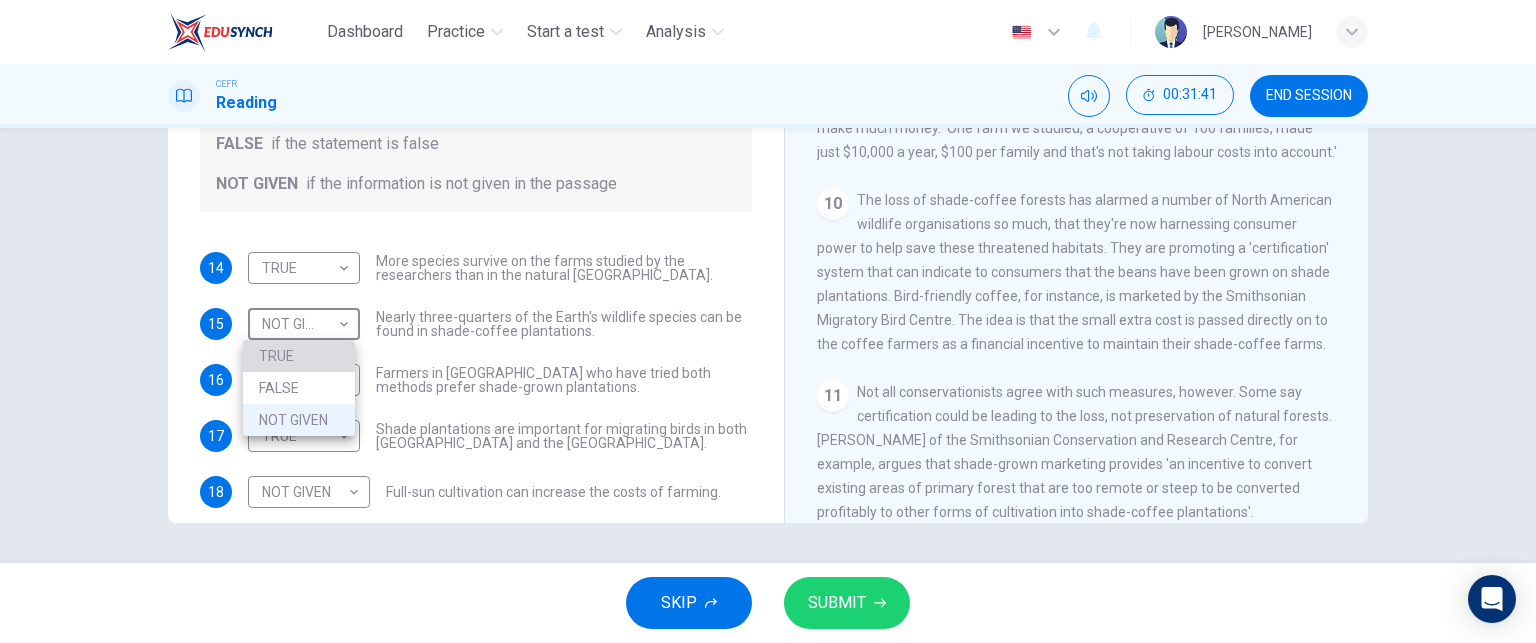 click on "TRUE" at bounding box center [299, 356] 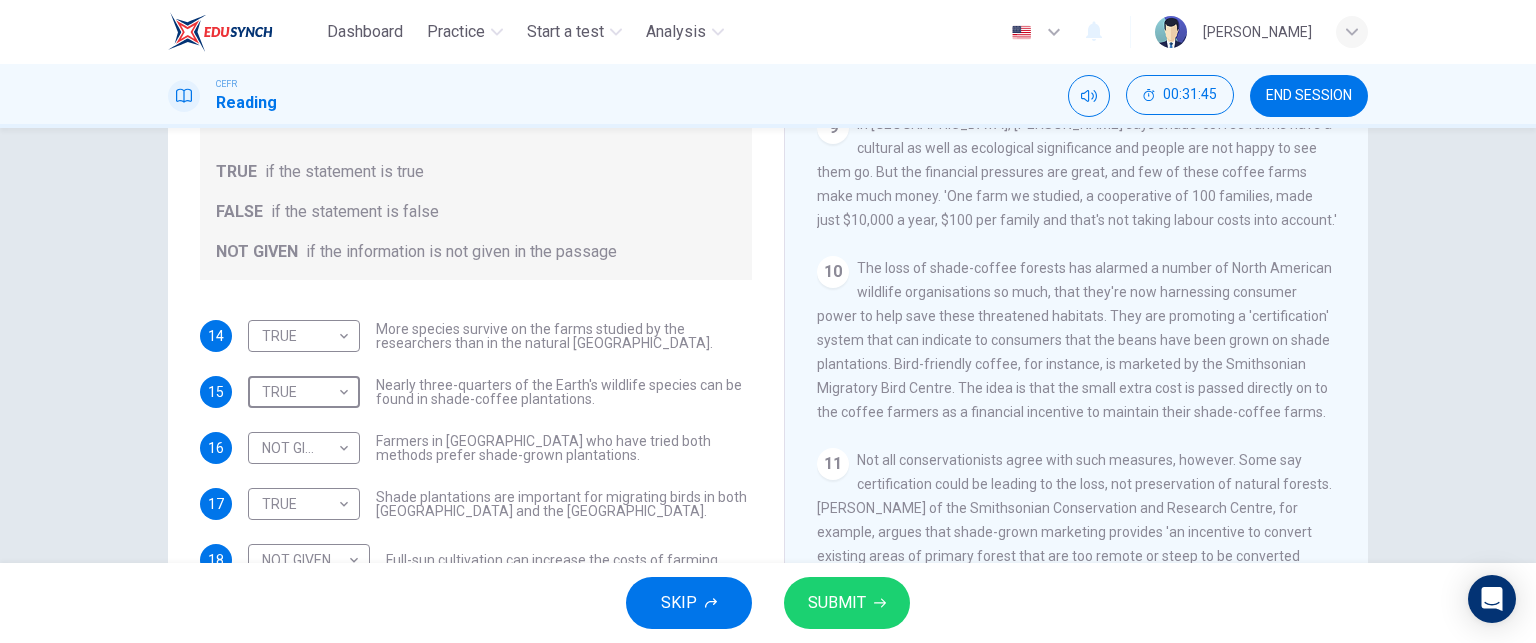 scroll, scrollTop: 140, scrollLeft: 0, axis: vertical 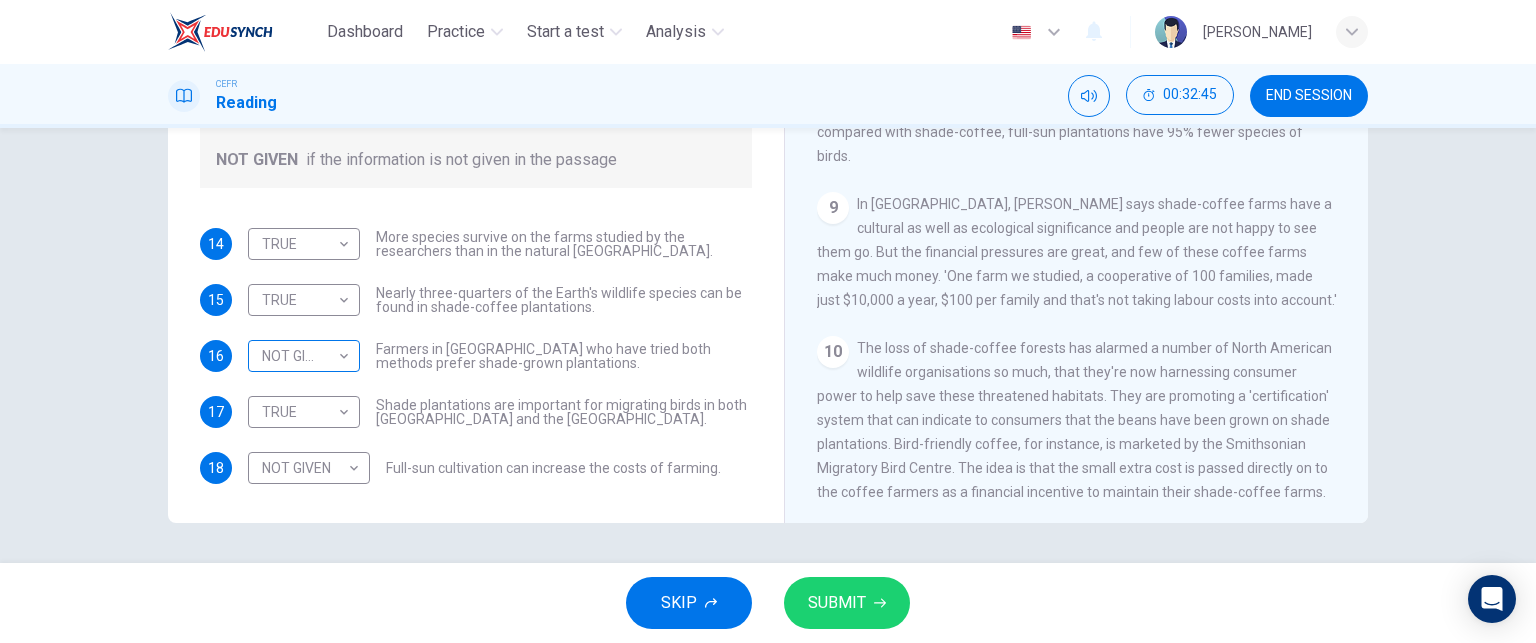 click on "Dashboard Practice Start a test Analysis English en ​ [PERSON_NAME] Reading 00:32:45 END SESSION Questions 14 - 18 Do the following statements agree with the information given in the Reading
Passage?
In the boxes below, write TRUE if the statement is true FALSE if the statement is false NOT GIVEN if the information is not given in the passage 14 TRUE TRUE ​ More species survive on the farms studied by the researchers than in the natural [GEOGRAPHIC_DATA] forests. 15 TRUE TRUE ​ Nearly three-quarters of the Earth's wildlife species can be found in shade-coffee plantations. 16 NOT GIVEN NOT GIVEN ​ Farmers in [GEOGRAPHIC_DATA] who have tried both methods prefer shade-grown plantations. 17 TRUE TRUE ​ Shade plantations are important for migrating birds in both [GEOGRAPHIC_DATA] and the [GEOGRAPHIC_DATA]. 18 NOT GIVEN NOT GIVEN ​ Full-sun cultivation can increase the costs of farming. Natural Coffee and Cocoa CLICK TO ZOOM Click to Zoom 1 2 3 4 5 6 7 8 9 10 11 12 SKIP SUBMIT
Dashboard Practice Analysis" at bounding box center (768, 321) 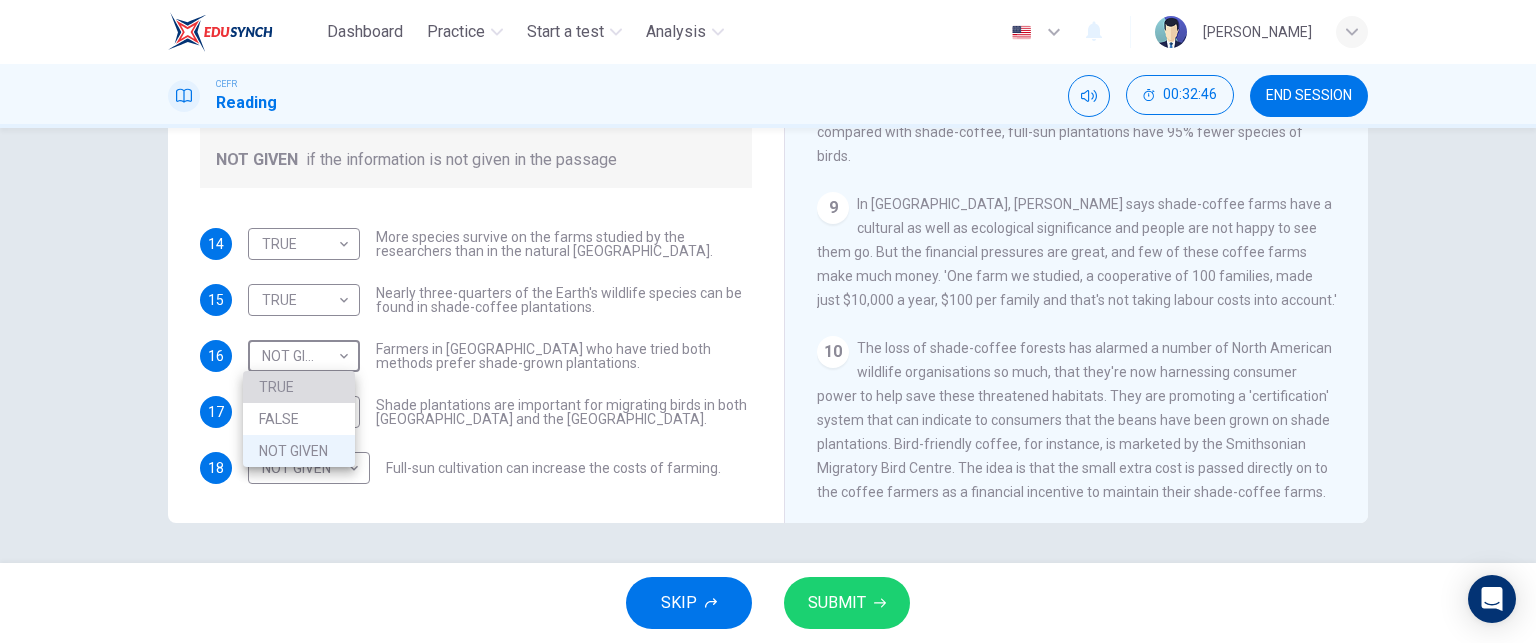 click on "TRUE" at bounding box center (299, 387) 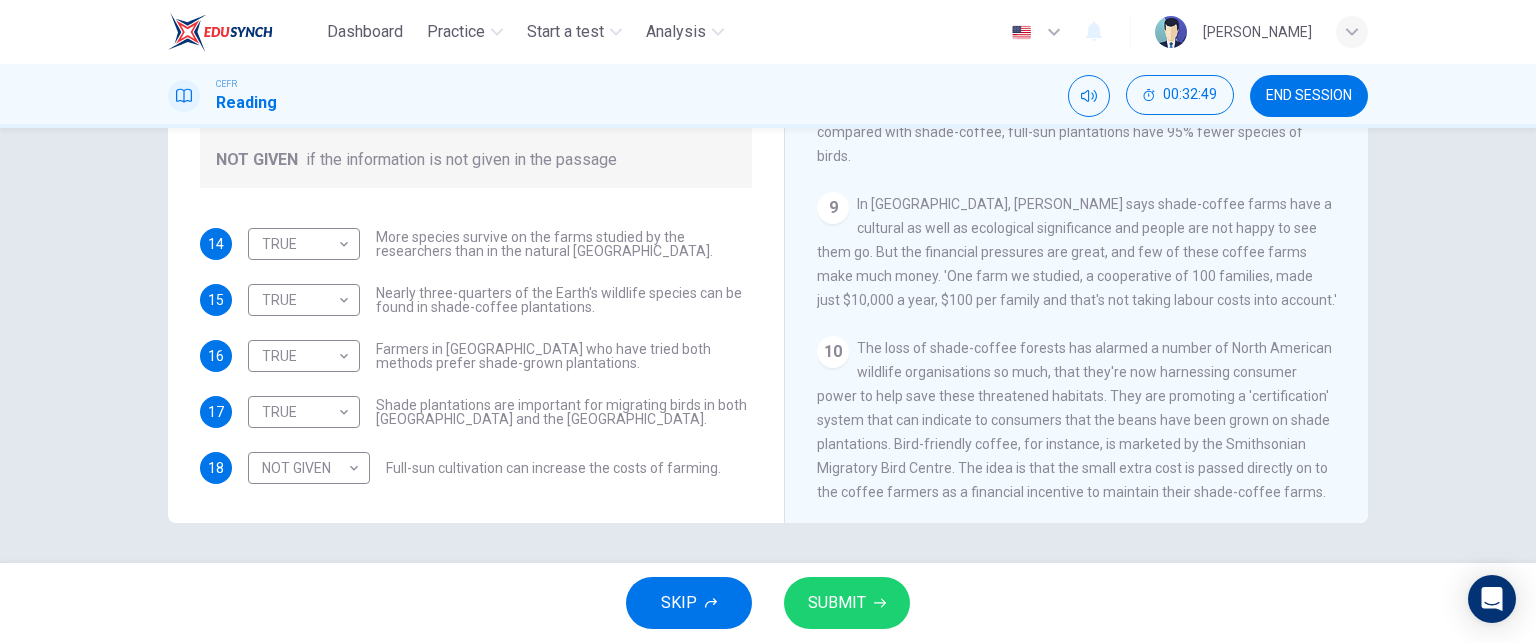 click on "14 TRUE TRUE ​ More species survive on the farms studied by the researchers than in the natural [GEOGRAPHIC_DATA] forests. 15 TRUE TRUE ​ Nearly three-quarters of the Earth's wildlife species can be found in shade-coffee plantations. 16 TRUE TRUE ​ Farmers in [GEOGRAPHIC_DATA] who have tried both methods prefer shade-grown plantations. 17 TRUE TRUE ​ Shade plantations are important for migrating birds in both [GEOGRAPHIC_DATA] and the [GEOGRAPHIC_DATA]. 18 NOT GIVEN NOT GIVEN ​ Full-sun cultivation can increase the costs of farming." at bounding box center [476, 356] 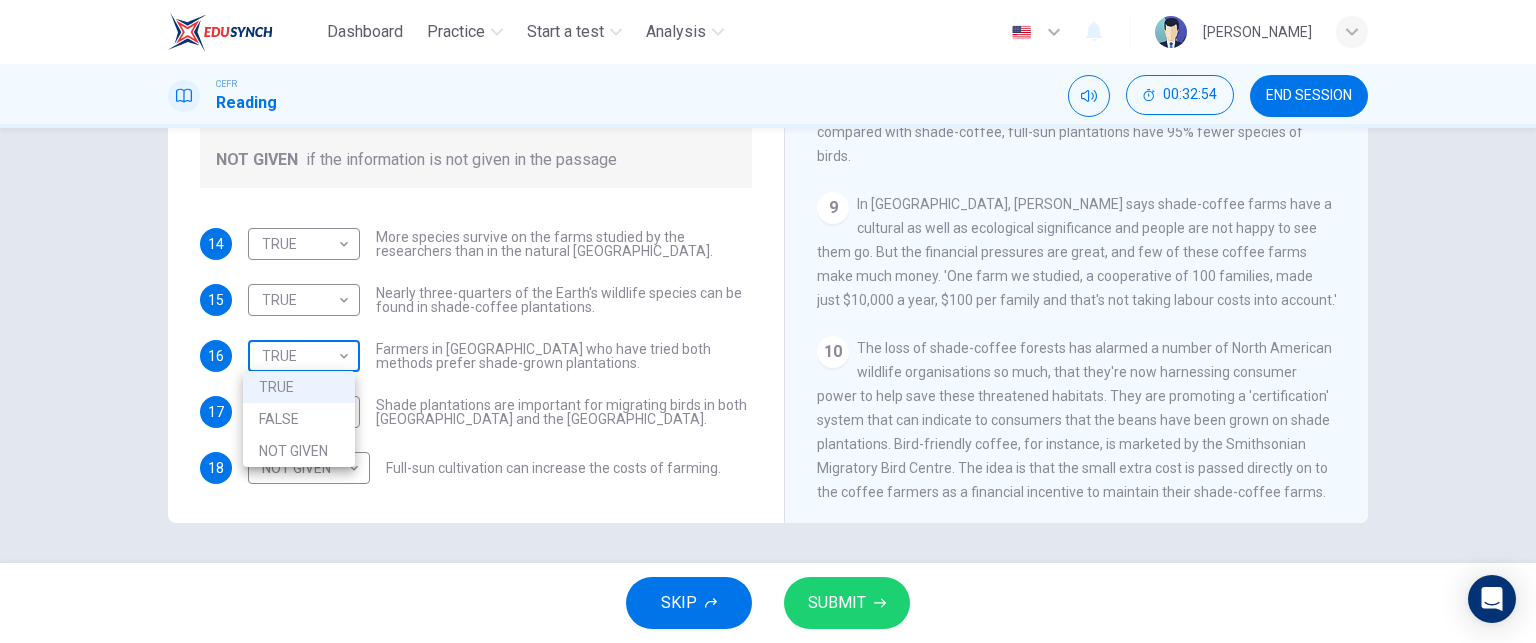 click on "Dashboard Practice Start a test Analysis English en ​ [PERSON_NAME] Reading 00:32:54 END SESSION Questions 14 - 18 Do the following statements agree with the information given in the Reading
Passage?
In the boxes below, write TRUE if the statement is true FALSE if the statement is false NOT GIVEN if the information is not given in the passage 14 TRUE TRUE ​ More species survive on the farms studied by the researchers than in the natural [GEOGRAPHIC_DATA] forests. 15 TRUE TRUE ​ Nearly three-quarters of the Earth's wildlife species can be found in shade-coffee plantations. 16 TRUE TRUE ​ Farmers in [GEOGRAPHIC_DATA] who have tried both methods prefer shade-grown plantations. 17 TRUE TRUE ​ Shade plantations are important for migrating birds in both [GEOGRAPHIC_DATA] and the [GEOGRAPHIC_DATA]. 18 NOT GIVEN NOT GIVEN ​ Full-sun cultivation can increase the costs of farming. Natural Coffee and Cocoa CLICK TO ZOOM Click to Zoom 1 2 3 4 5 6 7 8 9 10 11 12 SKIP SUBMIT EduSynch - Online Language Proficiency Testing" at bounding box center (768, 321) 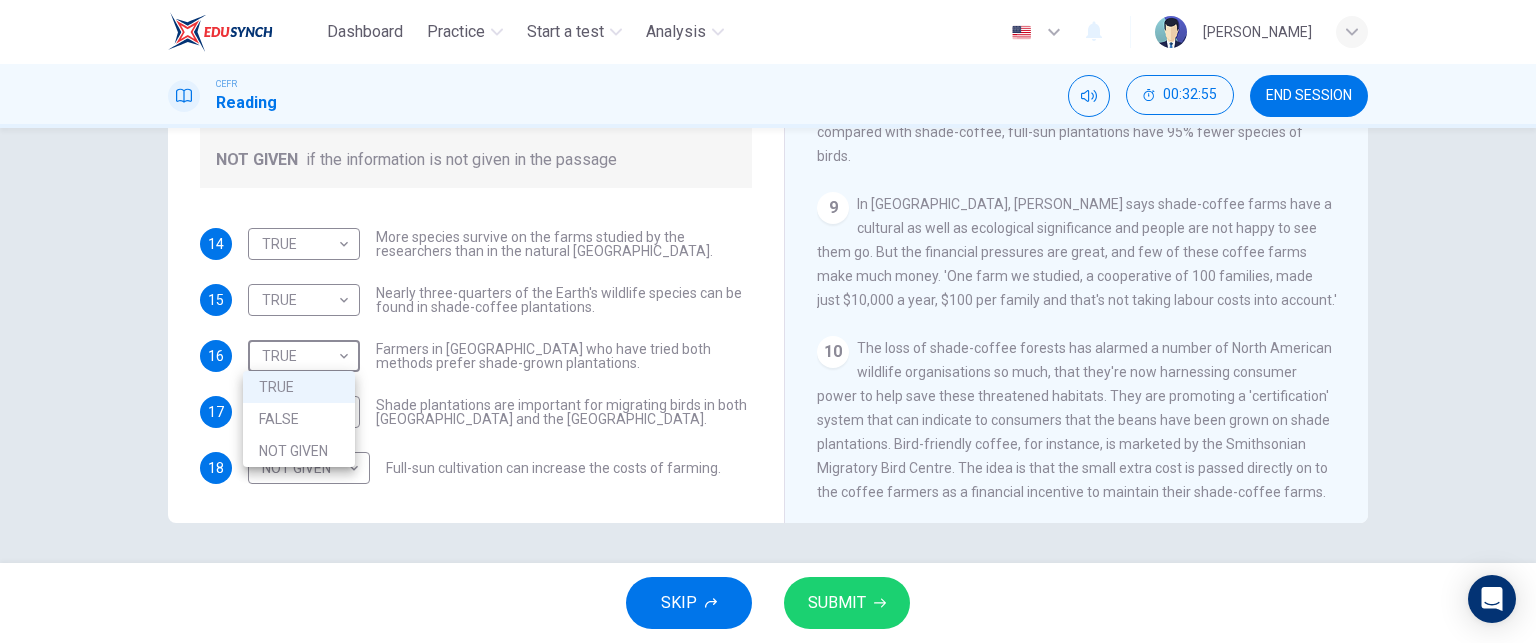 drag, startPoint x: 274, startPoint y: 451, endPoint x: 267, endPoint y: 438, distance: 14.764823 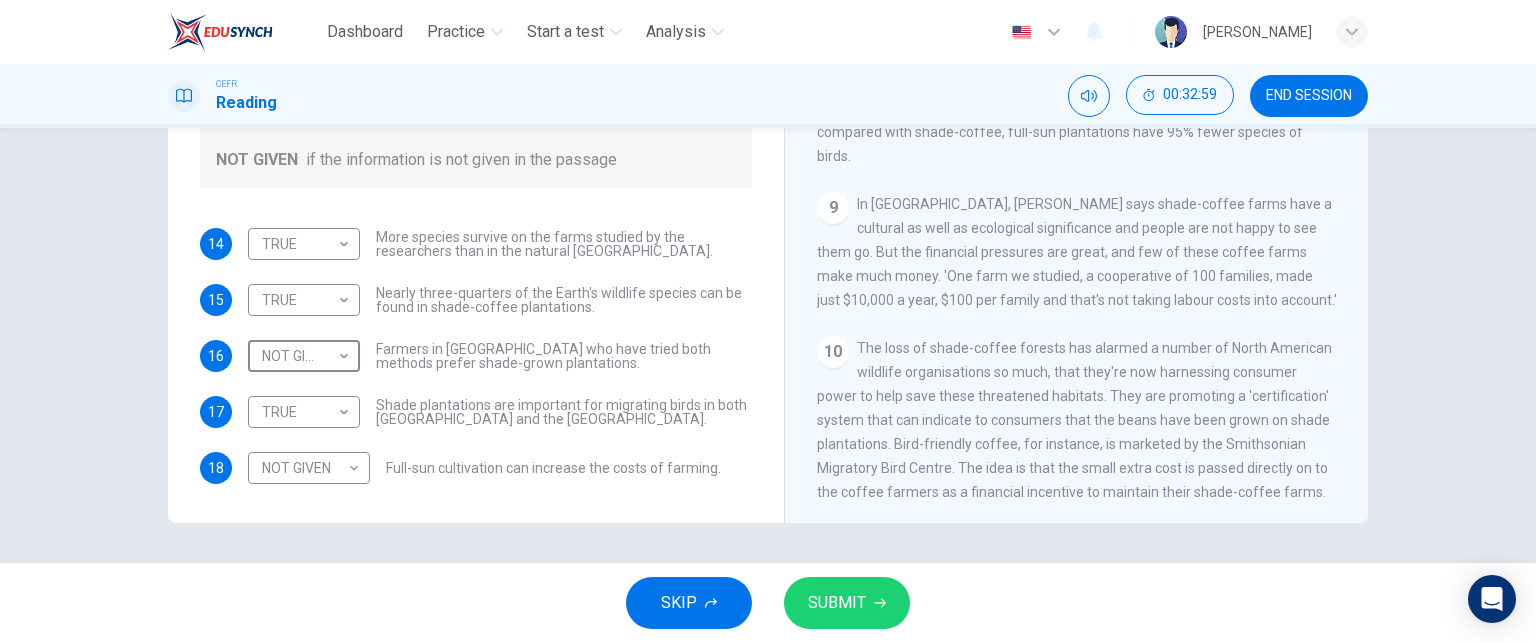 click on "14 TRUE TRUE ​ More species survive on the farms studied by the researchers than in the natural [GEOGRAPHIC_DATA] forests. 15 TRUE TRUE ​ Nearly three-quarters of the Earth's wildlife species can be found in shade-coffee plantations. 16 NOT GIVEN NOT GIVEN ​ Farmers in [GEOGRAPHIC_DATA] who have tried both methods prefer shade-grown plantations. 17 TRUE TRUE ​ Shade plantations are important for migrating birds in both [GEOGRAPHIC_DATA] and the [GEOGRAPHIC_DATA]. 18 NOT GIVEN NOT GIVEN ​ Full-sun cultivation can increase the costs of farming." at bounding box center [476, 356] 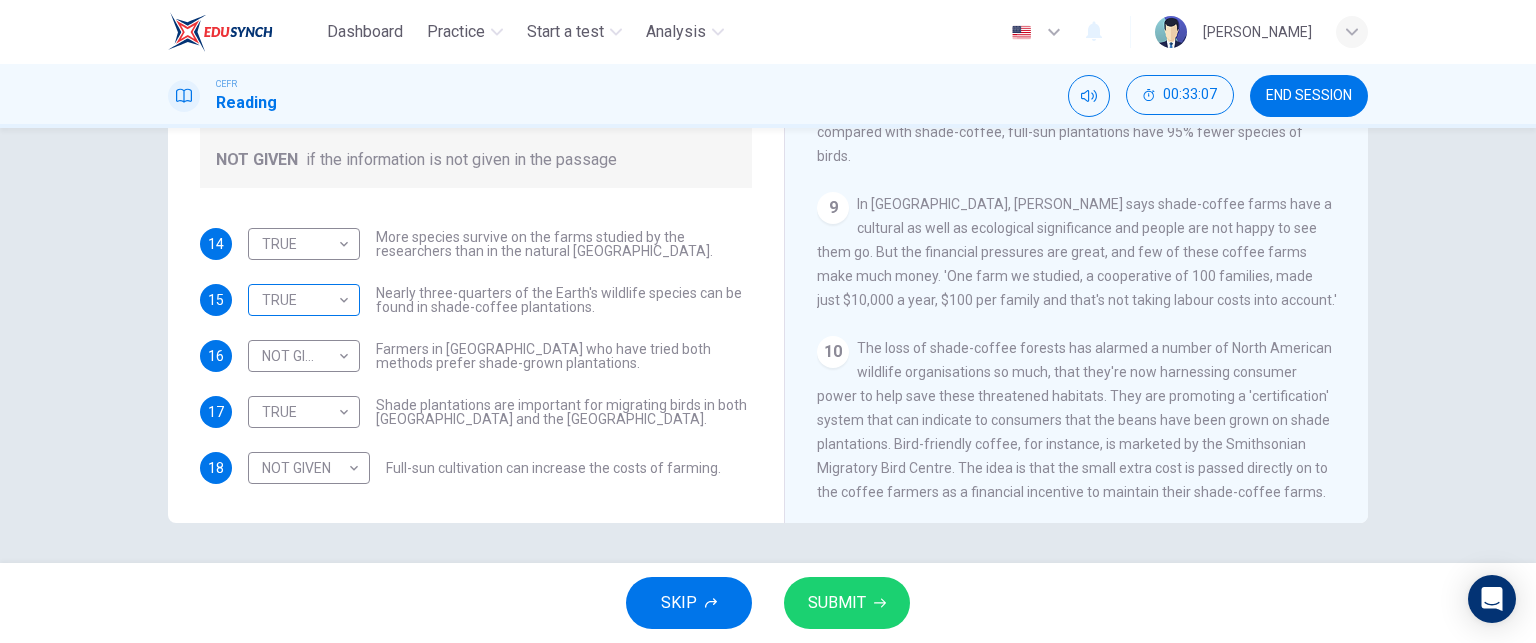 click on "Dashboard Practice Start a test Analysis English en ​ [PERSON_NAME] Reading 00:33:07 END SESSION Questions 14 - 18 Do the following statements agree with the information given in the Reading
Passage?
In the boxes below, write TRUE if the statement is true FALSE if the statement is false NOT GIVEN if the information is not given in the passage 14 TRUE TRUE ​ More species survive on the farms studied by the researchers than in the natural [GEOGRAPHIC_DATA] forests. 15 TRUE TRUE ​ Nearly three-quarters of the Earth's wildlife species can be found in shade-coffee plantations. 16 NOT GIVEN NOT GIVEN ​ Farmers in [GEOGRAPHIC_DATA] who have tried both methods prefer shade-grown plantations. 17 TRUE TRUE ​ Shade plantations are important for migrating birds in both [GEOGRAPHIC_DATA] and the [GEOGRAPHIC_DATA]. 18 NOT GIVEN NOT GIVEN ​ Full-sun cultivation can increase the costs of farming. Natural Coffee and Cocoa CLICK TO ZOOM Click to Zoom 1 2 3 4 5 6 7 8 9 10 11 12 SKIP SUBMIT
Dashboard Practice Analysis" at bounding box center (768, 321) 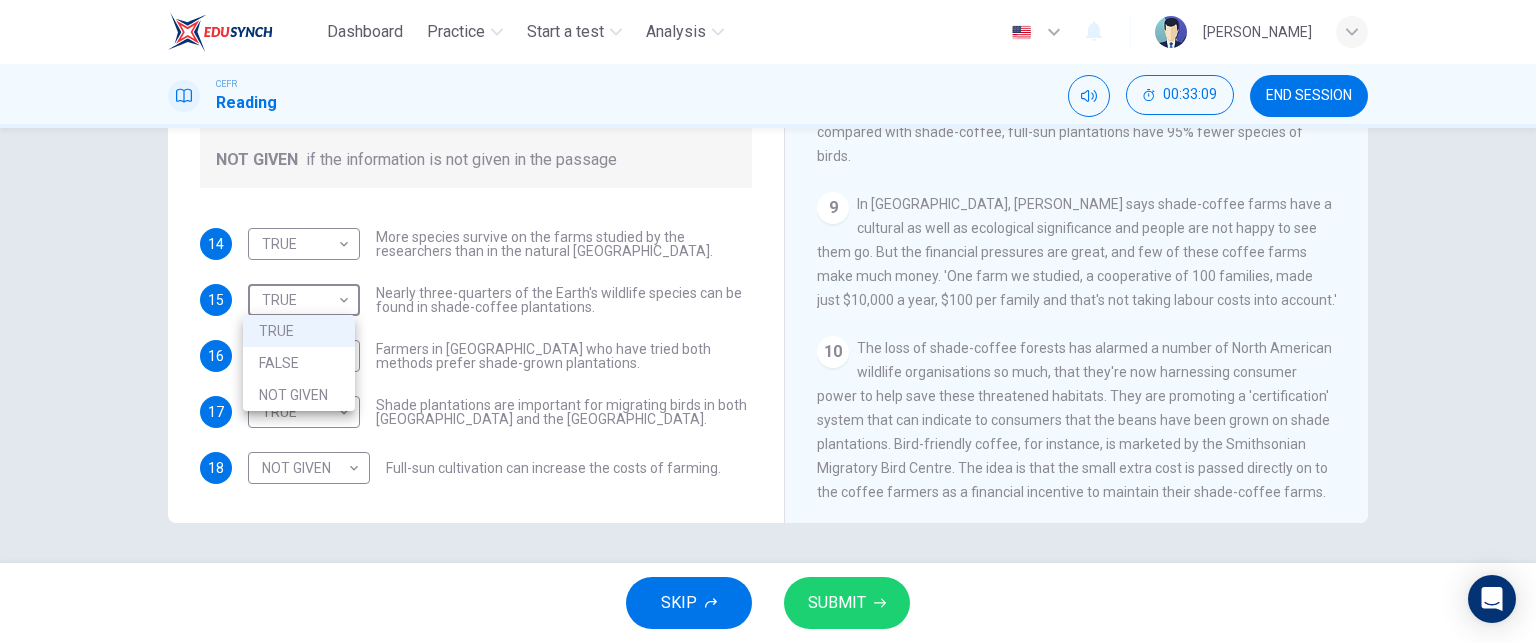 click at bounding box center (768, 321) 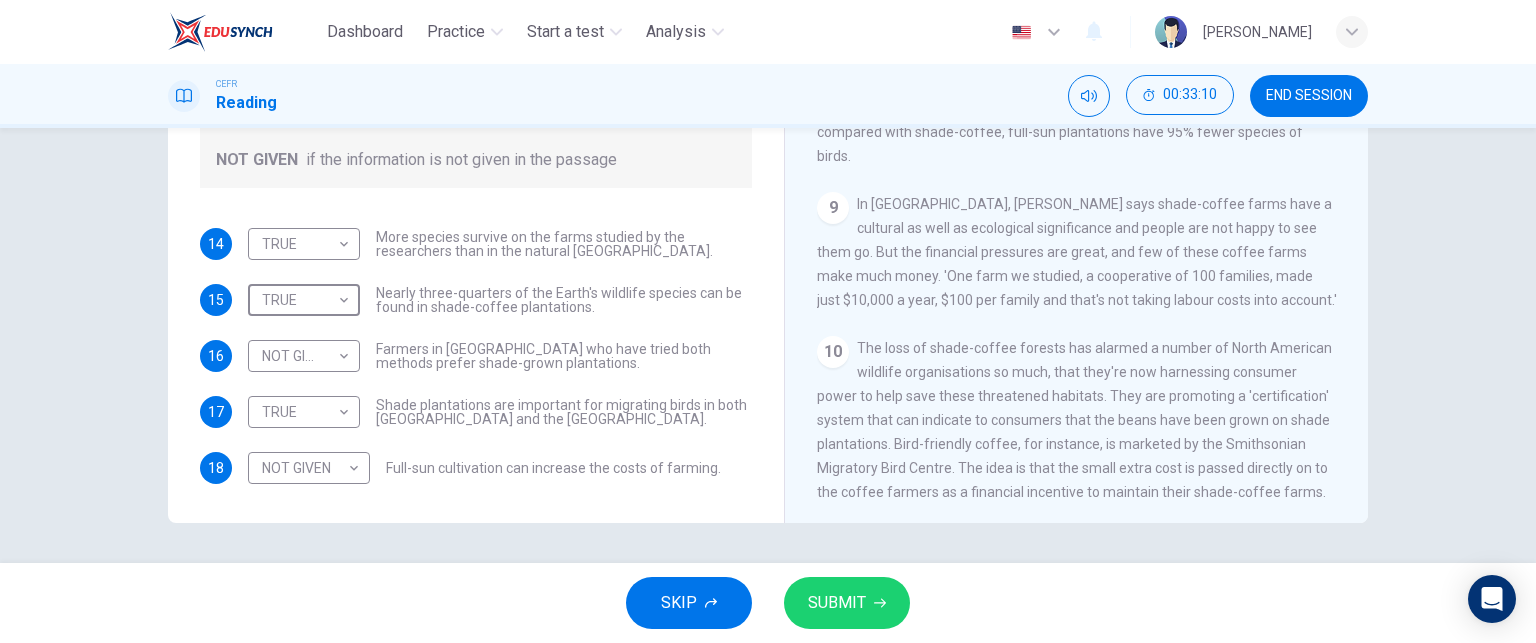 click 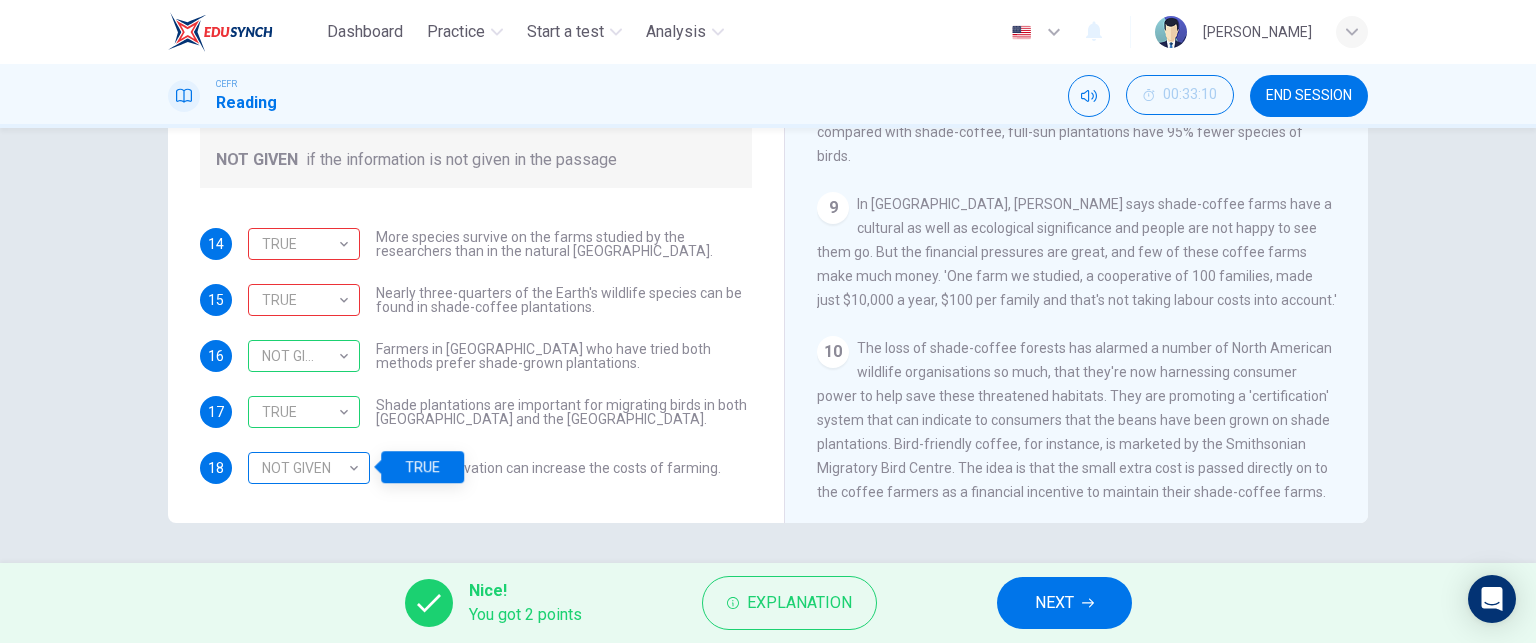 click on "NOT GIVEN" at bounding box center (305, 468) 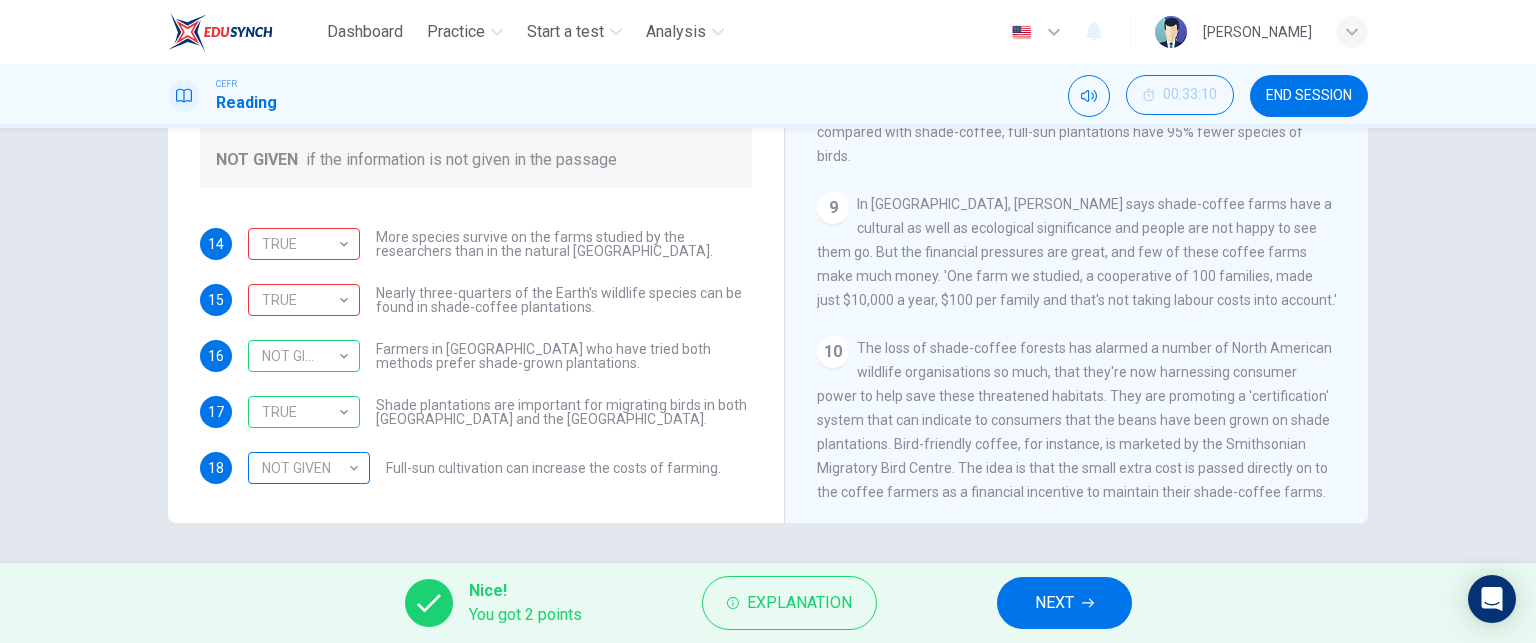 click on "NOT GIVEN" at bounding box center (305, 468) 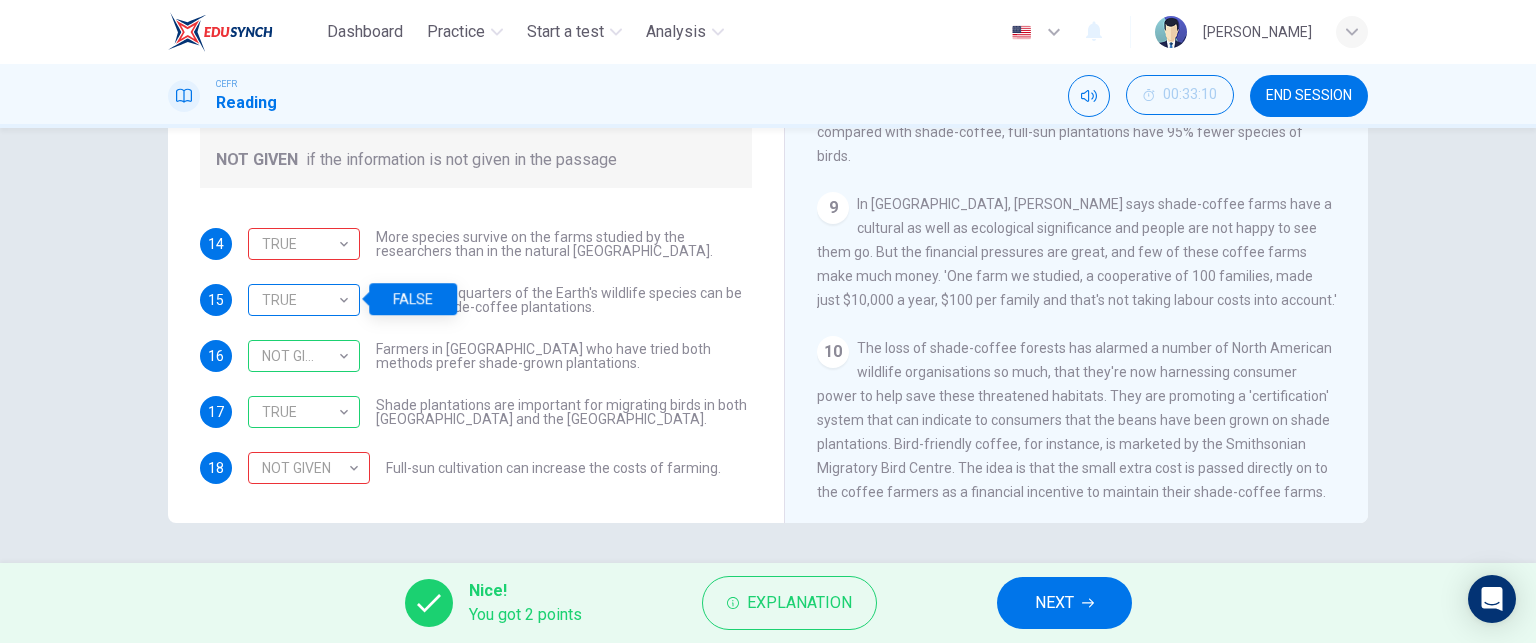 click on "TRUE" at bounding box center (300, 300) 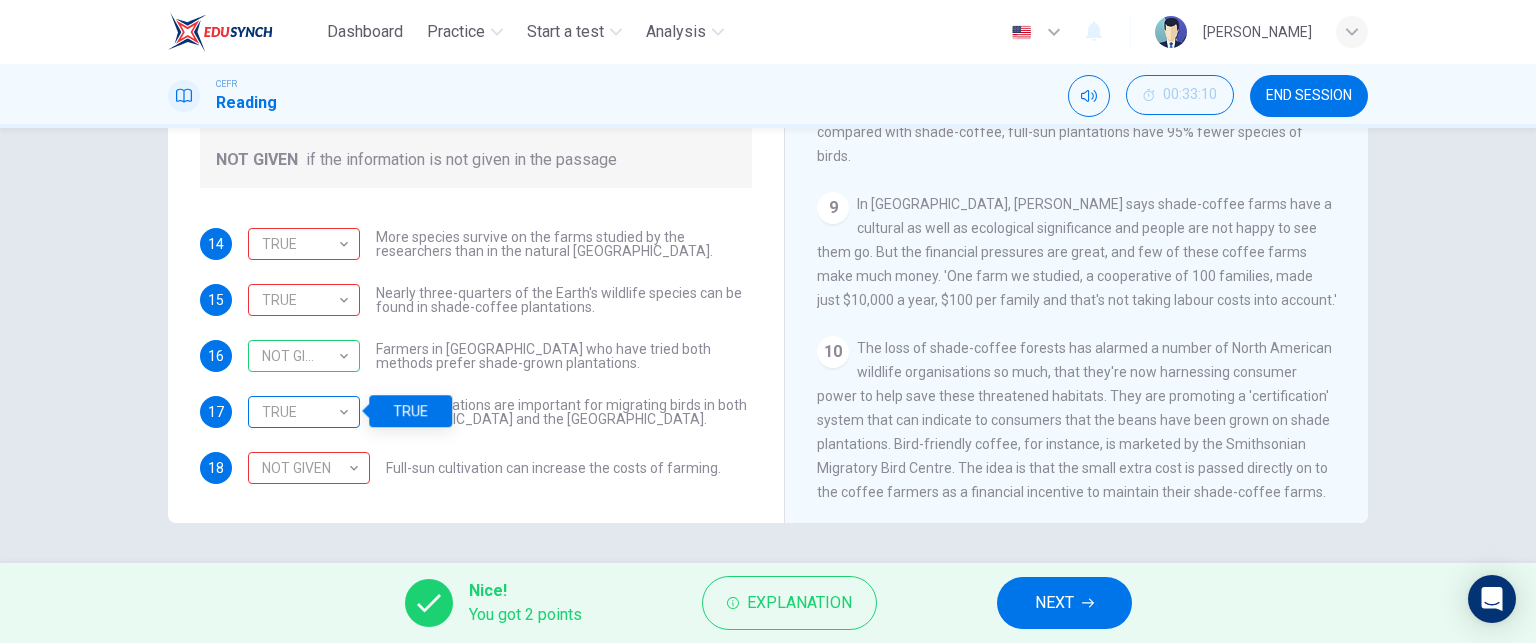 click on "TRUE" at bounding box center [300, 412] 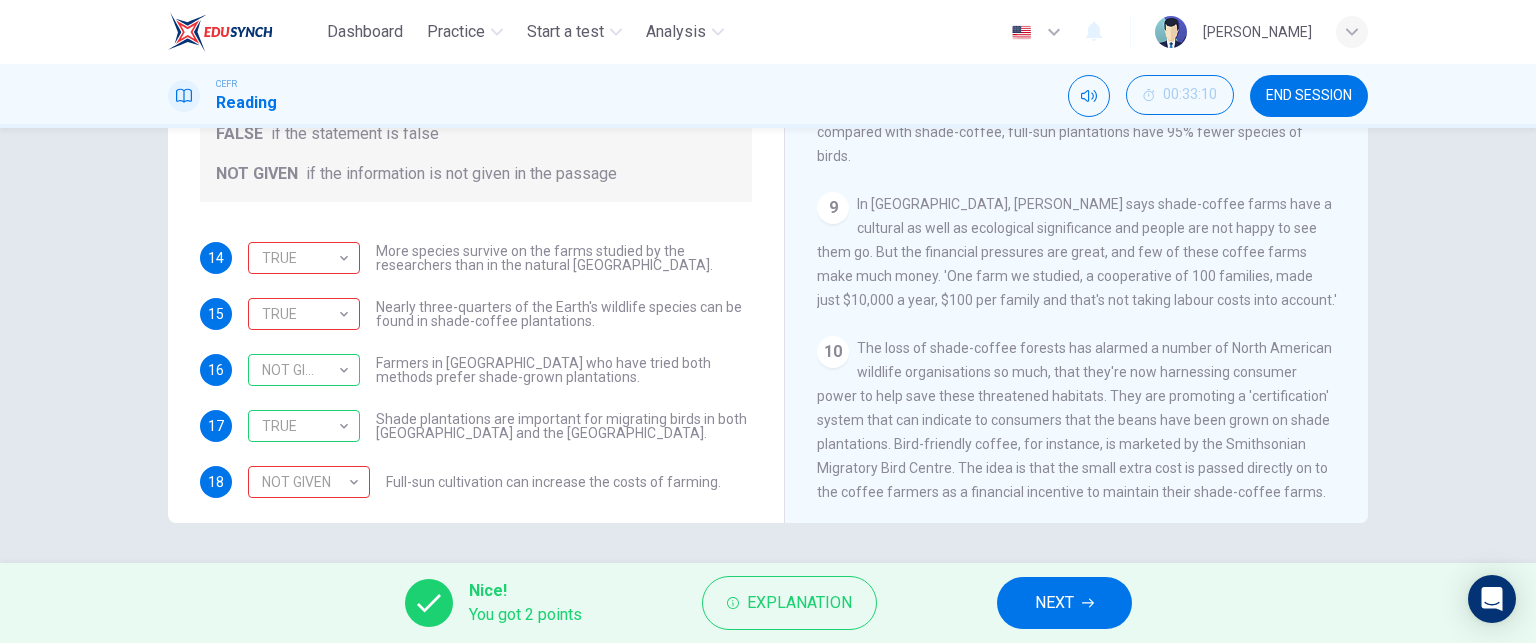 scroll, scrollTop: 0, scrollLeft: 0, axis: both 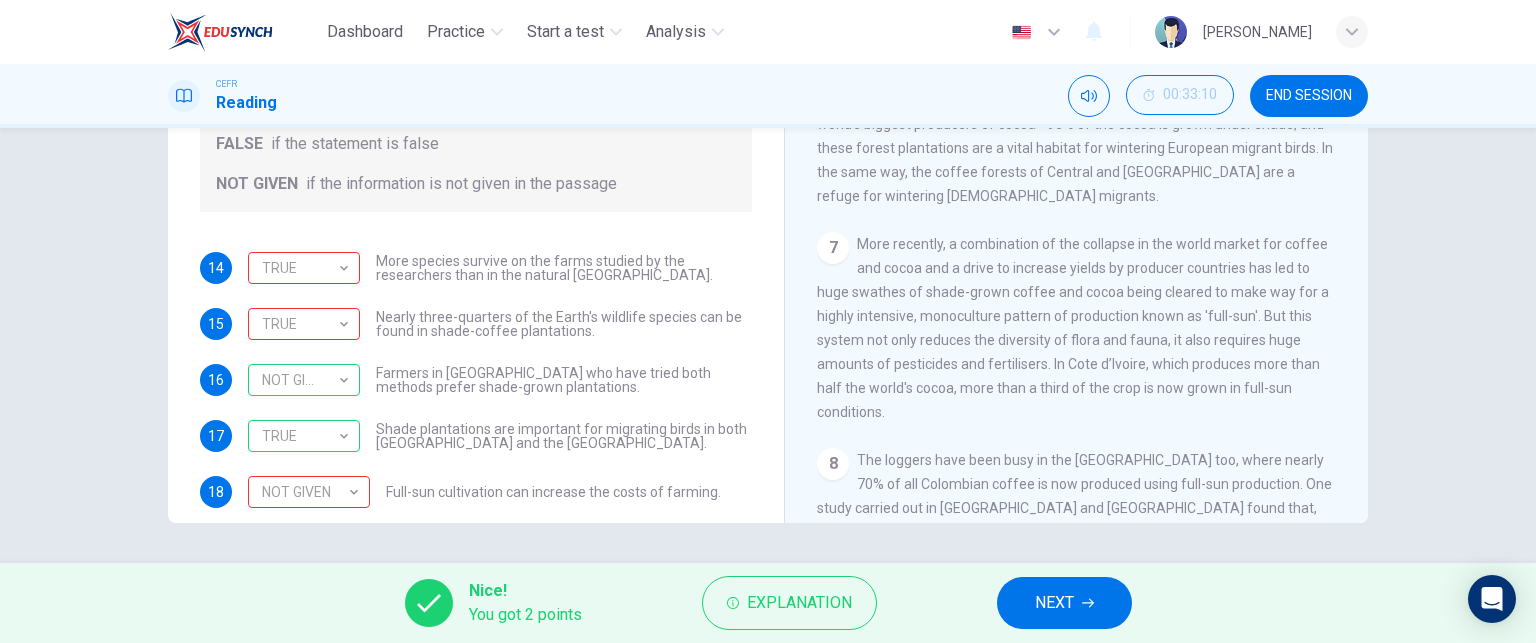 click on "NEXT" at bounding box center [1054, 603] 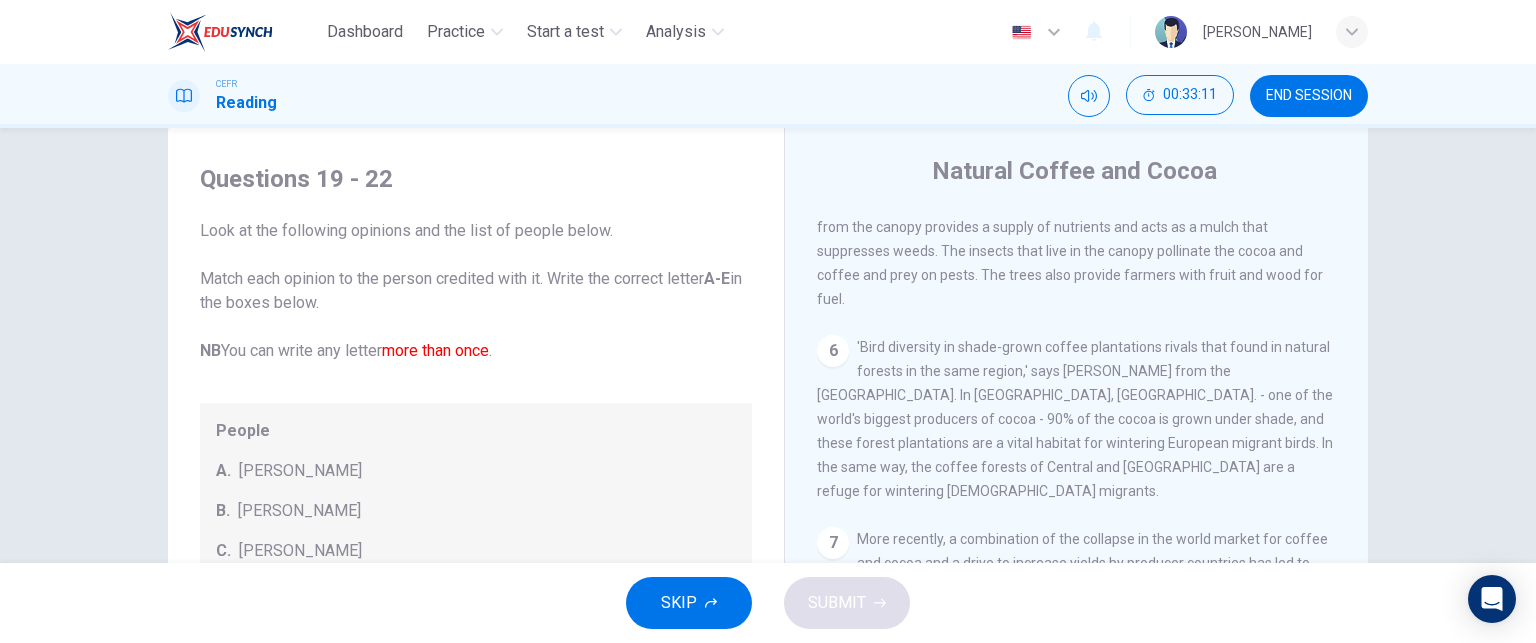 scroll, scrollTop: 40, scrollLeft: 0, axis: vertical 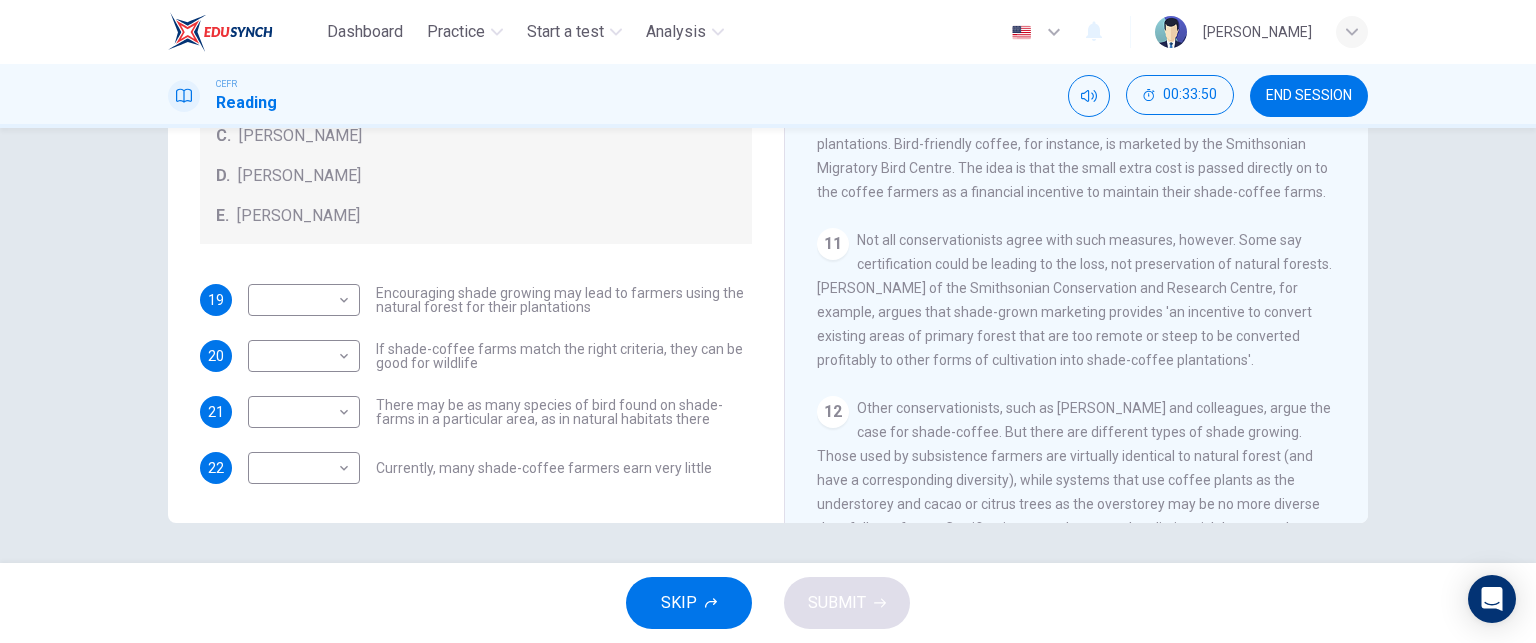 click on "11 Not all conservationists agree with such measures, however. Some say certification could be leading to the loss, not preservation of natural forests. [PERSON_NAME] of the Smithsonian Conservation and Research Centre, for example, argues that shade-grown marketing provides 'an incentive to convert existing areas of primary forest that are too remote or steep to be converted profitably to other forms of cultivation into shade-coffee plantations'." at bounding box center [1077, 300] 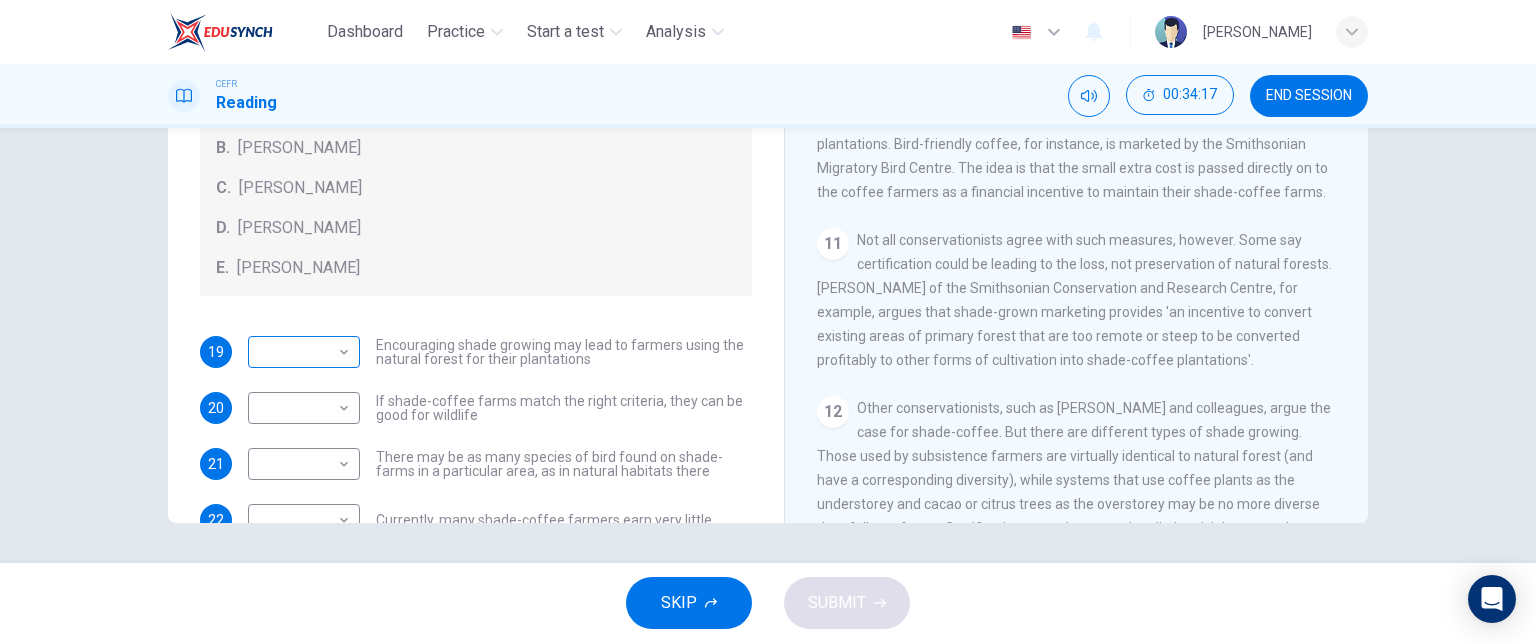 scroll, scrollTop: 100, scrollLeft: 0, axis: vertical 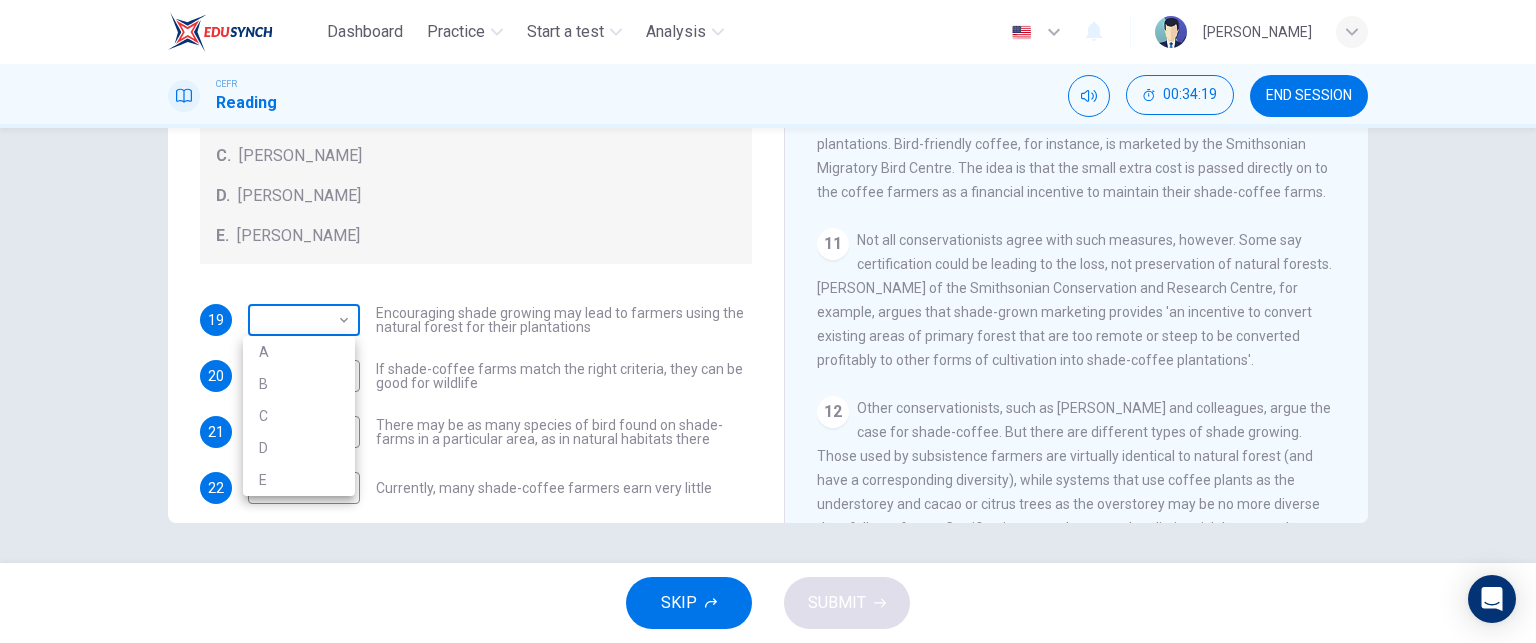 click on "Dashboard Practice Start a test Analysis English en ​ [PERSON_NAME] Reading 00:34:19 END SESSION Questions 19 - 22 Look at the following opinions and the list of people below.
Match each opinion to the person credited with it.
Write the correct letter  A-E  in the boxes below.
NB  You can write any letter  more than once . People A. [PERSON_NAME] [PERSON_NAME] [PERSON_NAME] [PERSON_NAME] [PERSON_NAME] E. [PERSON_NAME] 19 ​ ​ Encouraging shade growing may lead to farmers using the natural forest for their plantations 20 ​ ​ If shade-coffee farms match the right criteria, they can be good for wildlife 21 ​ ​ There may be as many species of bird found on shade-farms in a particular area, as in natural habitats there 22 ​ ​ Currently, many shade-coffee farmers earn very little Natural Coffee and Cocoa CLICK TO ZOOM Click to Zoom 1 What's the connection between your morning coffee, wintering North American birds and the cool shade of a tree? Actually, quite a lot, says [PERSON_NAME]. 2" at bounding box center (768, 321) 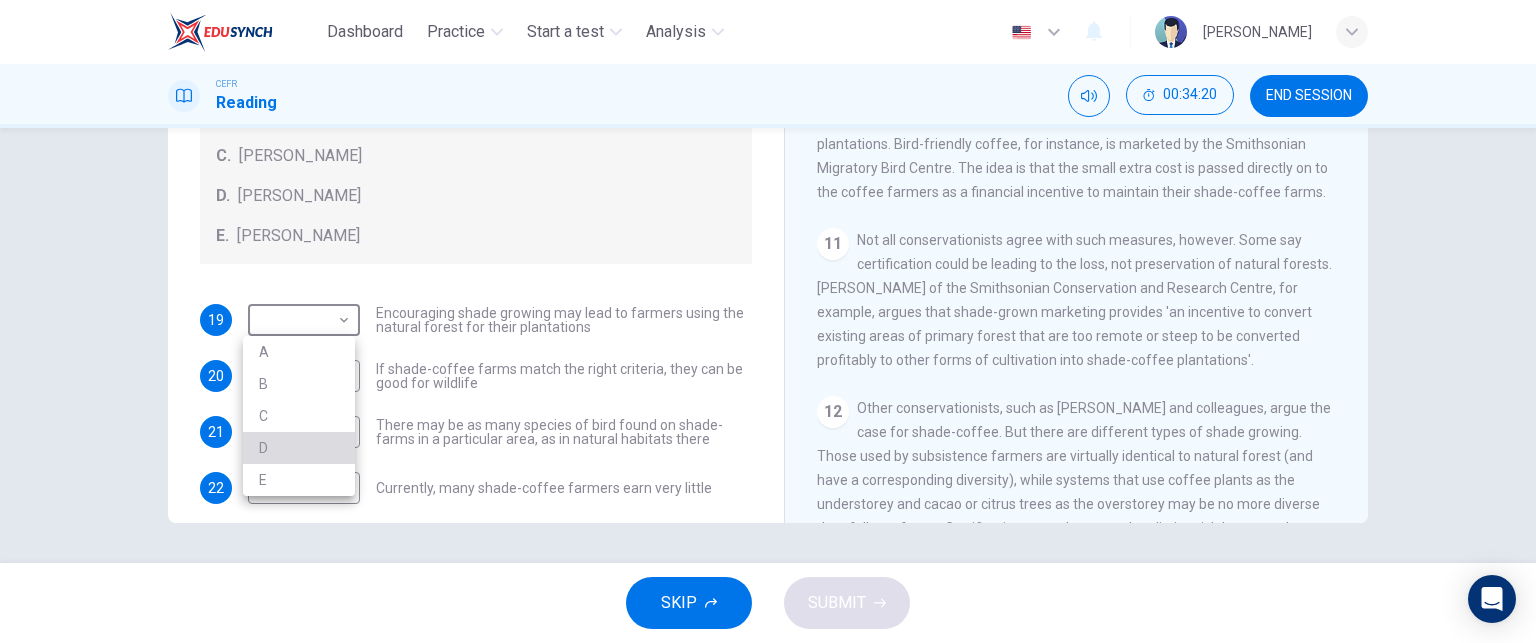 click on "D" at bounding box center [299, 448] 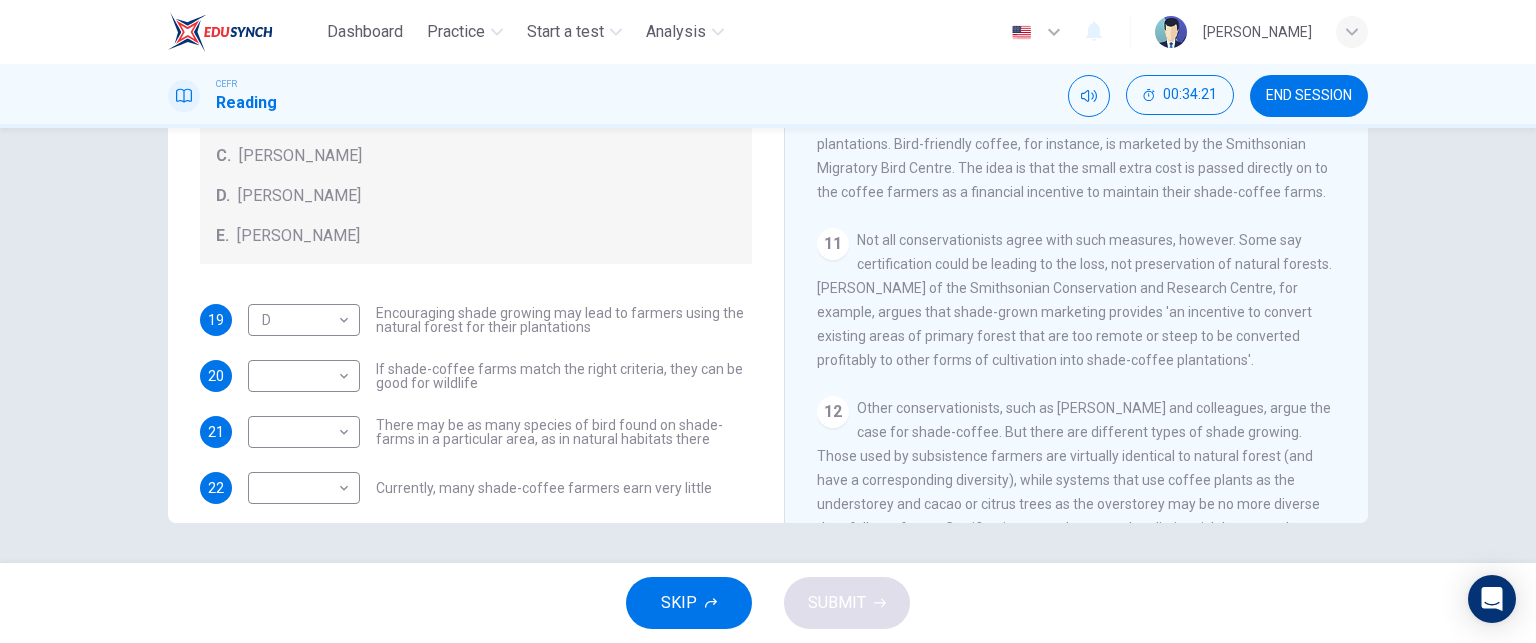 click on "19 D D ​ Encouraging shade growing may lead to farmers using the natural forest for their plantations 20 ​ ​ If shade-coffee farms match the right criteria, they can be good for wildlife 21 ​ ​ There may be as many species of bird found on shade-farms in a particular area, as in natural habitats there 22 ​ ​ Currently, many shade-coffee farmers earn very little" at bounding box center (476, 404) 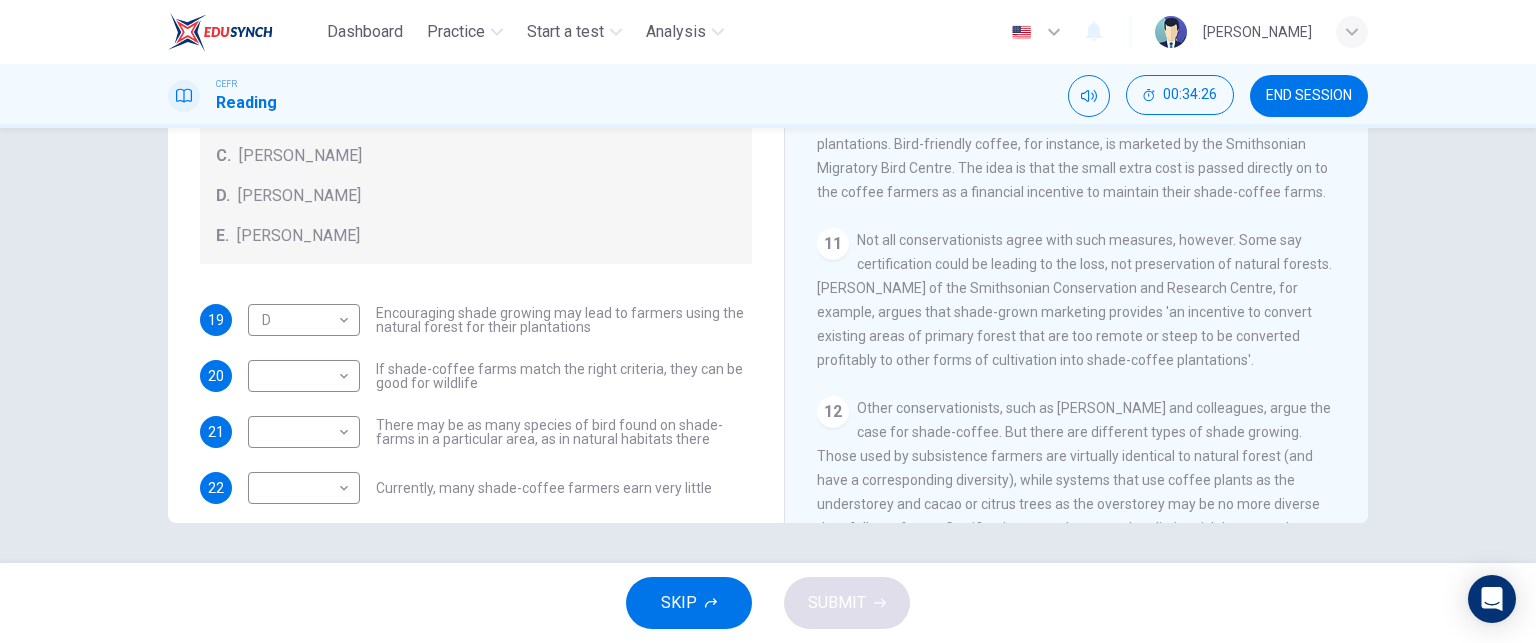 click on "11 Not all conservationists agree with such measures, however. Some say certification could be leading to the loss, not preservation of natural forests. [PERSON_NAME] of the Smithsonian Conservation and Research Centre, for example, argues that shade-grown marketing provides 'an incentive to convert existing areas of primary forest that are too remote or steep to be converted profitably to other forms of cultivation into shade-coffee plantations'." at bounding box center (1077, 300) 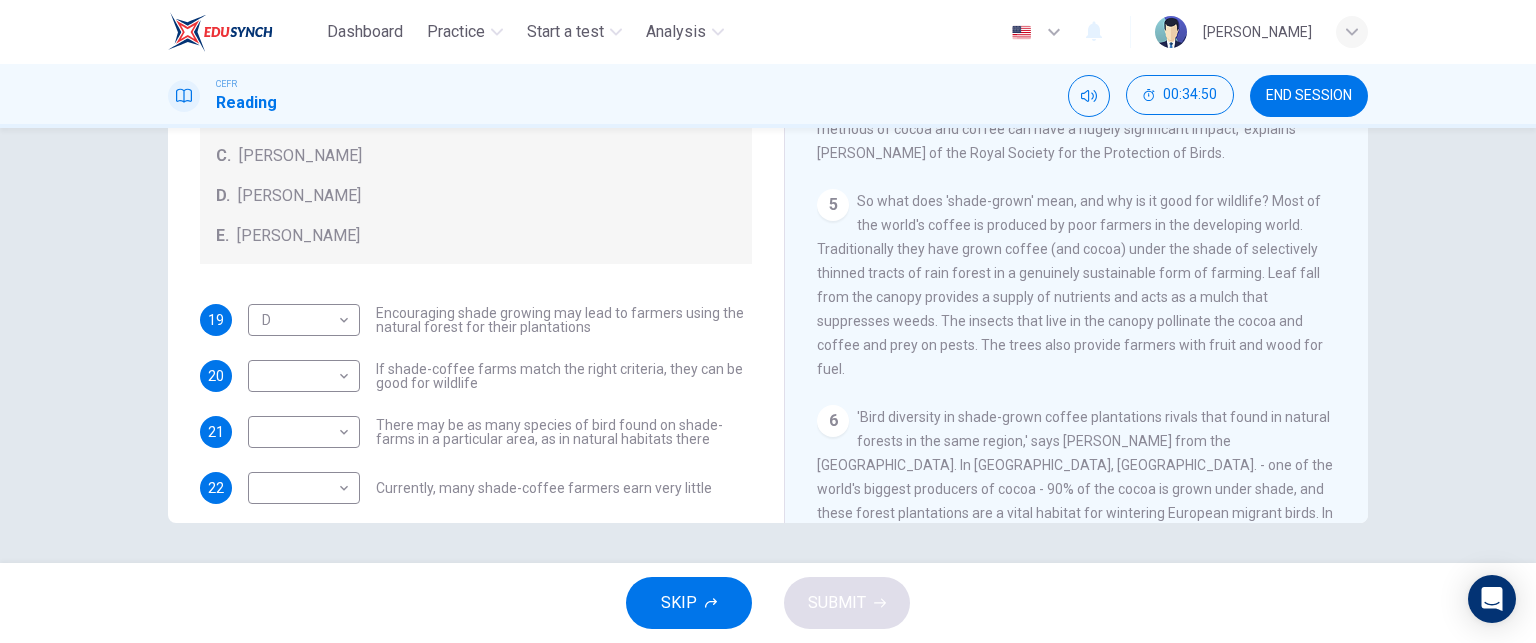 scroll, scrollTop: 1710, scrollLeft: 0, axis: vertical 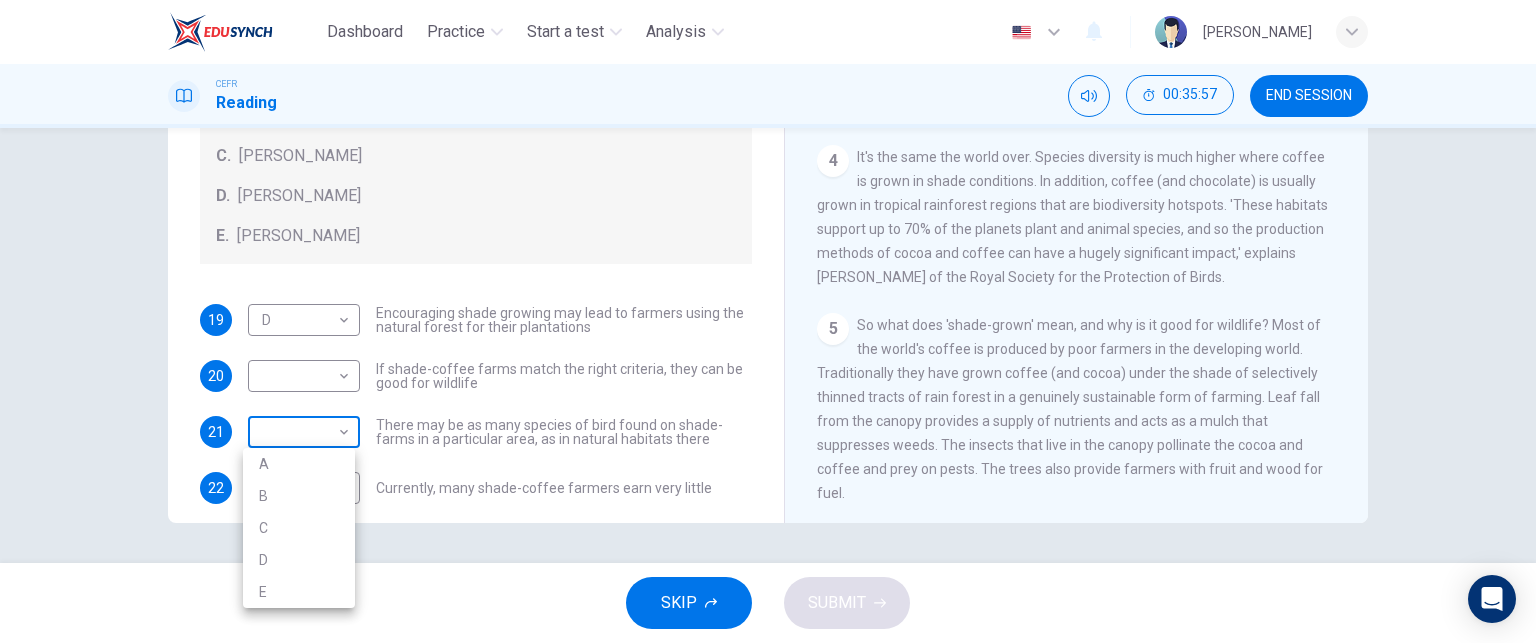 click on "Dashboard Practice Start a test Analysis English en ​ [PERSON_NAME] Reading 00:35:57 END SESSION Questions 19 - 22 Look at the following opinions and the list of people below.
Match each opinion to the person credited with it.
Write the correct letter  A-E  in the boxes below.
NB  You can write any letter  more than once . People A. [PERSON_NAME] [PERSON_NAME] [PERSON_NAME] [PERSON_NAME] [PERSON_NAME] E. [PERSON_NAME] 19 D D ​ Encouraging shade growing may lead to farmers using the natural forest for their plantations 20 ​ ​ If shade-coffee farms match the right criteria, they can be good for wildlife 21 ​ ​ There may be as many species of bird found on shade-farms in a particular area, as in natural habitats there 22 ​ ​ Currently, many shade-coffee farmers earn very little Natural Coffee and Cocoa CLICK TO ZOOM Click to Zoom 1 What's the connection between your morning coffee, wintering North American birds and the cool shade of a tree? Actually, quite a lot, says [PERSON_NAME]. 2" at bounding box center (768, 321) 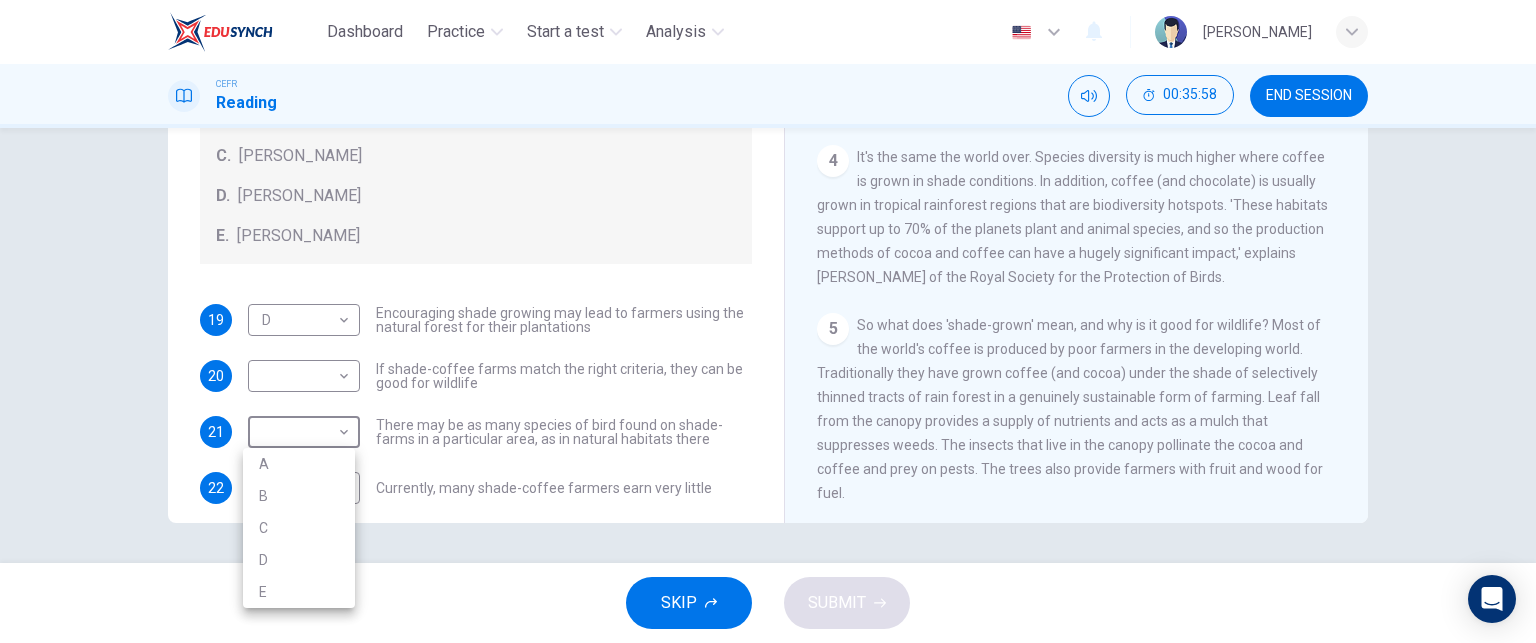 click on "B" at bounding box center (299, 496) 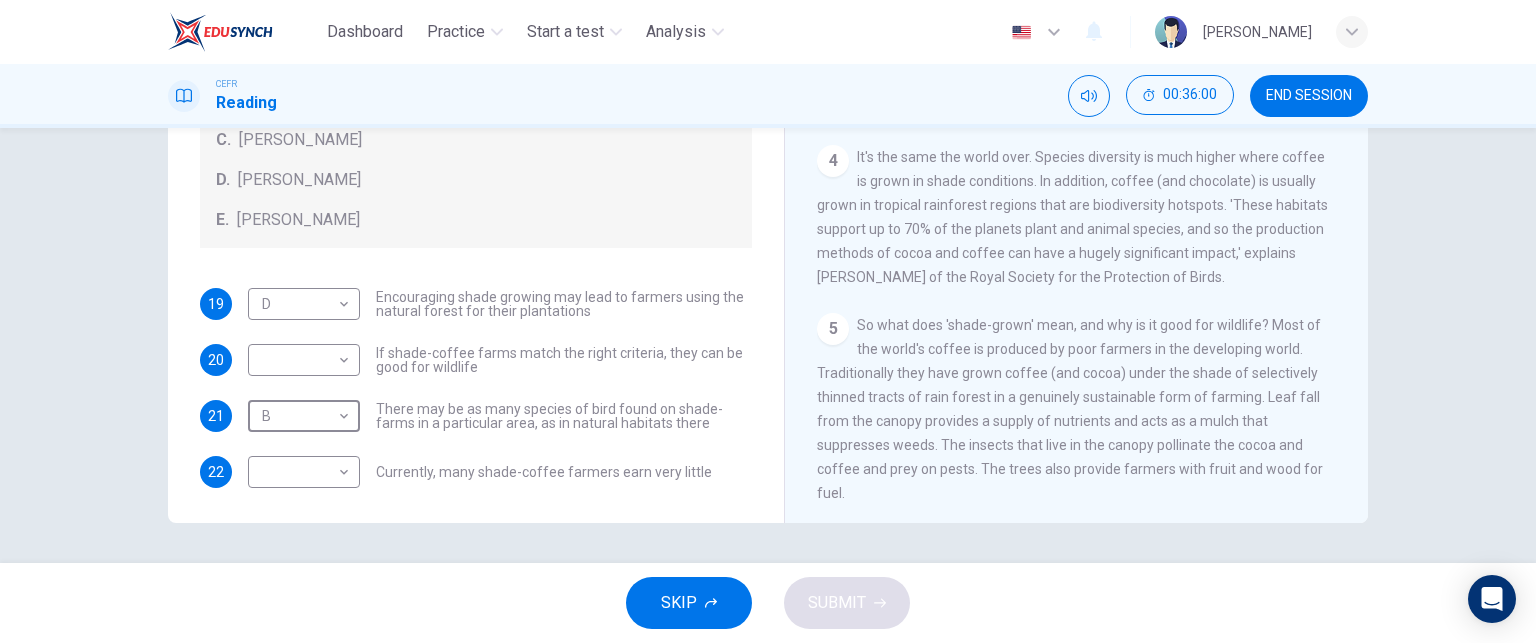 scroll, scrollTop: 120, scrollLeft: 0, axis: vertical 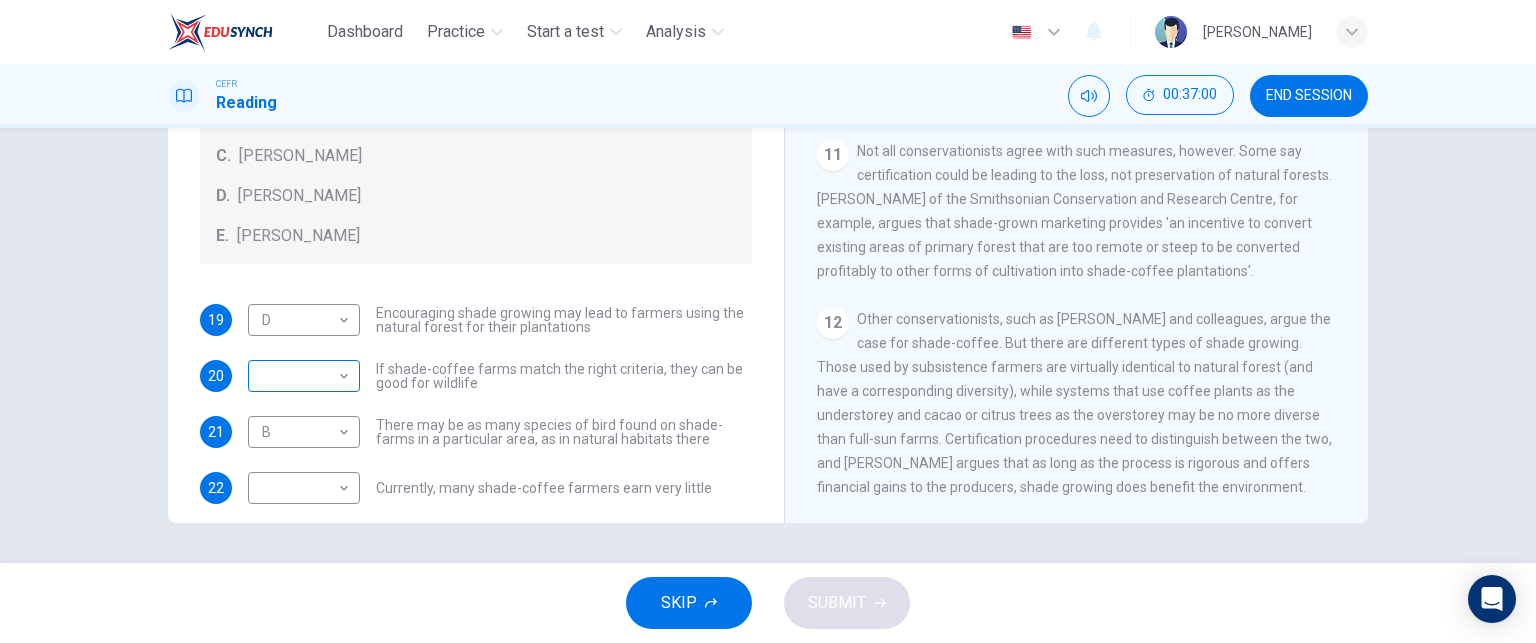 click on "Dashboard Practice Start a test Analysis English en ​ [PERSON_NAME] Reading 00:37:00 END SESSION Questions 19 - 22 Look at the following opinions and the list of people below.
Match each opinion to the person credited with it.
Write the correct letter  A-E  in the boxes below.
NB  You can write any letter  more than once . People A. [PERSON_NAME] [PERSON_NAME] [PERSON_NAME] [PERSON_NAME] [PERSON_NAME] E. [PERSON_NAME] 19 D D ​ Encouraging shade growing may lead to farmers using the natural forest for their plantations 20 ​ ​ If shade-coffee farms match the right criteria, they can be good for wildlife 21 B B ​ There may be as many species of bird found on shade-farms in a particular area, as in natural habitats there 22 ​ ​ Currently, many shade-coffee farmers earn very little Natural Coffee and Cocoa CLICK TO ZOOM Click to Zoom 1 What's the connection between your morning coffee, wintering North American birds and the cool shade of a tree? Actually, quite a lot, says [PERSON_NAME]. 2" at bounding box center (768, 321) 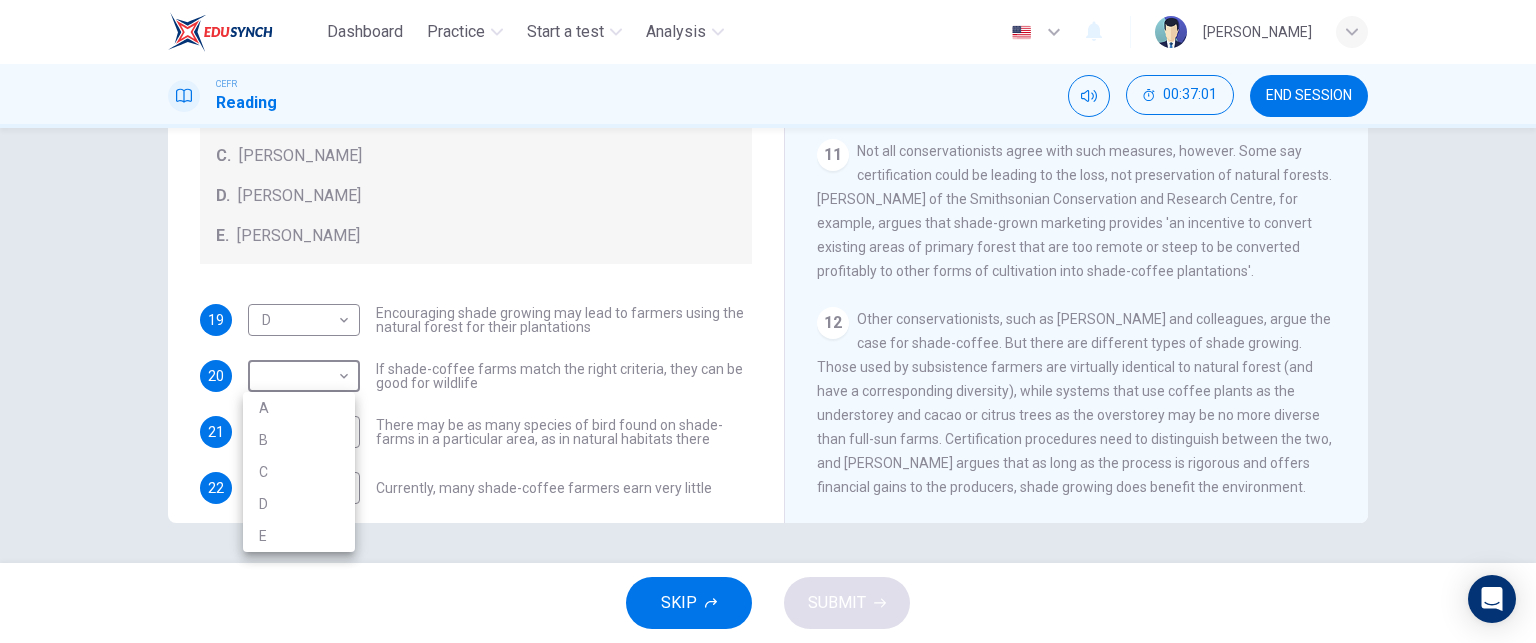 click on "E" at bounding box center (299, 536) 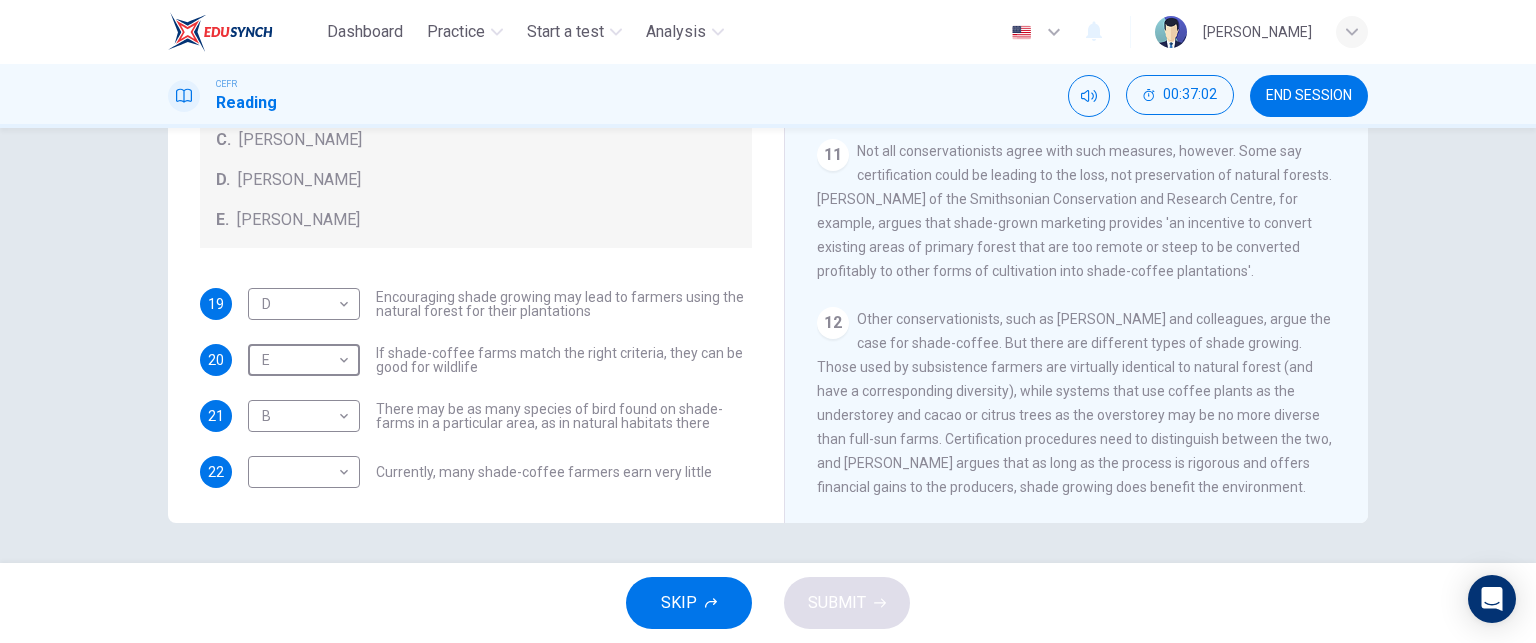 scroll, scrollTop: 120, scrollLeft: 0, axis: vertical 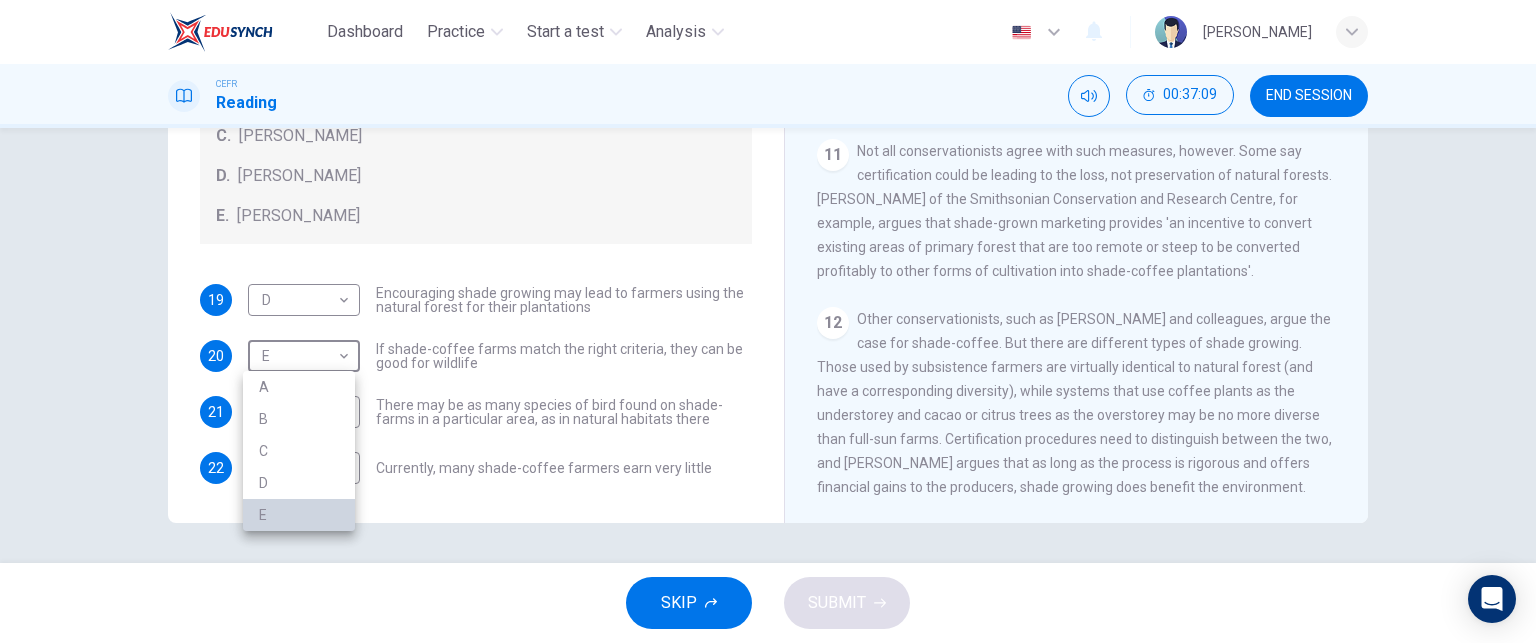 click on "E" at bounding box center (299, 515) 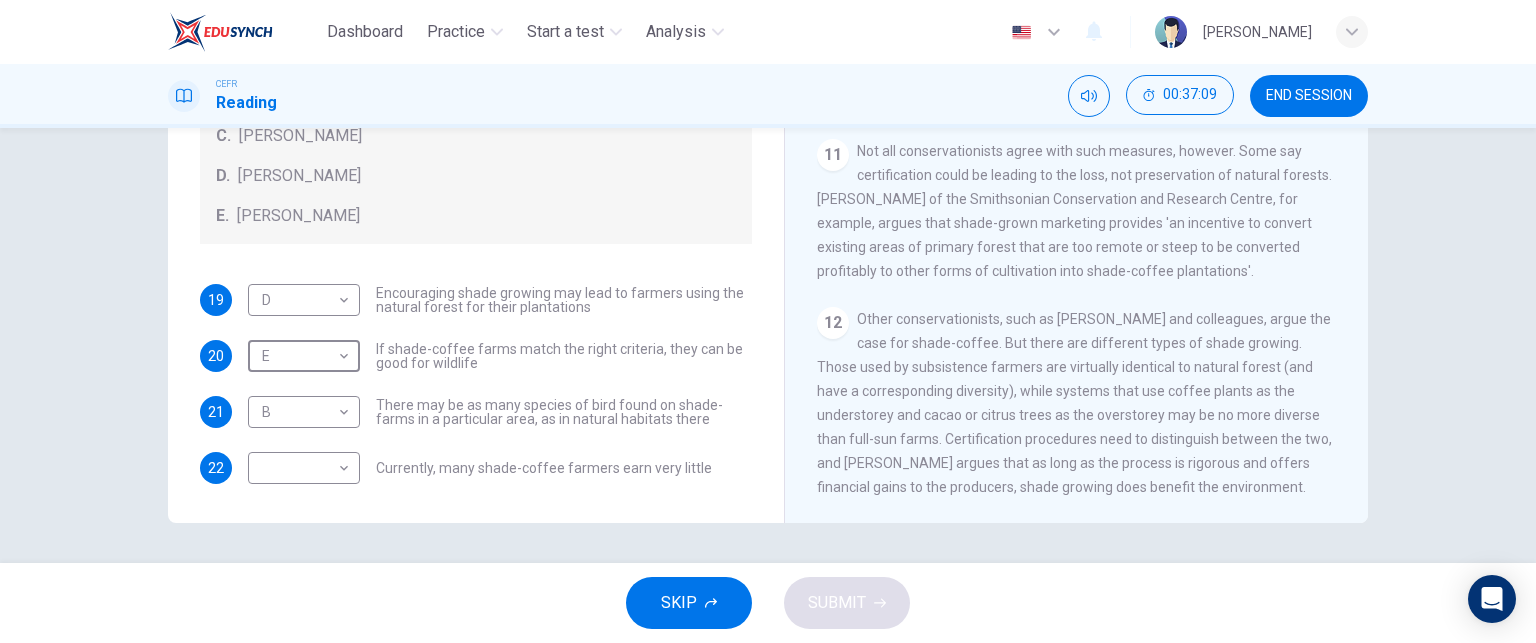 click on "CLICK TO ZOOM Click to Zoom 1 What's the connection between your morning coffee, wintering North American birds and the cool shade of a tree? Actually, quite a lot, says [PERSON_NAME]. 2 When scientists from [GEOGRAPHIC_DATA]’s Natural History Museum descended on the coffee farms of the tiny [GEOGRAPHIC_DATA], they were astonished to find such diversity of insect and plant species. During 18 months' work on 12 farms, they found a third more species of parasitic wasp than was known to exist in the whole country of [GEOGRAPHIC_DATA]. They described four new species and are aware of a fifth. On 24 farms they found nearly 300 species of tree when they had expected to find about 100. 3 4 5 6 7 8 The loggers have been busy in the [GEOGRAPHIC_DATA] too, where nearly 70% of all Colombian coffee is now produced using full-sun production. One study carried out in [GEOGRAPHIC_DATA] and [GEOGRAPHIC_DATA] found that, compared with shade-coffee, full-sun plantations have 95% fewer species of birds. 9 10 11 12" at bounding box center [1090, 219] 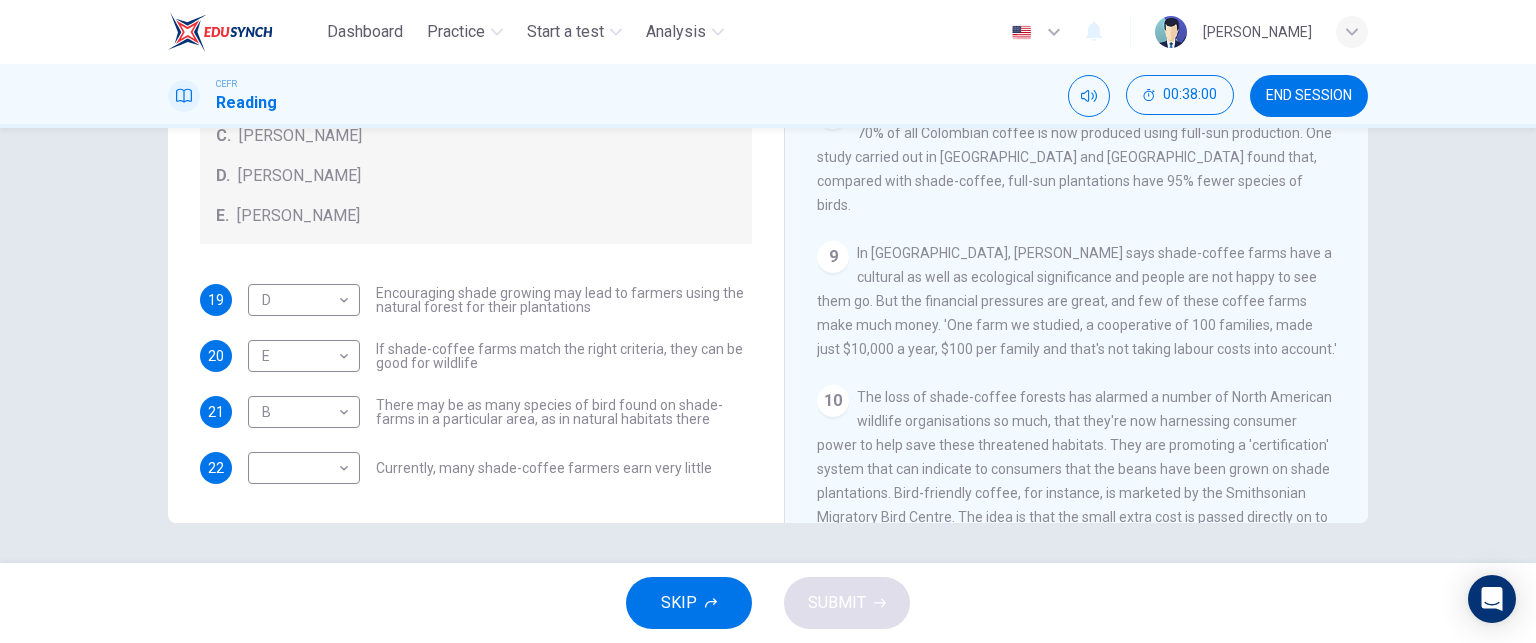 scroll, scrollTop: 796, scrollLeft: 0, axis: vertical 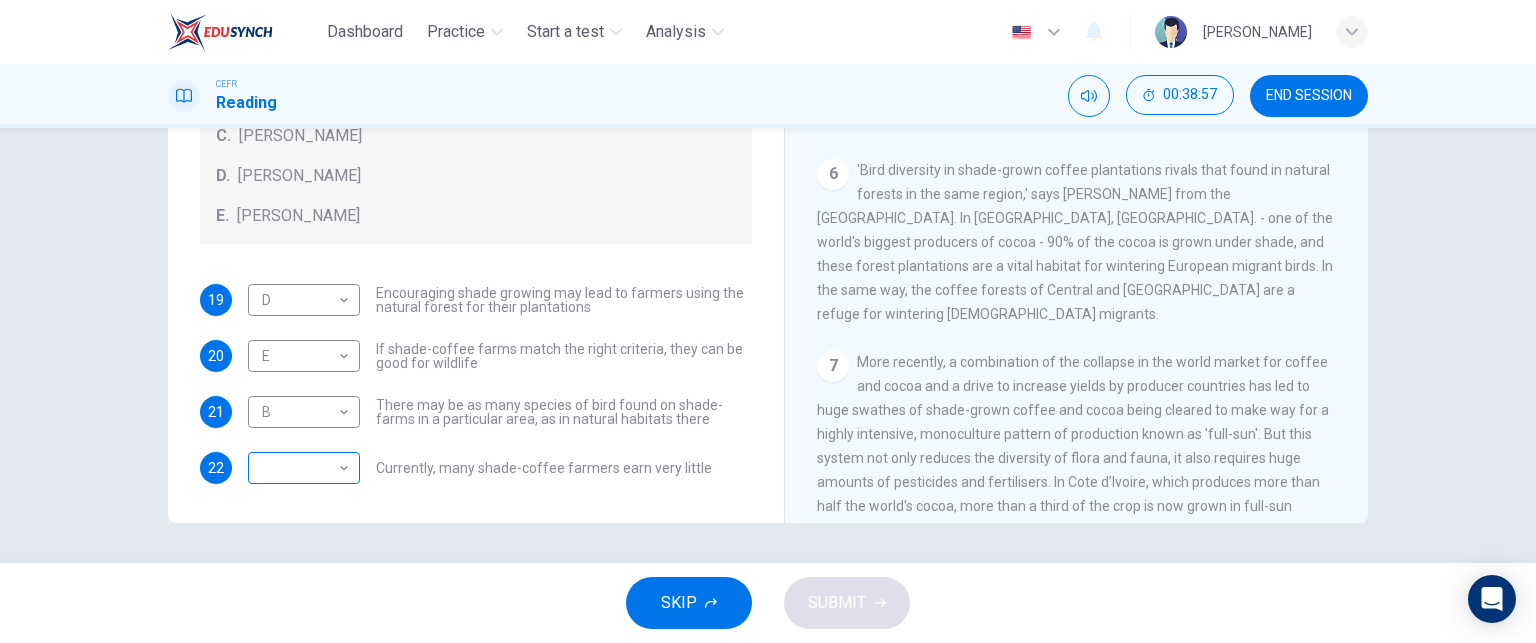 click on "Dashboard Practice Start a test Analysis English en ​ [PERSON_NAME] Reading 00:38:57 END SESSION Questions 19 - 22 Look at the following opinions and the list of people below.
Match each opinion to the person credited with it.
Write the correct letter  A-E  in the boxes below.
NB  You can write any letter  more than once . People A. [PERSON_NAME] [PERSON_NAME] [PERSON_NAME] [PERSON_NAME] [PERSON_NAME] E. [PERSON_NAME] 19 D D ​ Encouraging shade growing may lead to farmers using the natural forest for their plantations 20 E E ​ If shade-coffee farms match the right criteria, they can be good for wildlife 21 B B ​ There may be as many species of bird found on shade-farms in a particular area, as in natural habitats there 22 ​ ​ Currently, many shade-coffee farmers earn very little Natural Coffee and Cocoa CLICK TO ZOOM Click to Zoom 1 What's the connection between your morning coffee, wintering North American birds and the cool shade of a tree? Actually, quite a lot, says [PERSON_NAME]. 2" at bounding box center (768, 321) 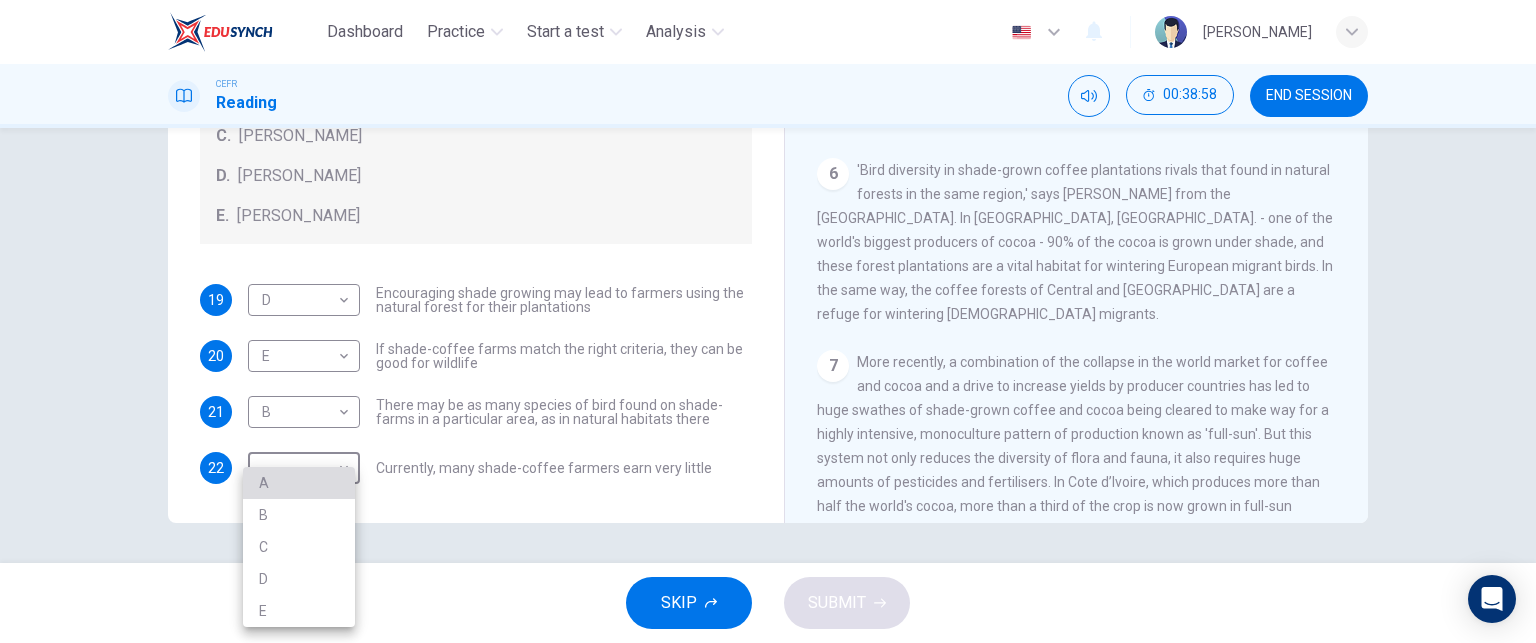 drag, startPoint x: 312, startPoint y: 482, endPoint x: 380, endPoint y: 471, distance: 68.88396 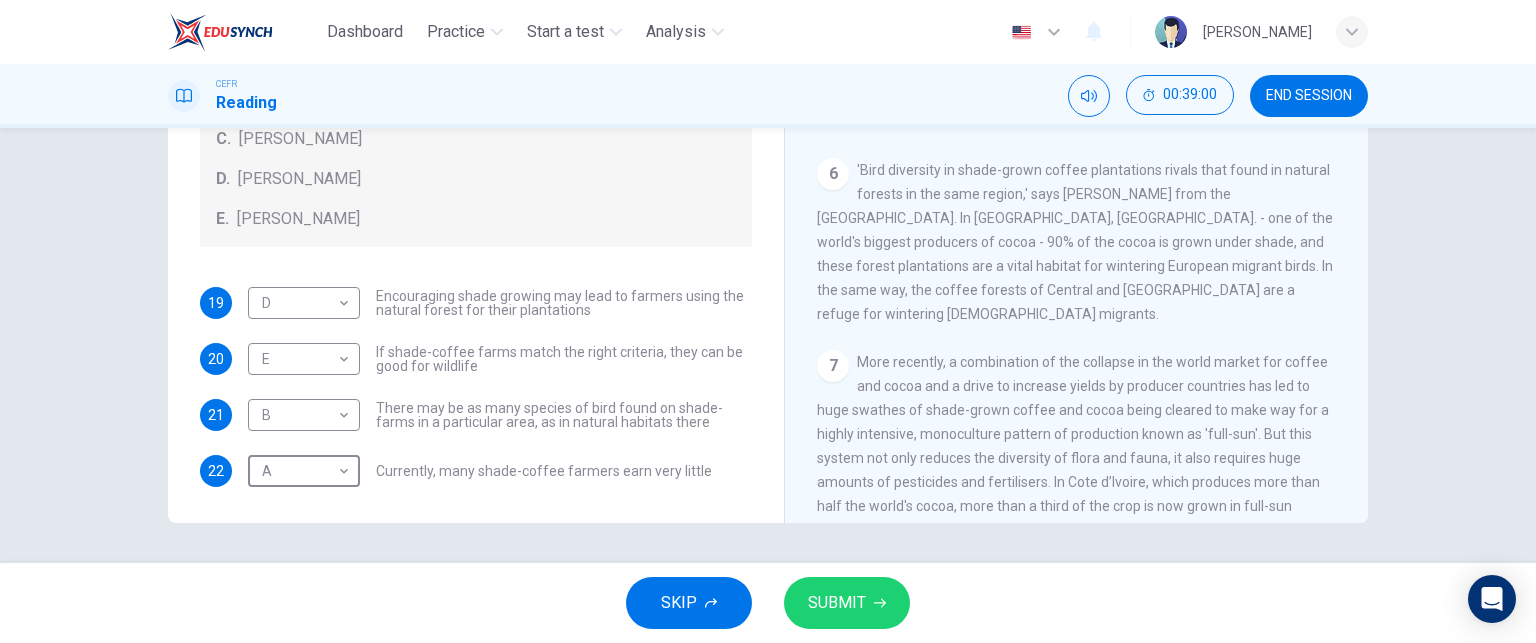 scroll, scrollTop: 120, scrollLeft: 0, axis: vertical 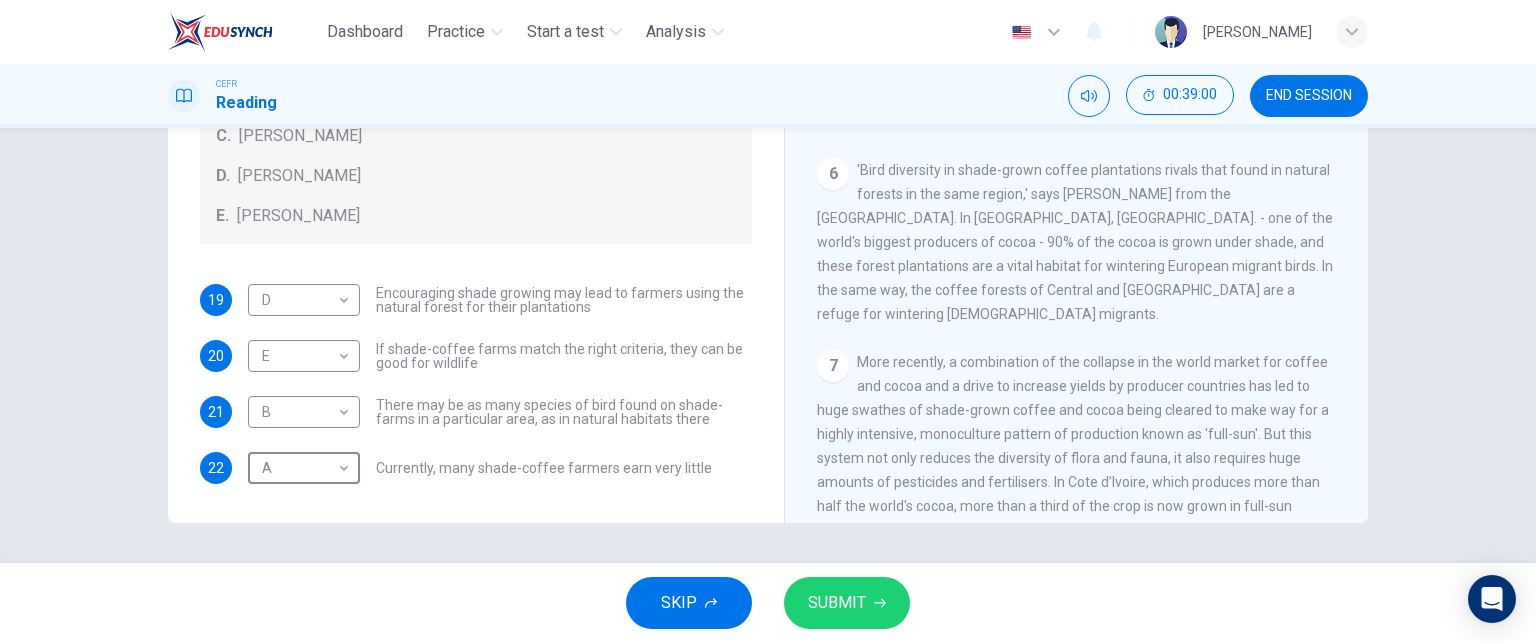 click on "SUBMIT" at bounding box center (837, 603) 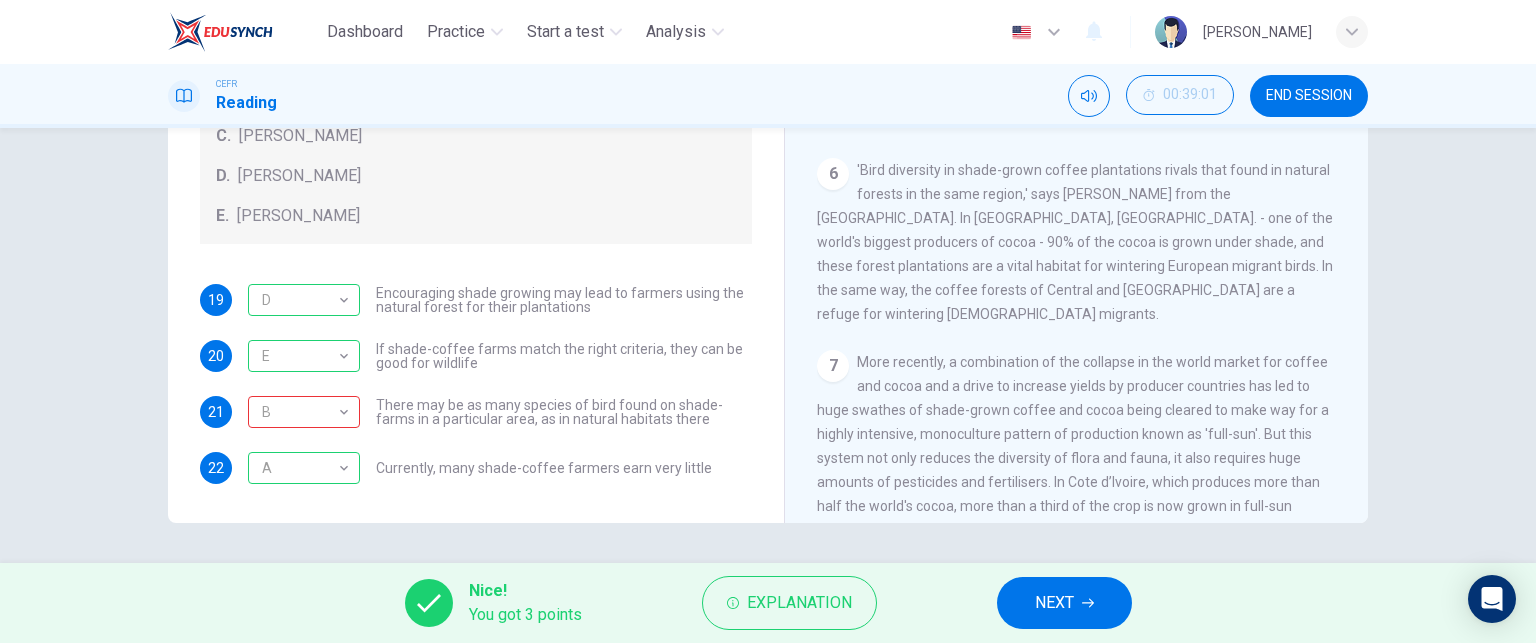 scroll, scrollTop: 120, scrollLeft: 0, axis: vertical 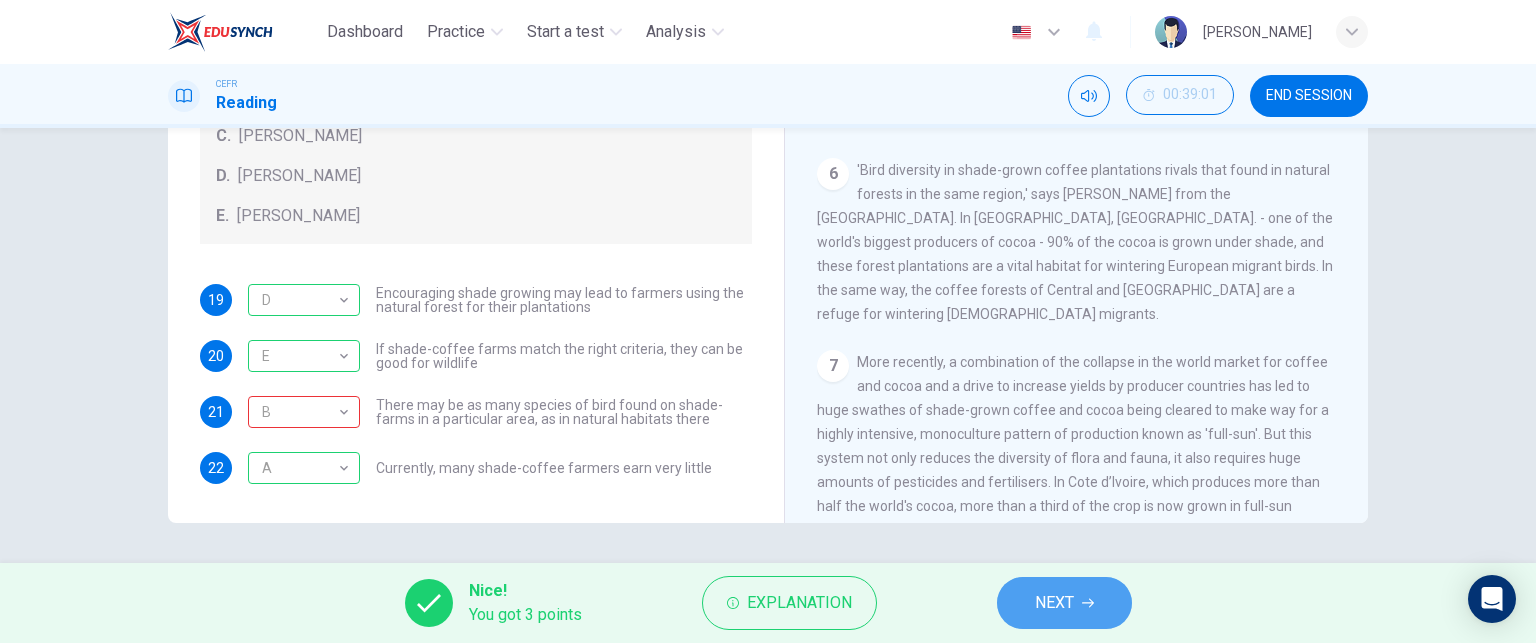 click on "NEXT" at bounding box center (1064, 603) 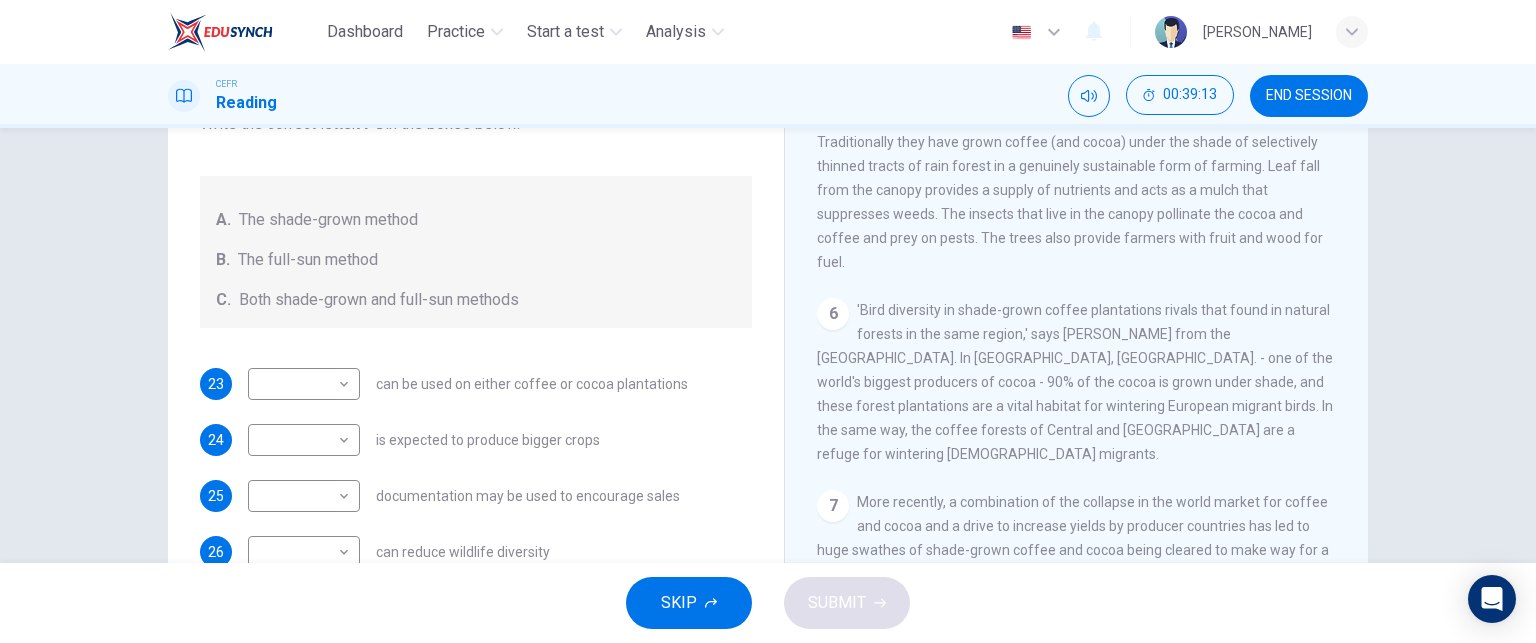 scroll, scrollTop: 300, scrollLeft: 0, axis: vertical 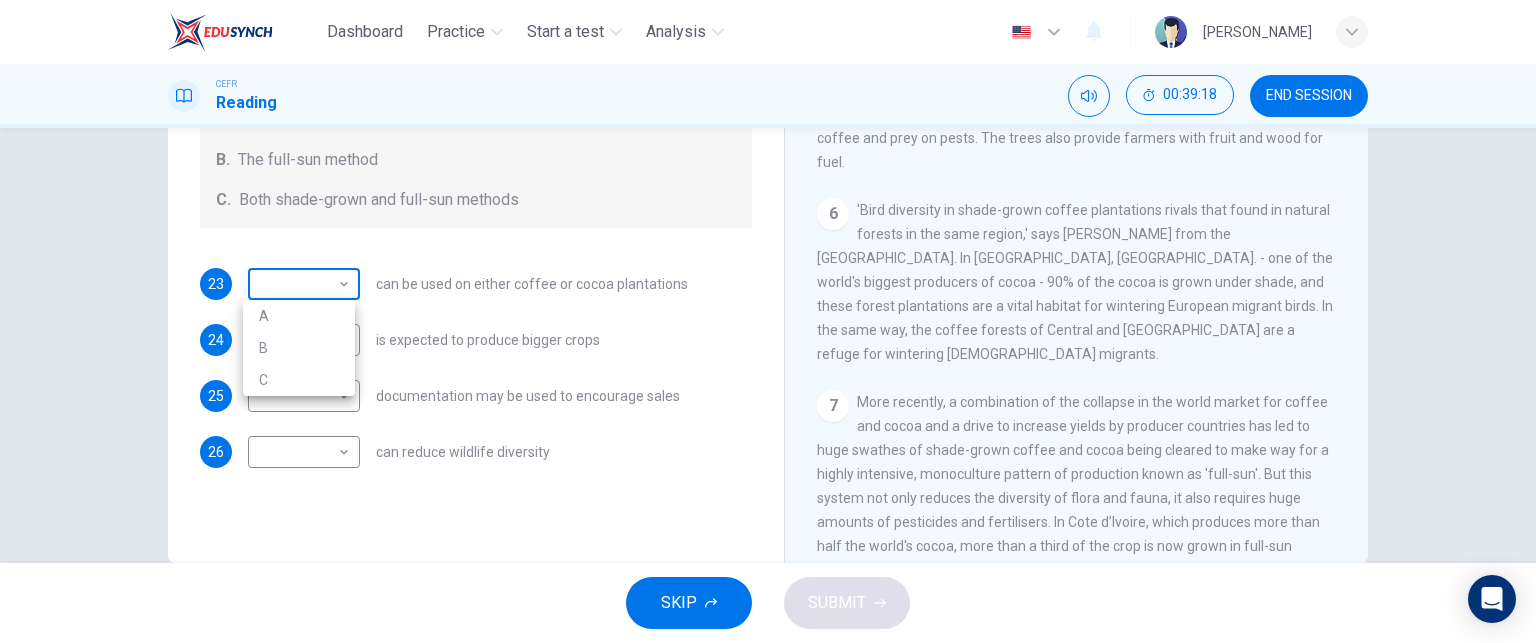click on "Dashboard Practice Start a test Analysis English en ​ [PERSON_NAME] Reading 00:39:18 END SESSION Questions 23 - 26 Classify the features described below as applying to growing coffee.
Write the correct letter  A-C  in the boxes below. A. The shade-grown method B. The full-sun method C. Both shade-grown and full-sun methods 23 ​ ​ can be used on either coffee or cocoa plantations 24 ​ ​ is expected to produce bigger crops 25 ​ ​ documentation may be used to encourage sales 26 ​ ​ can reduce wildlife diversity Natural Coffee and Cocoa CLICK TO ZOOM Click to Zoom 1 What's the connection between your morning coffee, wintering North American birds and the cool shade of a tree? Actually, quite a lot, says [PERSON_NAME]. 2 3 4 5 6 7 8 9 10 11 12 SKIP SUBMIT EduSynch - Online Language Proficiency Testing
Dashboard Practice Start a test Analysis Notifications © Copyright  2025 A B C" at bounding box center (768, 321) 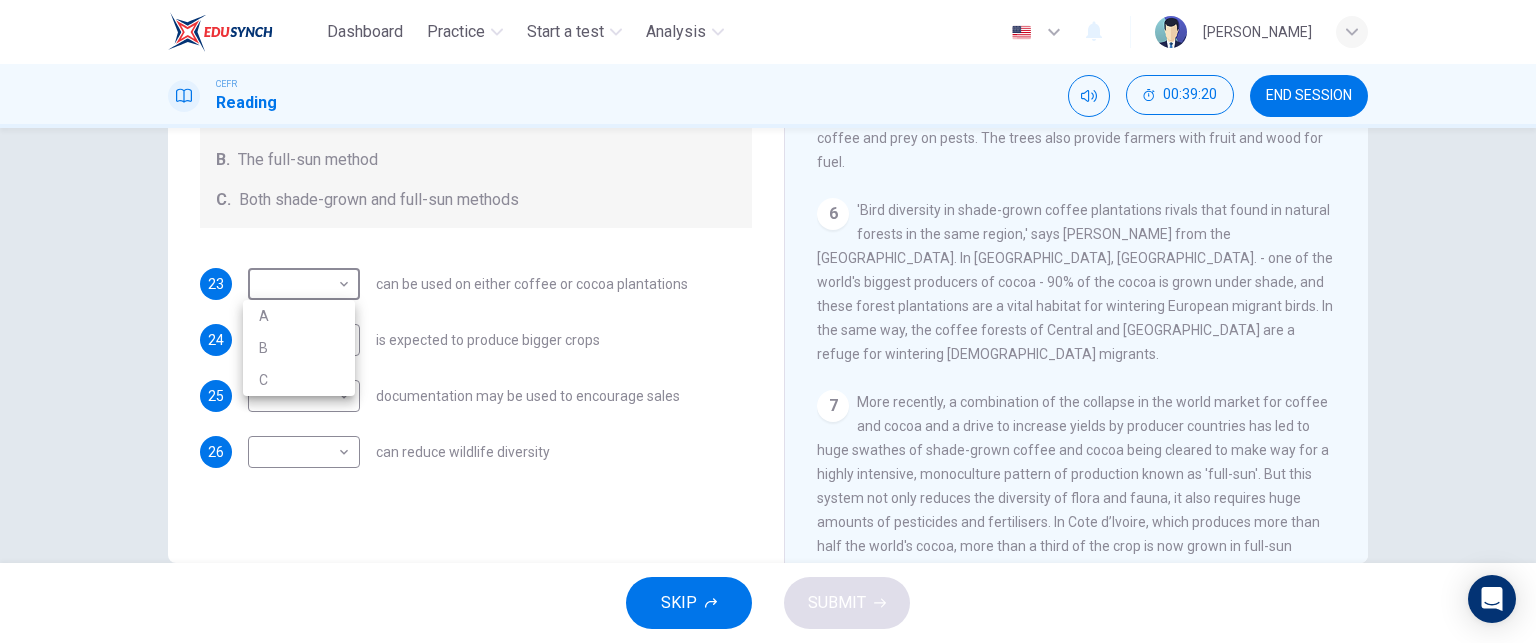click on "C" at bounding box center [299, 380] 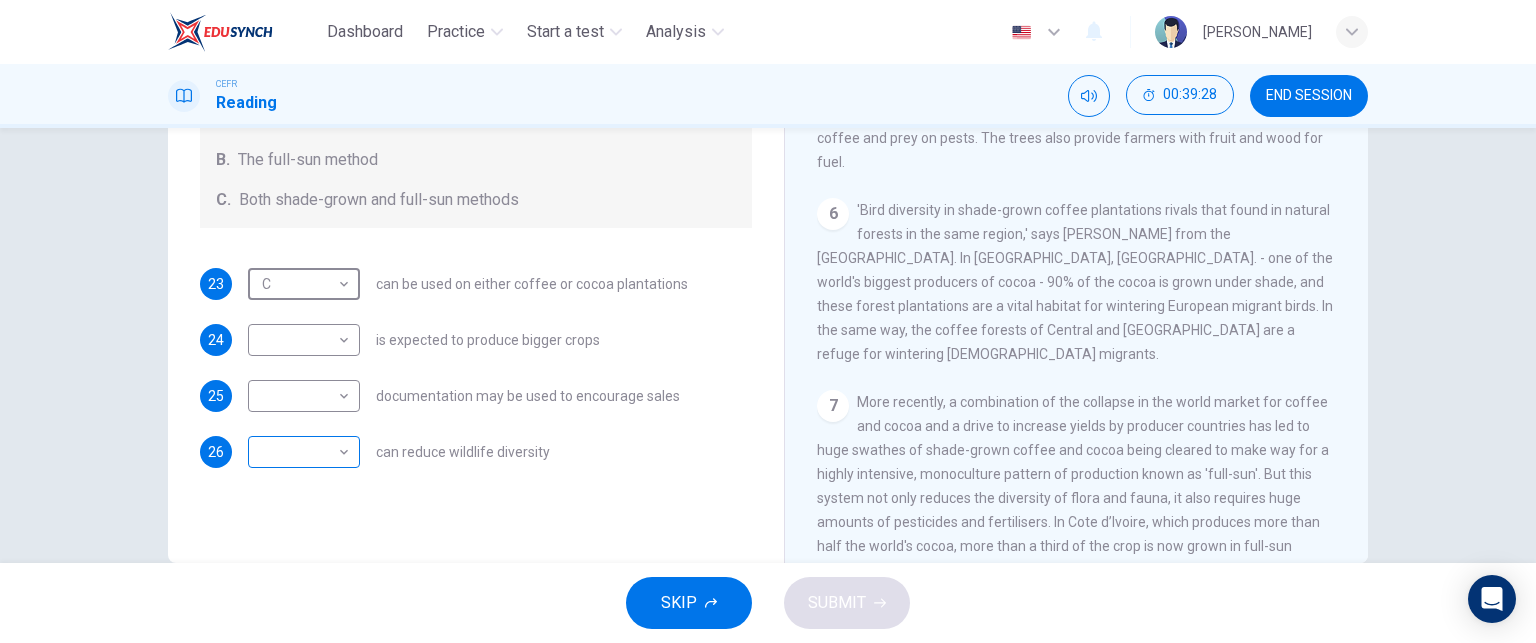click on "Dashboard Practice Start a test Analysis English en ​ [PERSON_NAME] Reading 00:39:28 END SESSION Questions 23 - 26 Classify the features described below as applying to growing coffee.
Write the correct letter  A-C  in the boxes below. A. The shade-grown method B. The full-sun method C. Both shade-grown and full-sun methods 23 C C ​ can be used on either coffee or cocoa plantations 24 ​ ​ is expected to produce bigger crops 25 ​ ​ documentation may be used to encourage sales 26 ​ ​ can reduce wildlife diversity Natural Coffee and Cocoa CLICK TO ZOOM Click to Zoom 1 What's the connection between your morning coffee, wintering North American birds and the cool shade of a tree? Actually, quite a lot, says [PERSON_NAME]. 2 3 4 5 6 7 8 9 10 11 12 SKIP SUBMIT EduSynch - Online Language Proficiency Testing
Dashboard Practice Start a test Analysis Notifications © Copyright  2025" at bounding box center [768, 321] 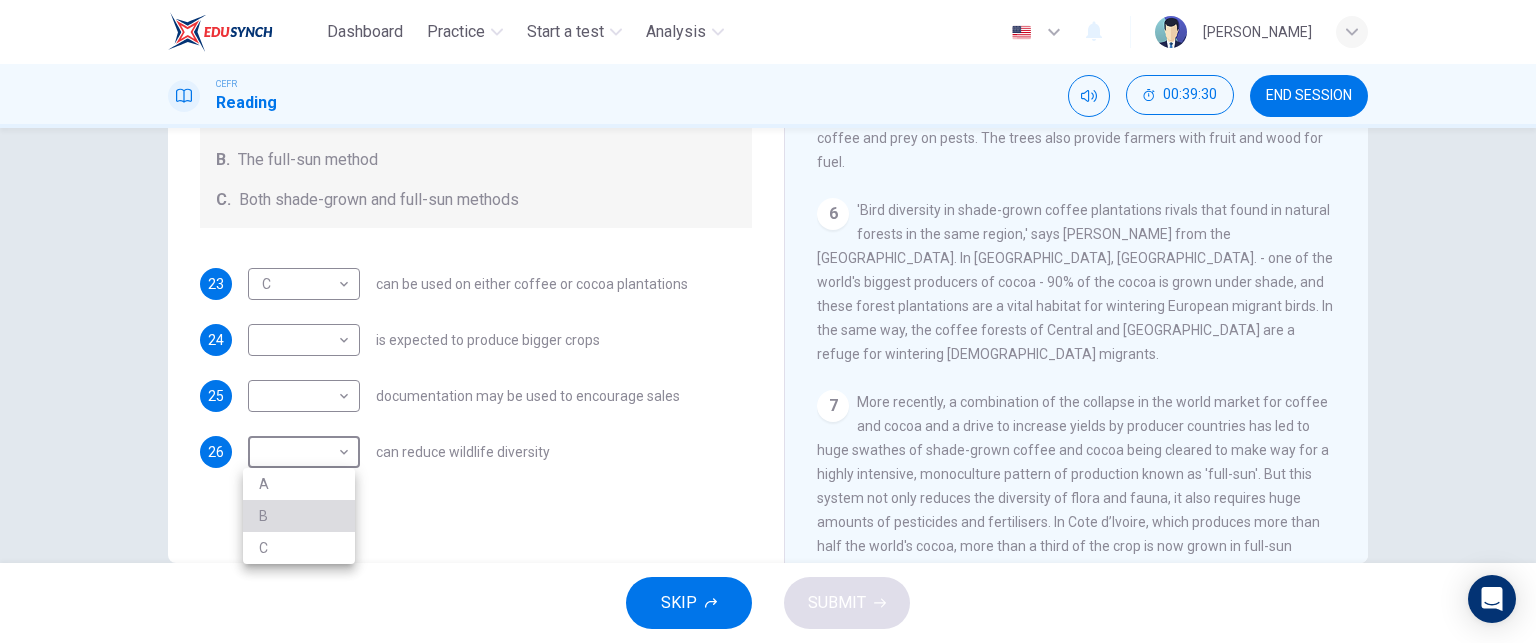 click on "B" at bounding box center (299, 516) 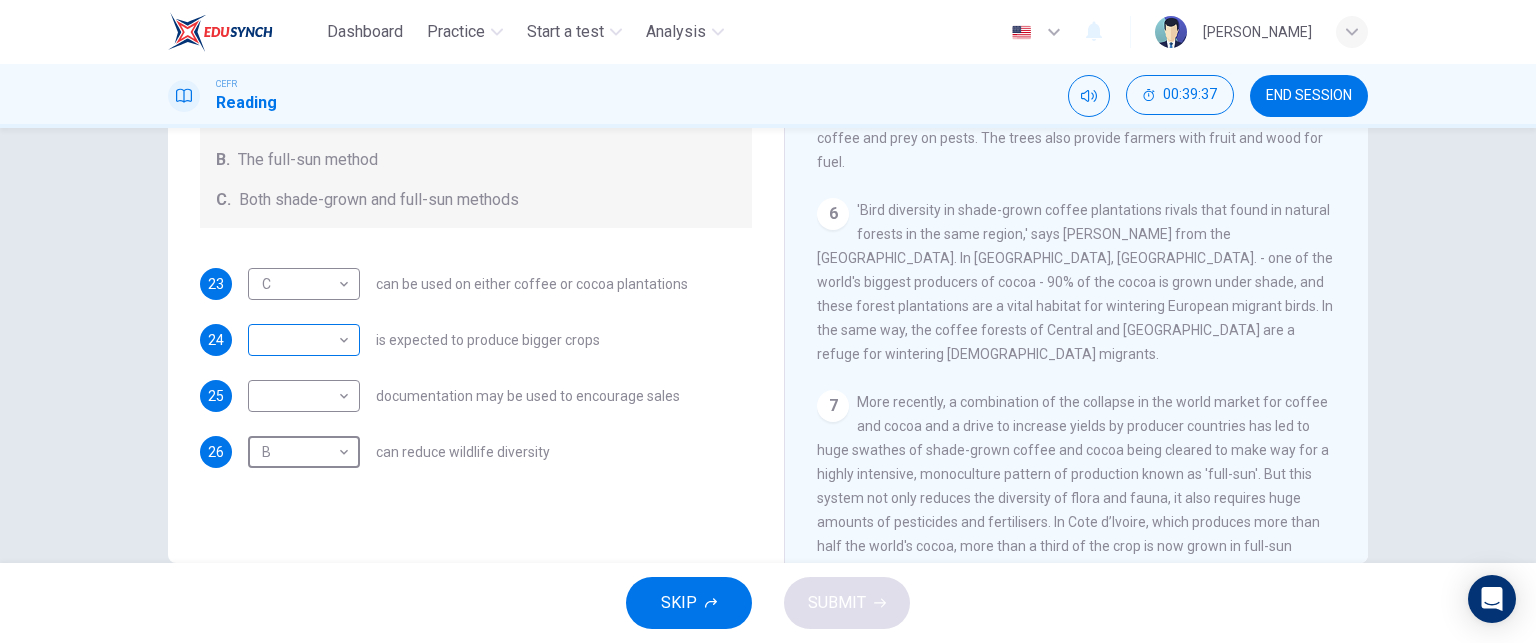 click on "Dashboard Practice Start a test Analysis English en ​ [PERSON_NAME] Reading 00:39:37 END SESSION Questions 23 - 26 Classify the features described below as applying to growing coffee.
Write the correct letter  A-C  in the boxes below. A. The shade-grown method B. The full-sun method C. Both shade-grown and full-sun methods 23 C C ​ can be used on either coffee or cocoa plantations 24 ​ ​ is expected to produce bigger crops 25 ​ ​ documentation may be used to encourage sales 26 B B ​ can reduce wildlife diversity Natural Coffee and Cocoa CLICK TO ZOOM Click to Zoom 1 What's the connection between your morning coffee, wintering North American birds and the cool shade of a tree? Actually, quite a lot, says [PERSON_NAME]. 2 3 4 5 6 7 8 9 10 11 12 SKIP SUBMIT EduSynch - Online Language Proficiency Testing
Dashboard Practice Start a test Analysis Notifications © Copyright  2025" at bounding box center [768, 321] 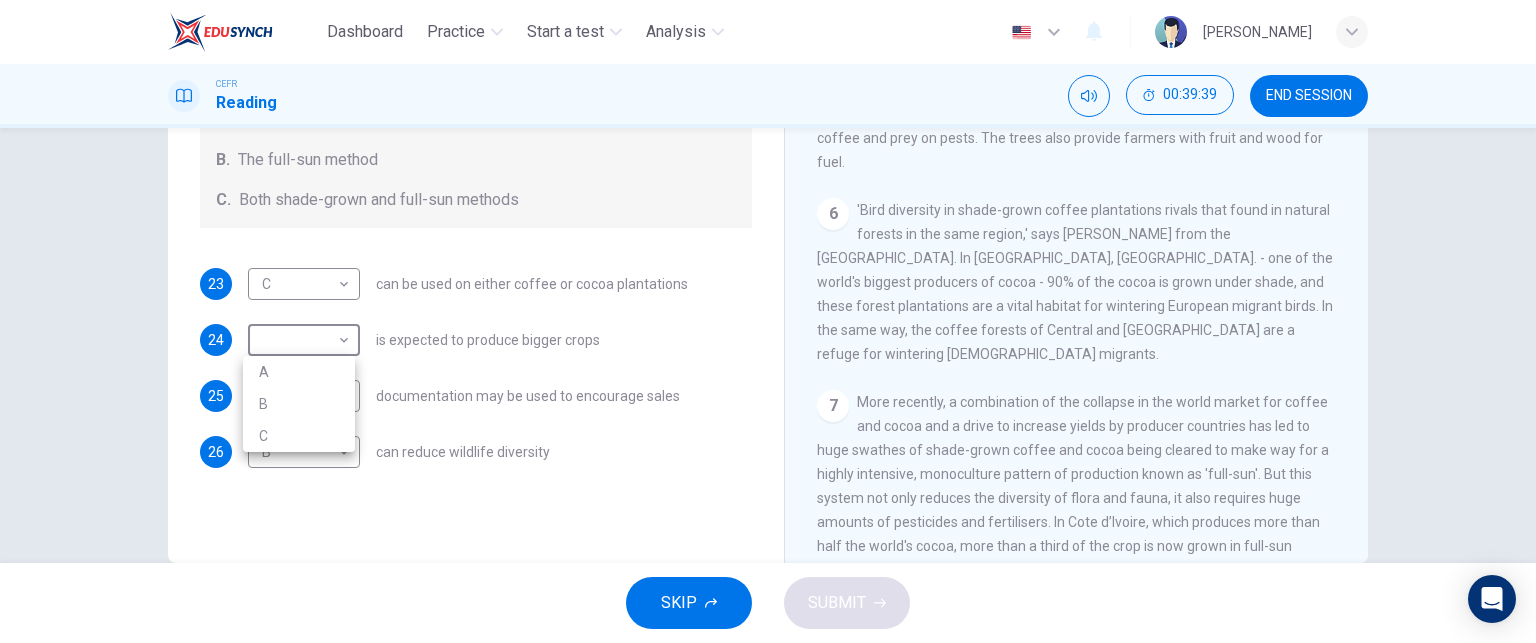 click at bounding box center (768, 321) 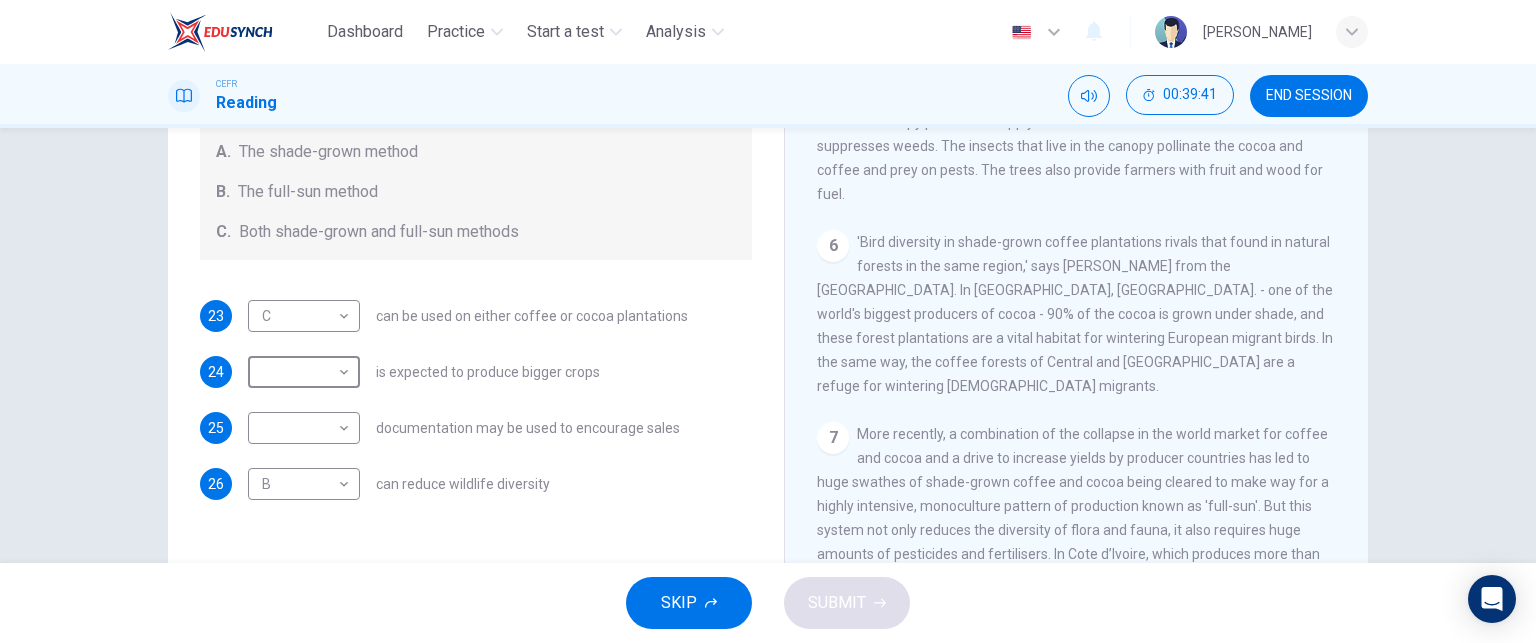 scroll, scrollTop: 300, scrollLeft: 0, axis: vertical 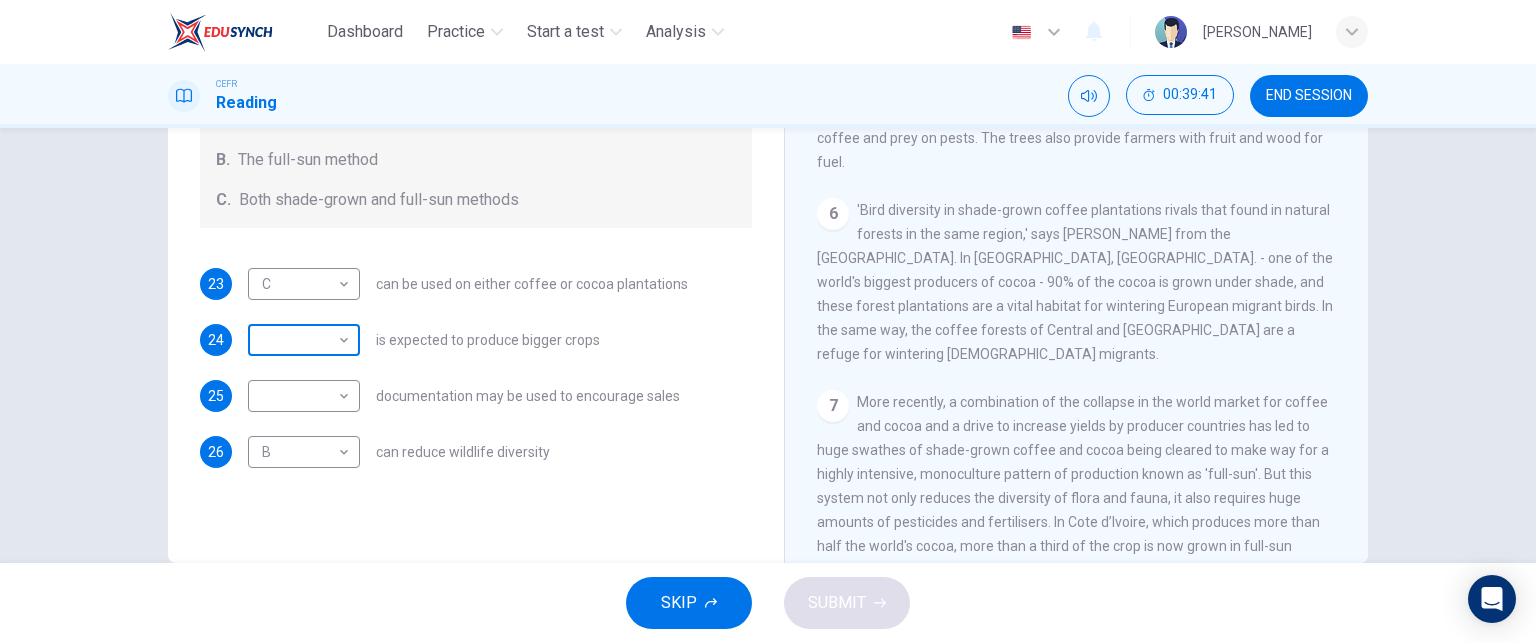 click on "Dashboard Practice Start a test Analysis English en ​ [PERSON_NAME] Reading 00:39:41 END SESSION Questions 23 - 26 Classify the features described below as applying to growing coffee.
Write the correct letter  A-C  in the boxes below. A. The shade-grown method B. The full-sun method C. Both shade-grown and full-sun methods 23 C C ​ can be used on either coffee or cocoa plantations 24 ​ ​ is expected to produce bigger crops 25 ​ ​ documentation may be used to encourage sales 26 B B ​ can reduce wildlife diversity Natural Coffee and Cocoa CLICK TO ZOOM Click to Zoom 1 What's the connection between your morning coffee, wintering North American birds and the cool shade of a tree? Actually, quite a lot, says [PERSON_NAME]. 2 3 4 5 6 7 8 9 10 11 12 SKIP SUBMIT EduSynch - Online Language Proficiency Testing
Dashboard Practice Start a test Analysis Notifications © Copyright  2025" at bounding box center (768, 321) 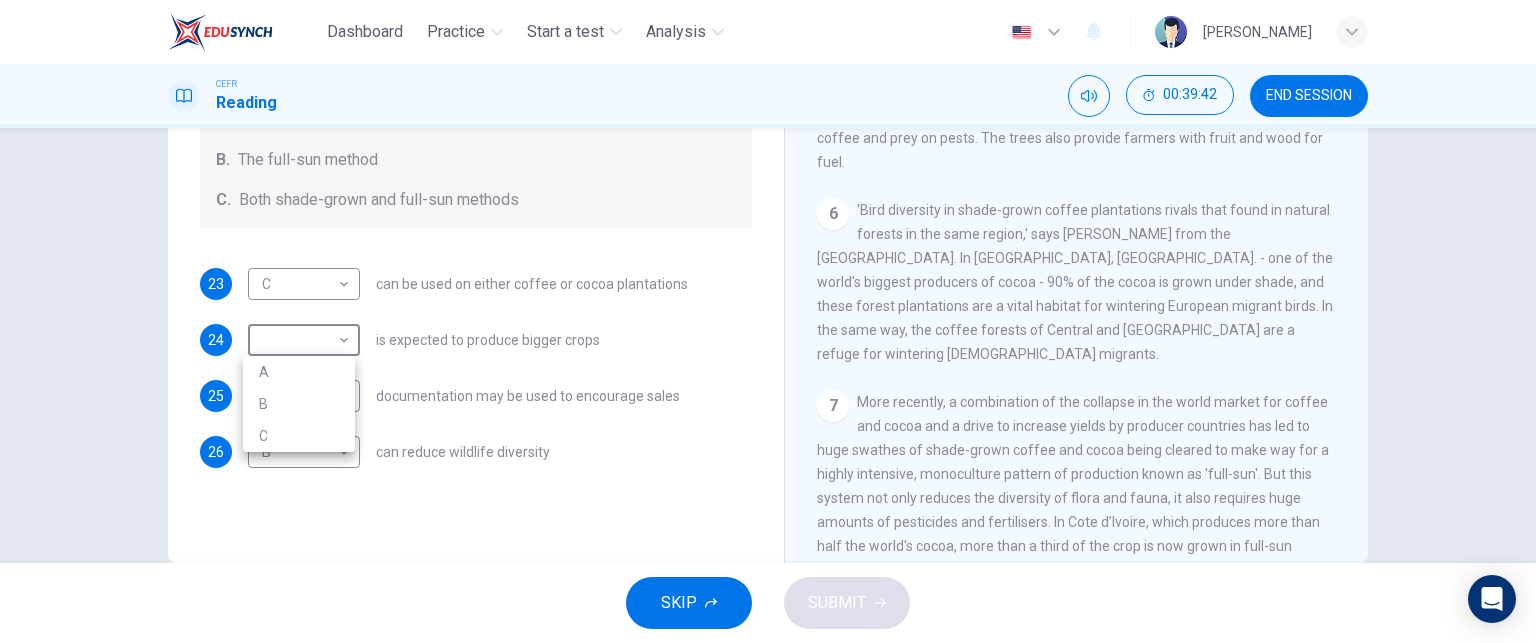 click on "A" at bounding box center [299, 372] 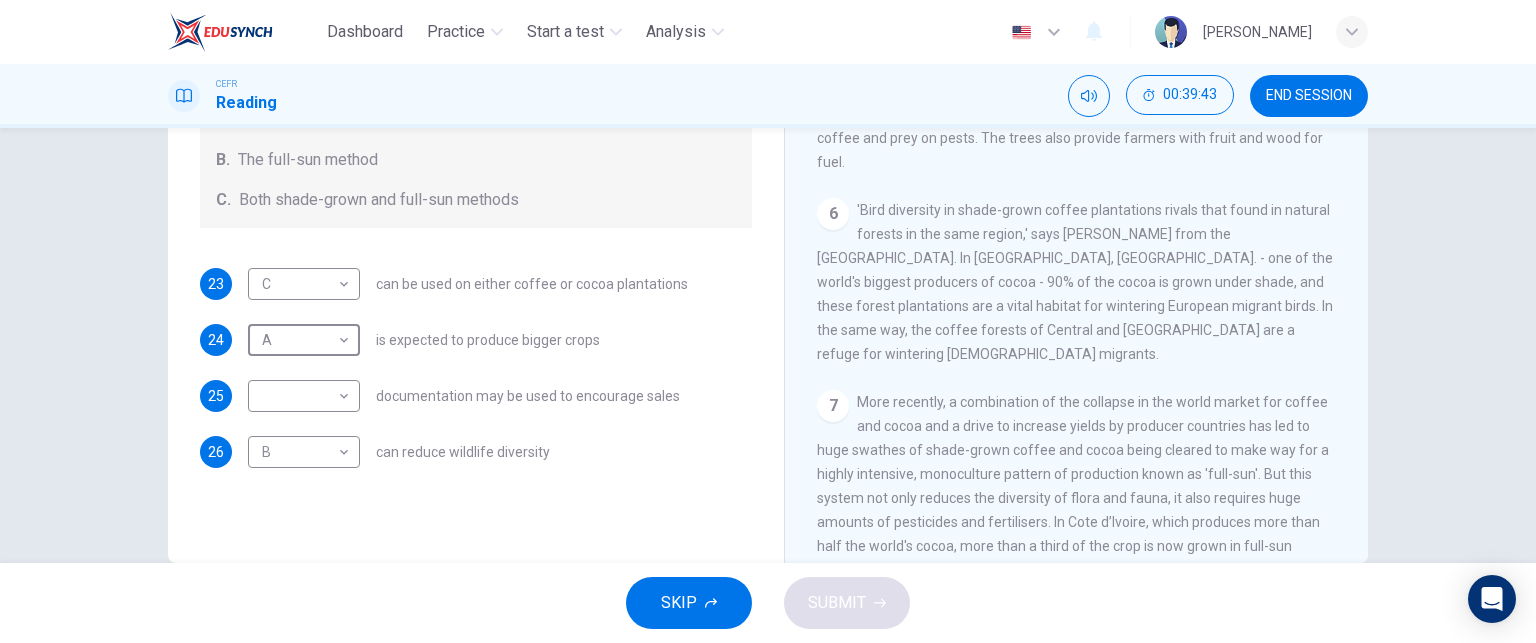 click on "6 'Bird diversity in shade-grown coffee plantations rivals that found in natural forests in the same region,' says [PERSON_NAME] from the [GEOGRAPHIC_DATA]. In [GEOGRAPHIC_DATA], [GEOGRAPHIC_DATA]. - one of the world's biggest producers of cocoa - 90% of the cocoa is grown under shade, and these forest plantations are a vital habitat for wintering European migrant birds. In the same way, the coffee forests of Central and [GEOGRAPHIC_DATA] are a refuge for wintering [DEMOGRAPHIC_DATA] migrants." at bounding box center [1077, 282] 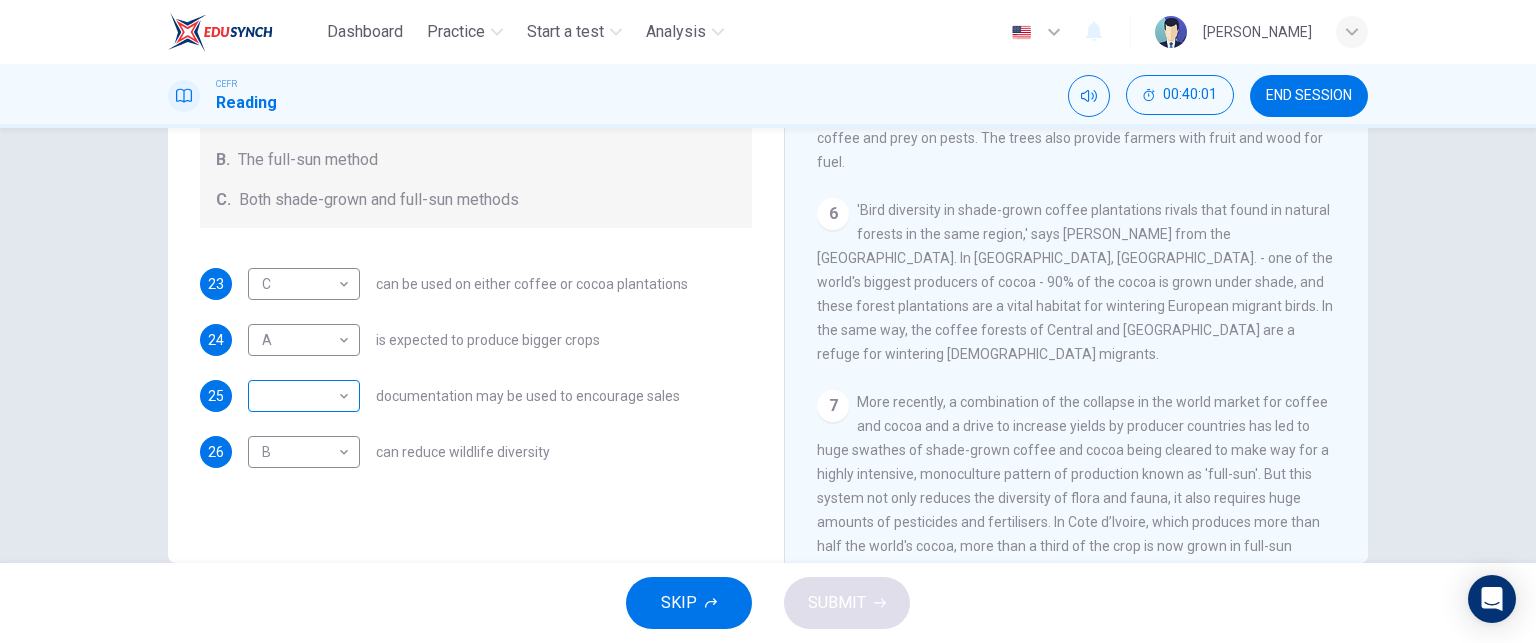 click on "Dashboard Practice Start a test Analysis English en ​ [PERSON_NAME] Reading 00:40:01 END SESSION Questions 23 - 26 Classify the features described below as applying to growing coffee.
Write the correct letter  A-C  in the boxes below. A. The shade-grown method B. The full-sun method C. Both shade-grown and full-sun methods 23 C C ​ can be used on either coffee or cocoa plantations 24 A A ​ is expected to produce bigger crops 25 ​ ​ documentation may be used to encourage sales 26 B B ​ can reduce wildlife diversity Natural Coffee and Cocoa CLICK TO ZOOM Click to Zoom 1 What's the connection between your morning coffee, wintering North American birds and the cool shade of a tree? Actually, quite a lot, says [PERSON_NAME]. 2 3 4 5 6 7 8 9 10 11 12 SKIP SUBMIT EduSynch - Online Language Proficiency Testing
Dashboard Practice Start a test Analysis Notifications © Copyright  2025" at bounding box center (768, 321) 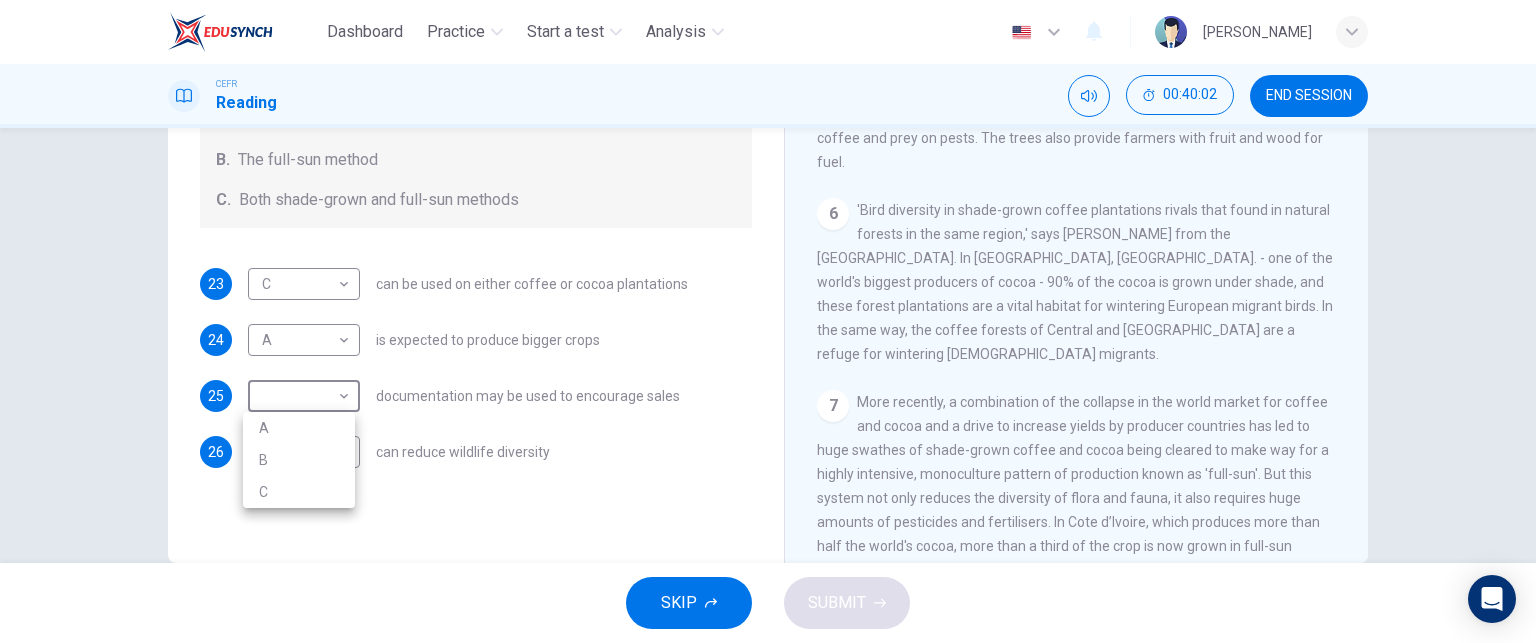 click on "B" at bounding box center [299, 460] 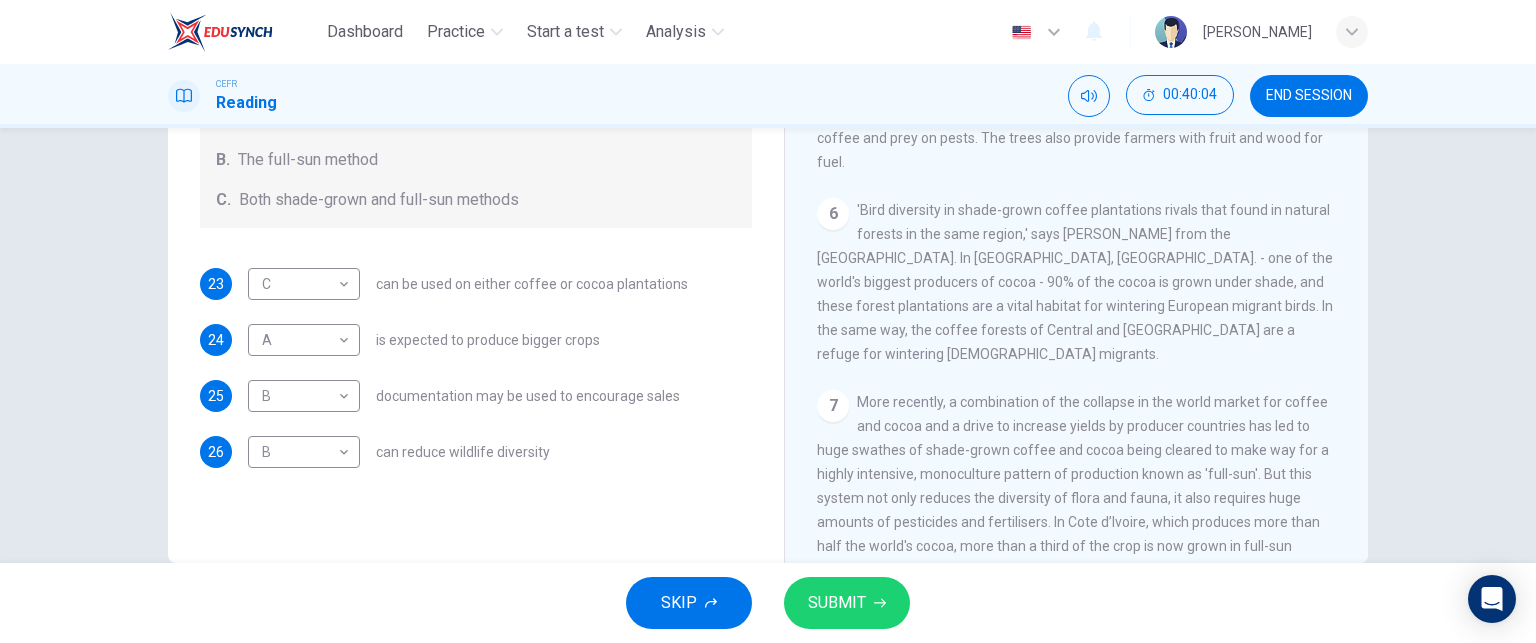 click on "Questions 23 - 26 Classify the features described below as applying to growing coffee.
Write the correct letter  A-C  in the boxes below. A. The shade-grown method B. The full-sun method C. Both shade-grown and full-sun methods 23 C C ​ can be used on either coffee or cocoa plantations 24 A A ​ is expected to produce bigger crops 25 B B ​ documentation may be used to encourage sales 26 B B ​ can reduce wildlife diversity" at bounding box center (476, 225) 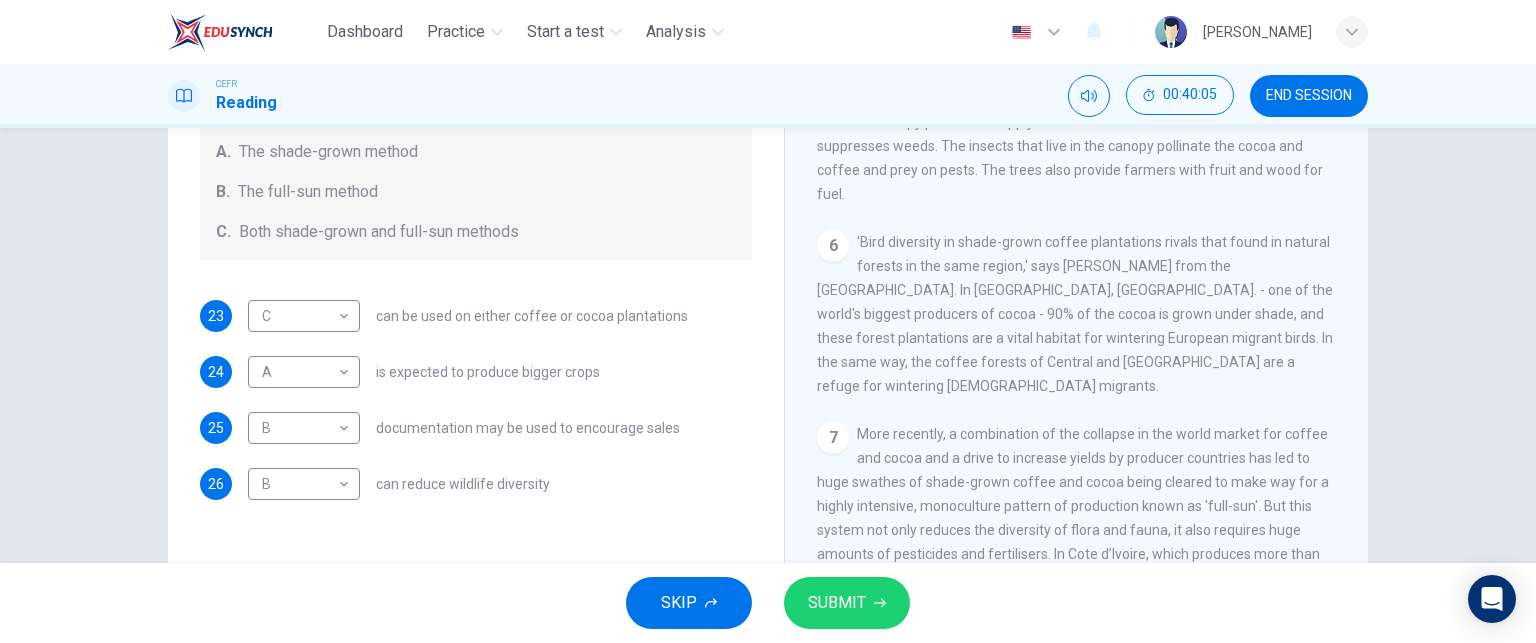 scroll, scrollTop: 300, scrollLeft: 0, axis: vertical 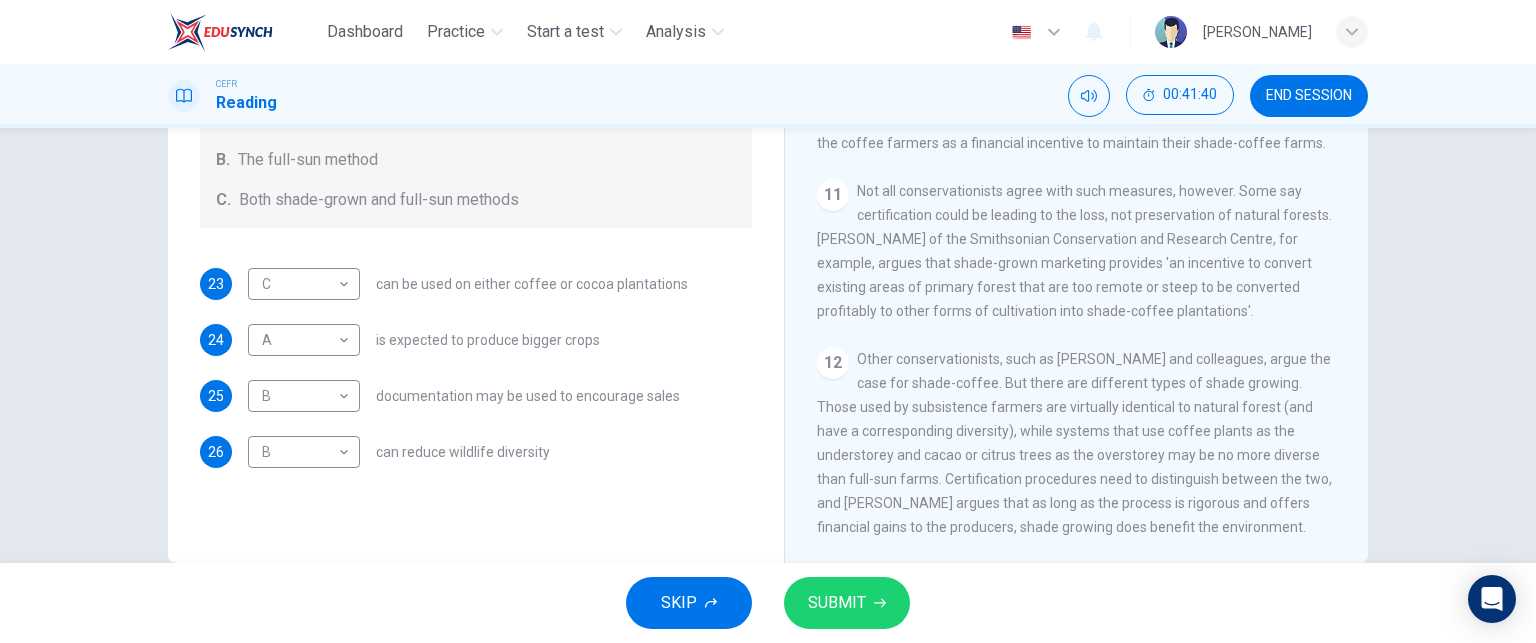 click on "SUBMIT" at bounding box center (847, 603) 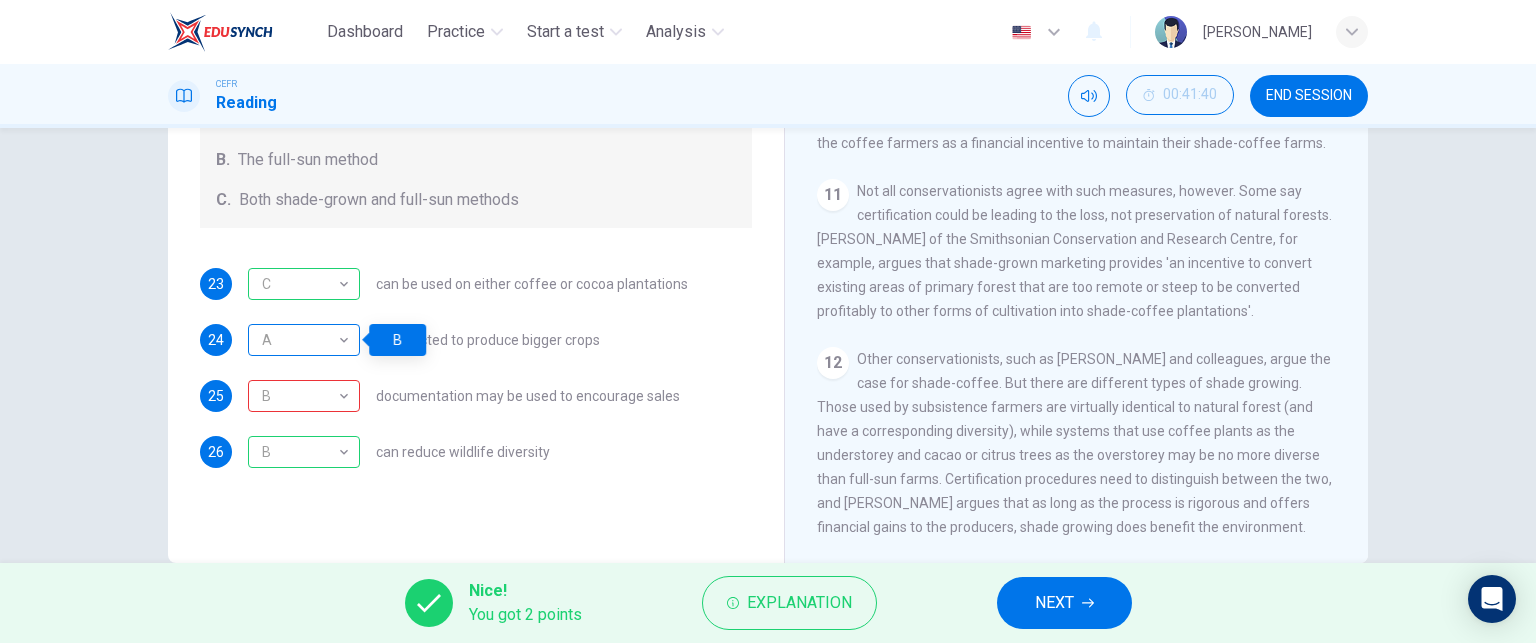 click on "A" at bounding box center [300, 340] 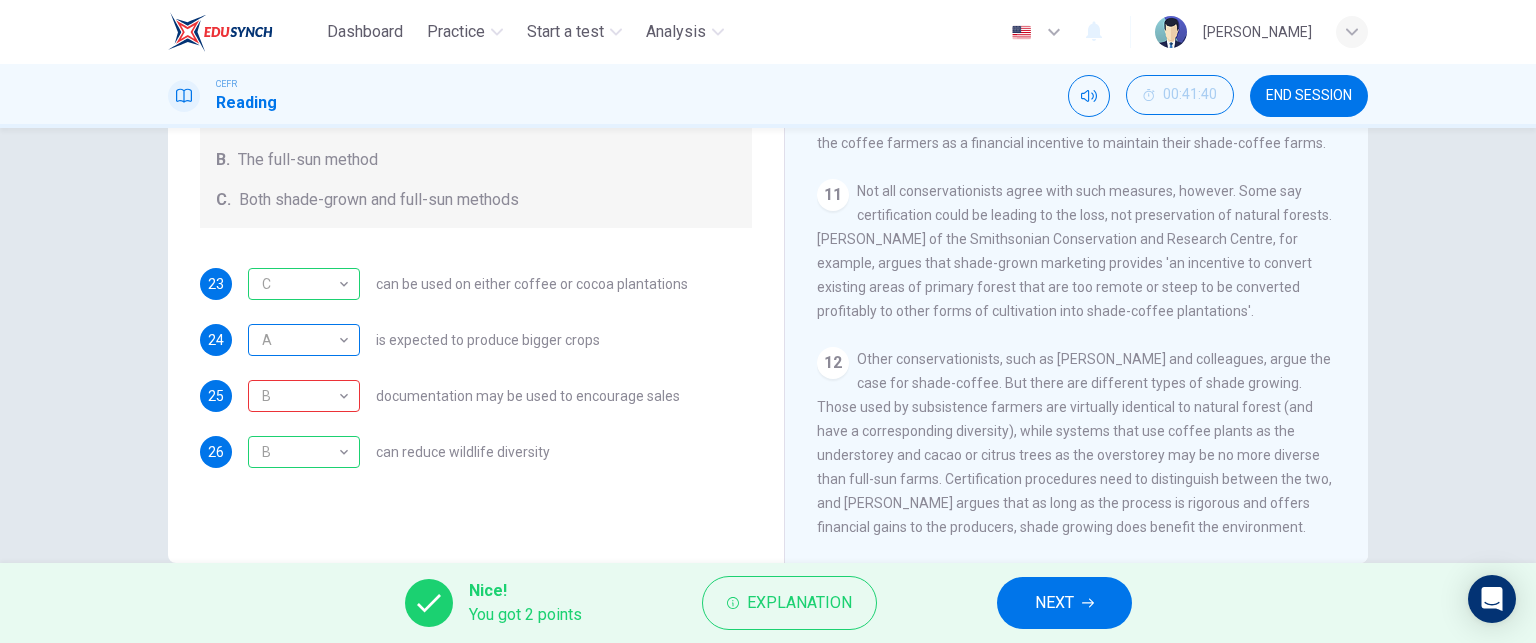 click on "A" at bounding box center (300, 340) 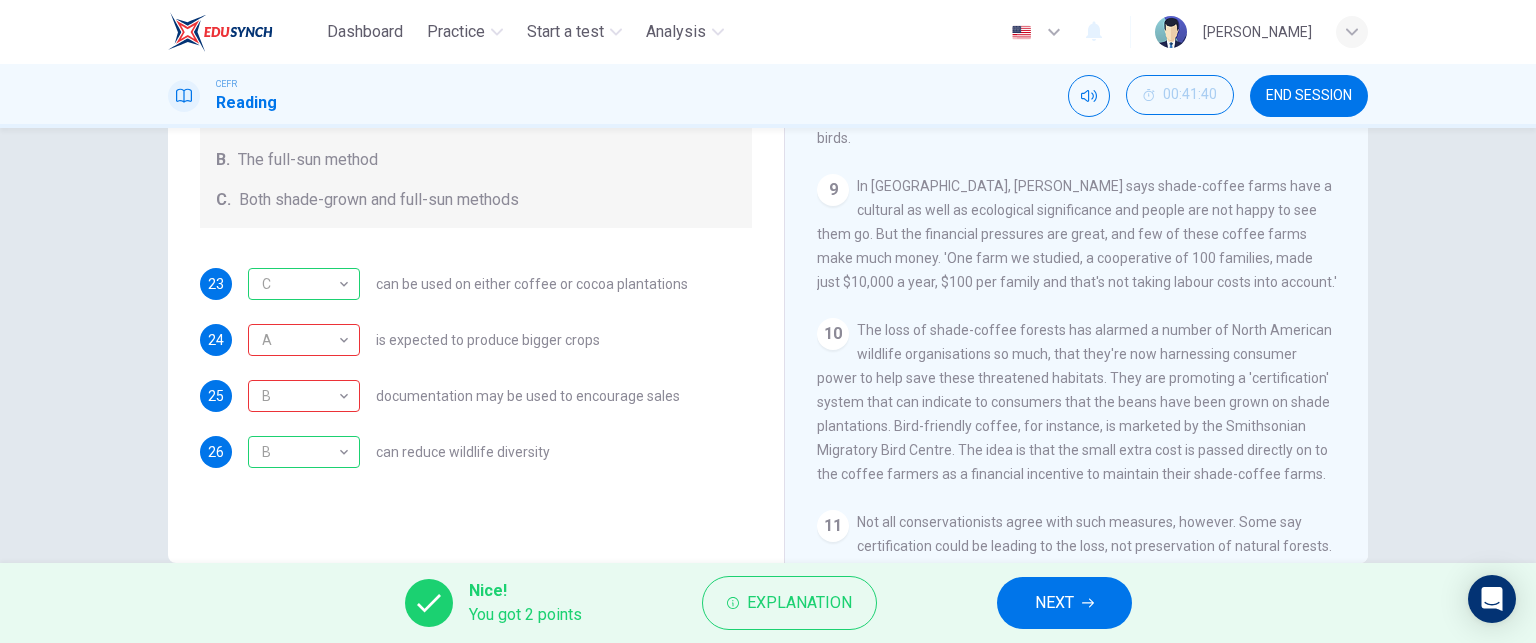 scroll, scrollTop: 1557, scrollLeft: 0, axis: vertical 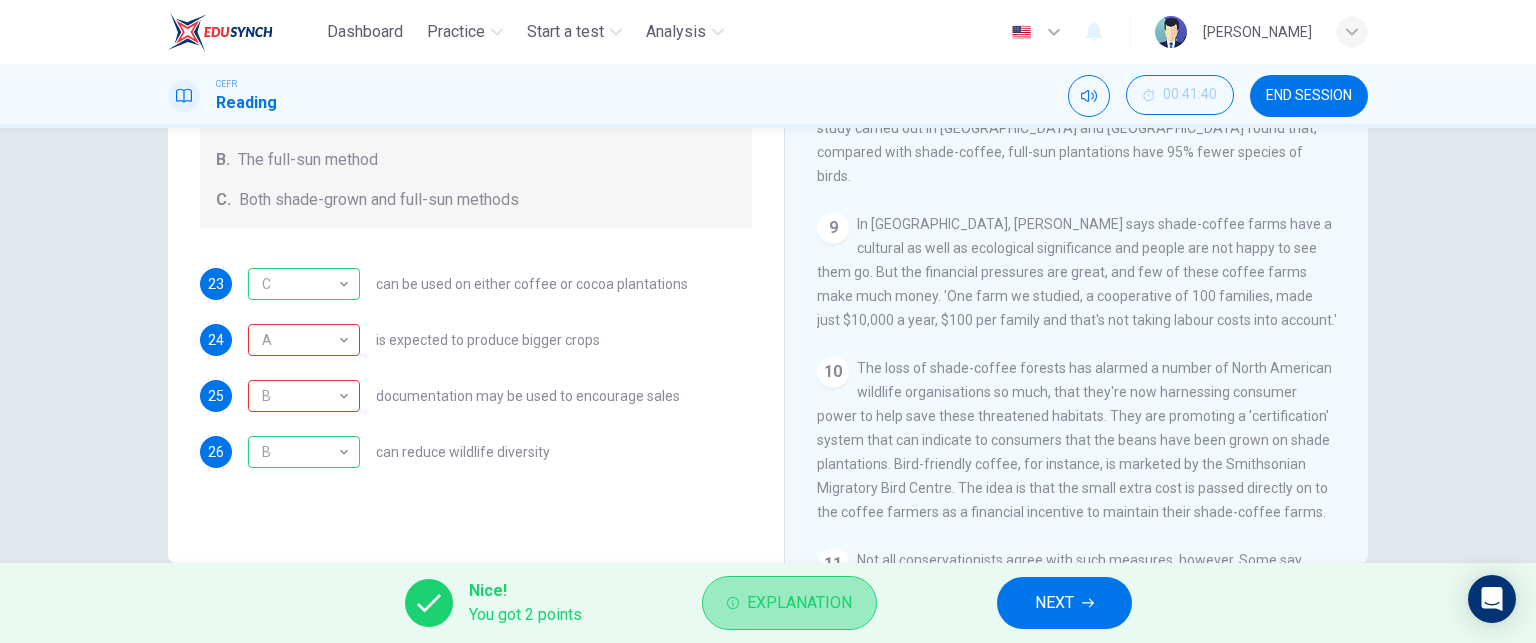 click on "Explanation" at bounding box center [799, 603] 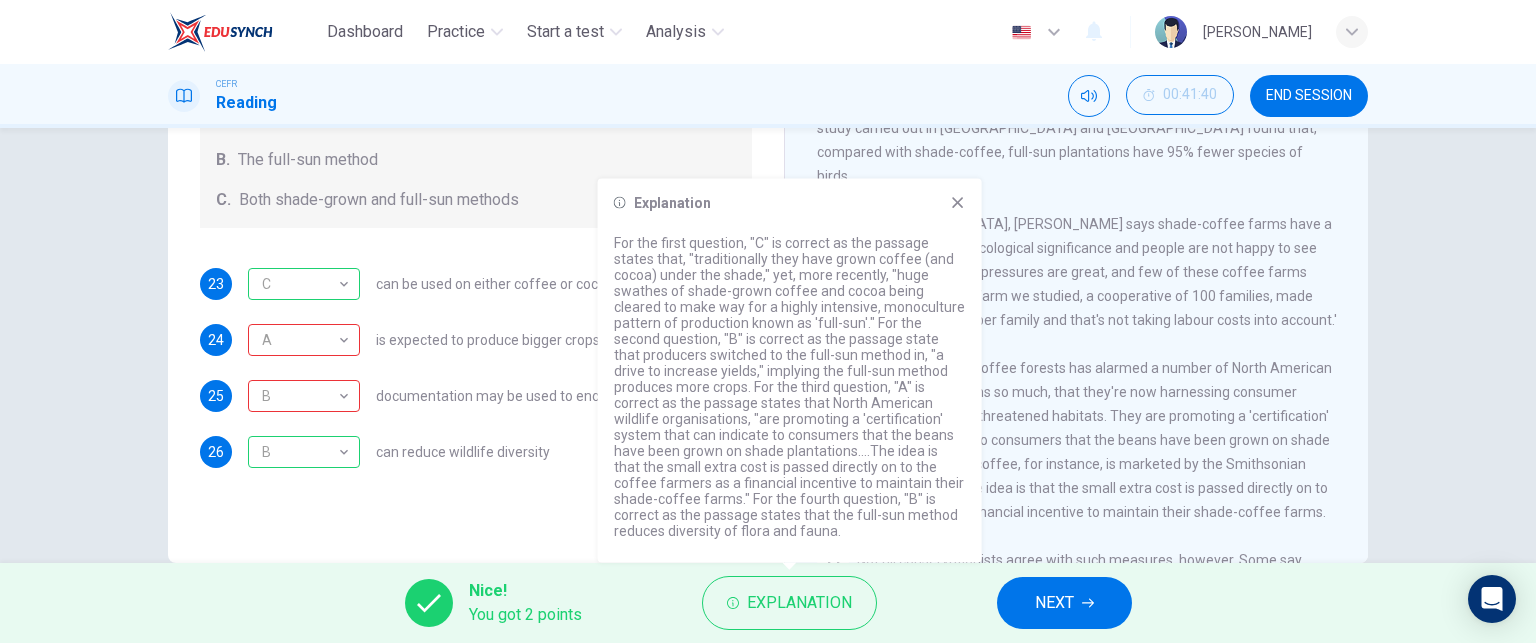 click on "9 In [GEOGRAPHIC_DATA], [PERSON_NAME] says shade-coffee farms have a cultural as well as ecological significance and people are not happy to see them go. But the financial pressures are great, and few of these coffee farms make much money. 'One farm we studied, a cooperative of 100 families, made just $10,000 a year, $100 per family and that's not taking labour costs into account.'" at bounding box center (1077, 272) 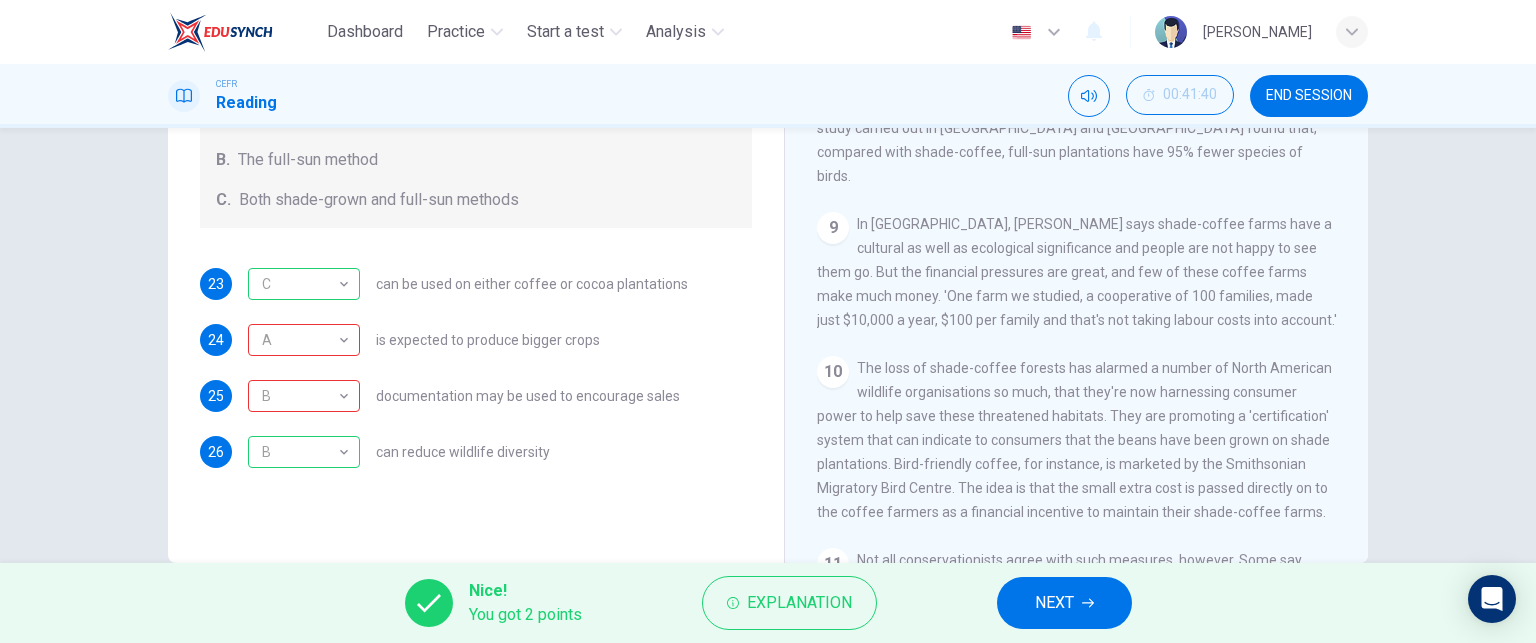 scroll, scrollTop: 1216, scrollLeft: 0, axis: vertical 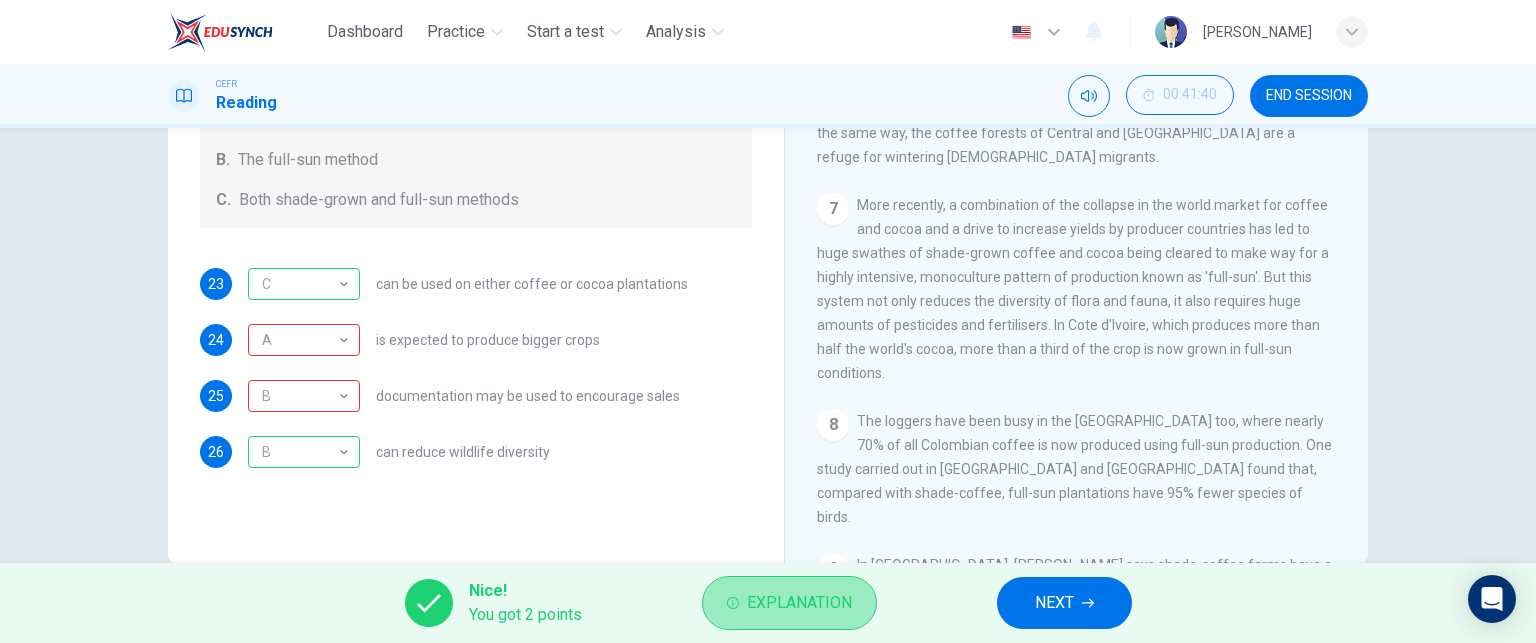 click on "Explanation" at bounding box center (799, 603) 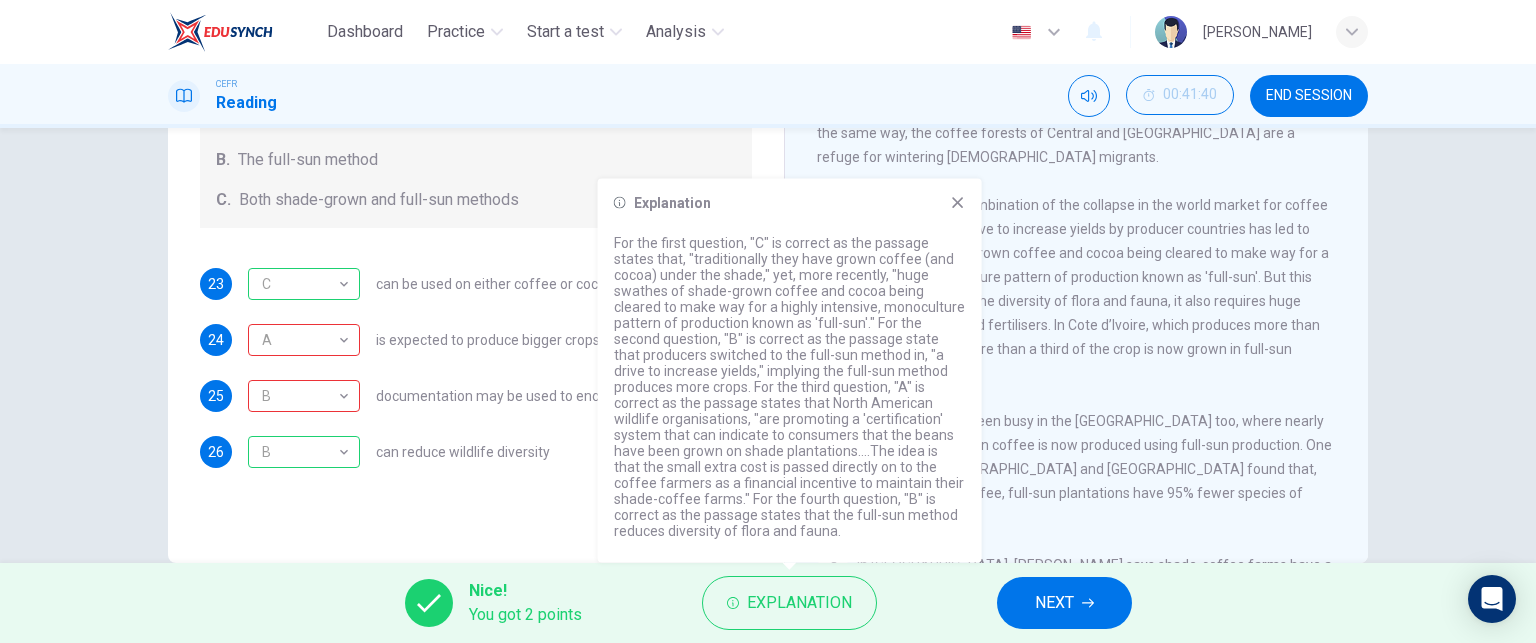 drag, startPoint x: 641, startPoint y: 407, endPoint x: 772, endPoint y: 409, distance: 131.01526 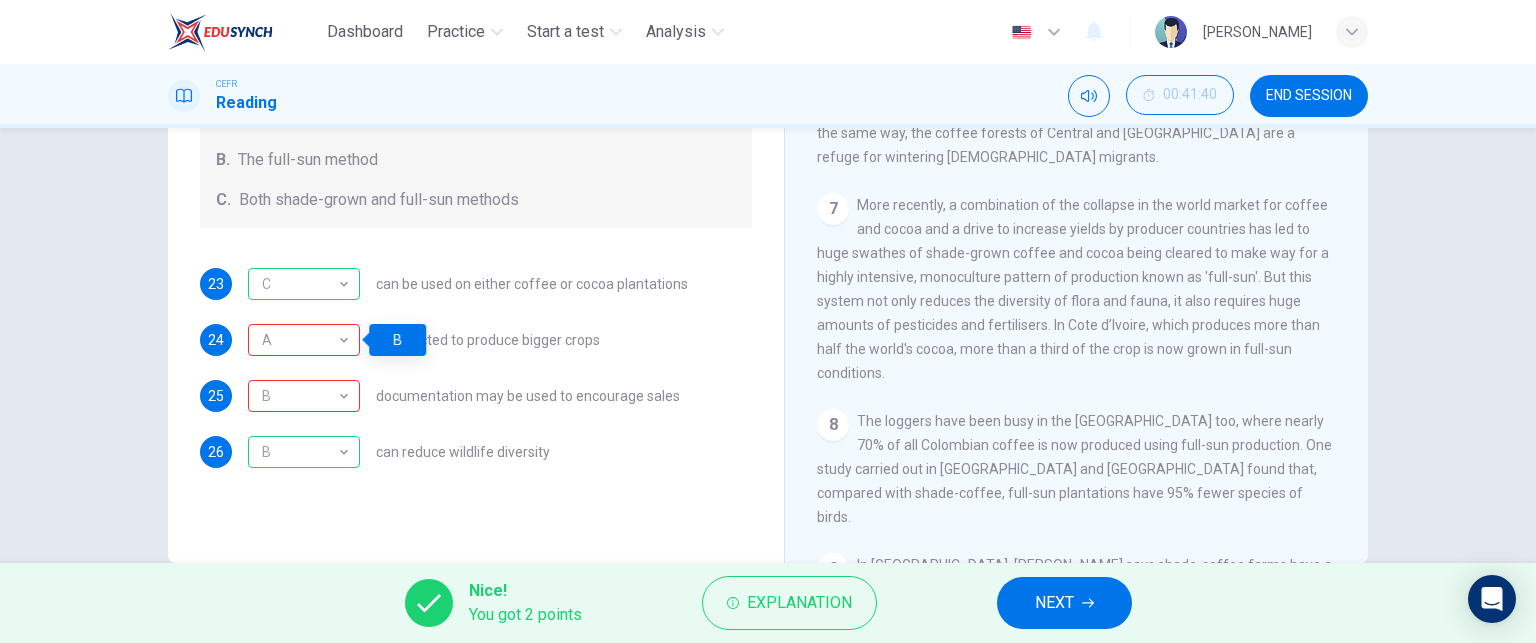 click on "23 C C ​ can be used on either coffee or cocoa plantations 24 A A ​ is expected to produce bigger crops 25 B B ​ documentation may be used to encourage sales 26 B B ​ can reduce wildlife diversity" at bounding box center (476, 368) 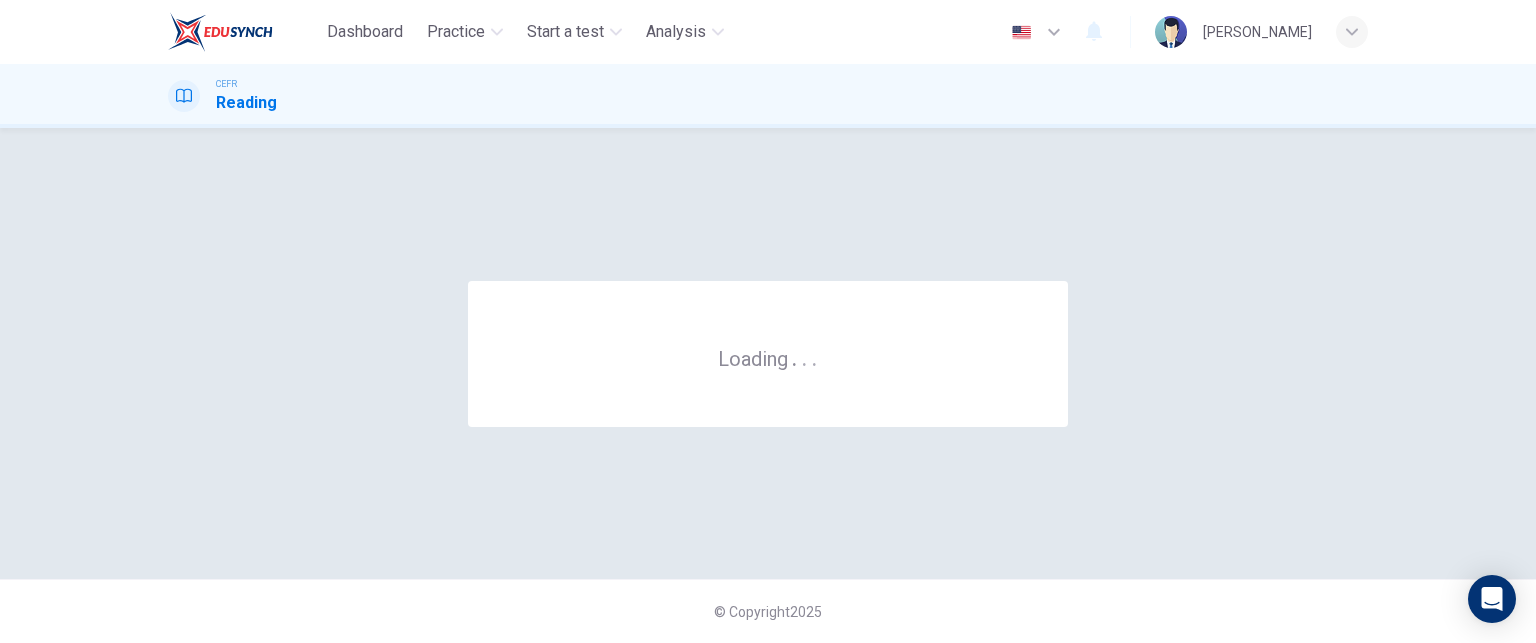 scroll, scrollTop: 0, scrollLeft: 0, axis: both 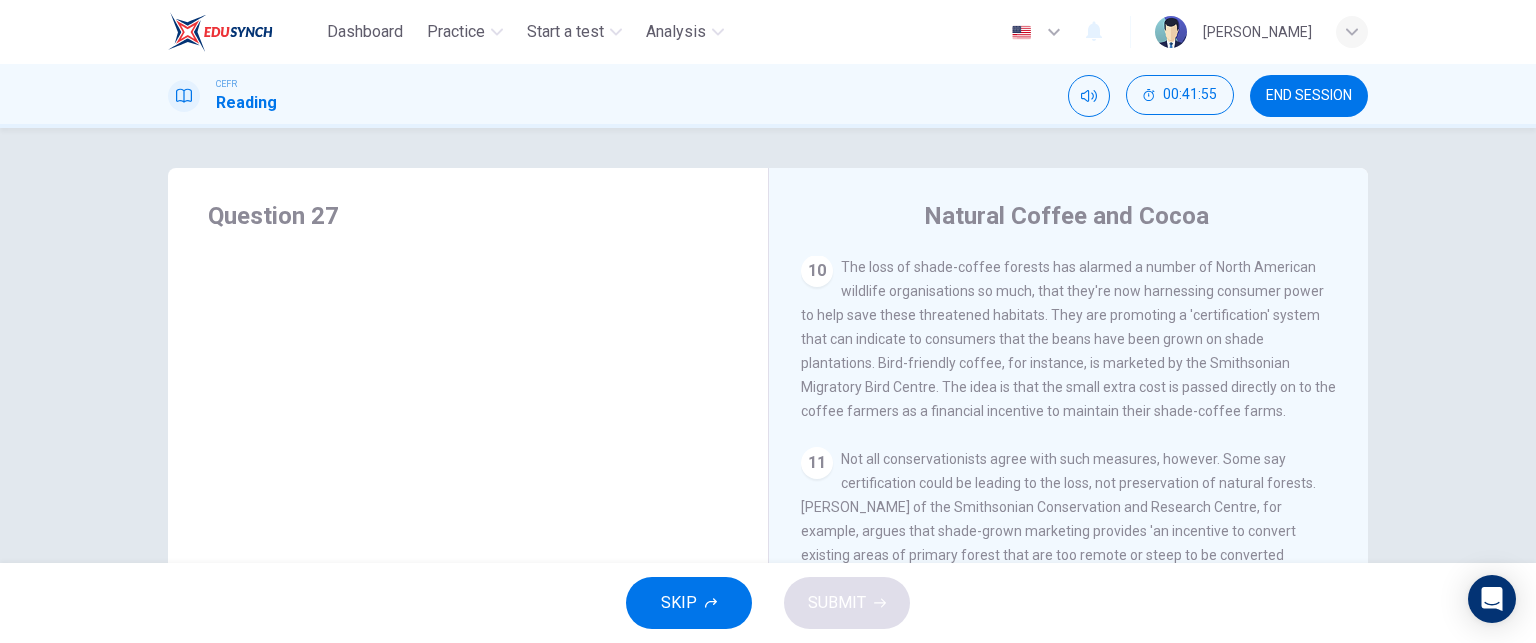 click on "SKIP" at bounding box center (679, 603) 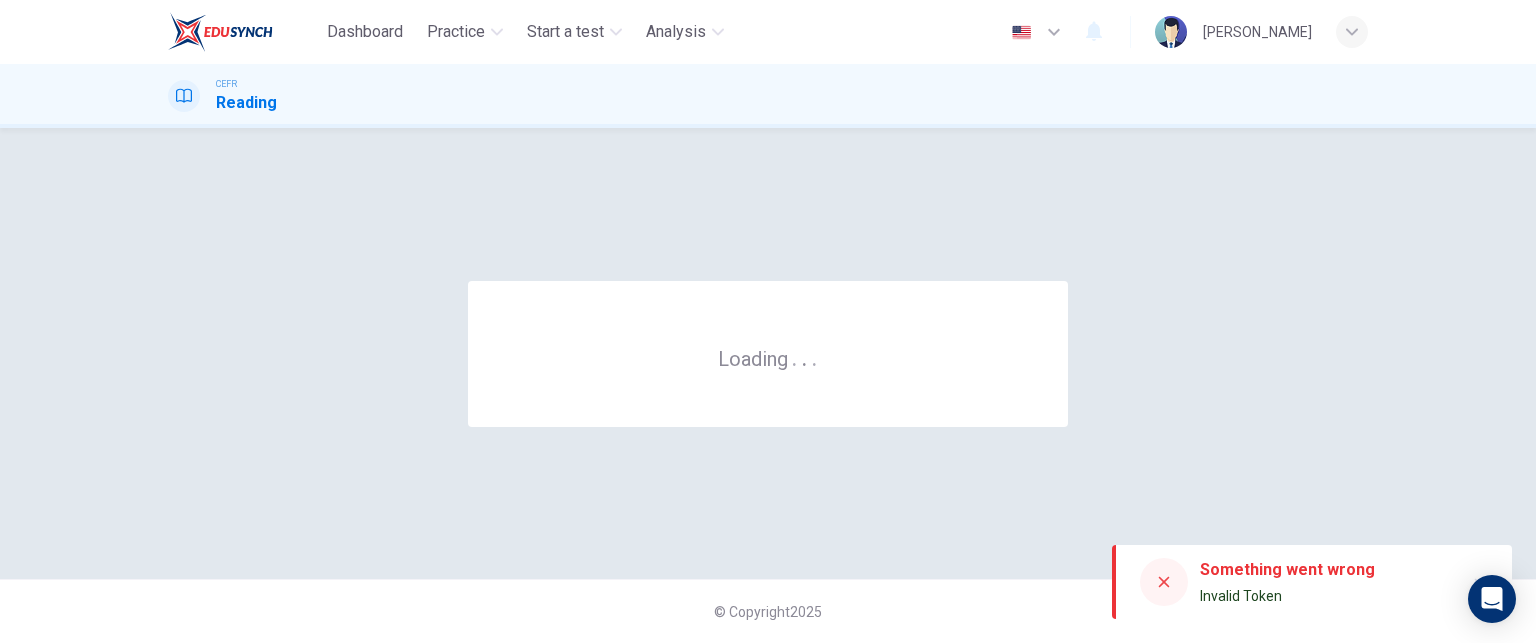 click at bounding box center (1164, 582) 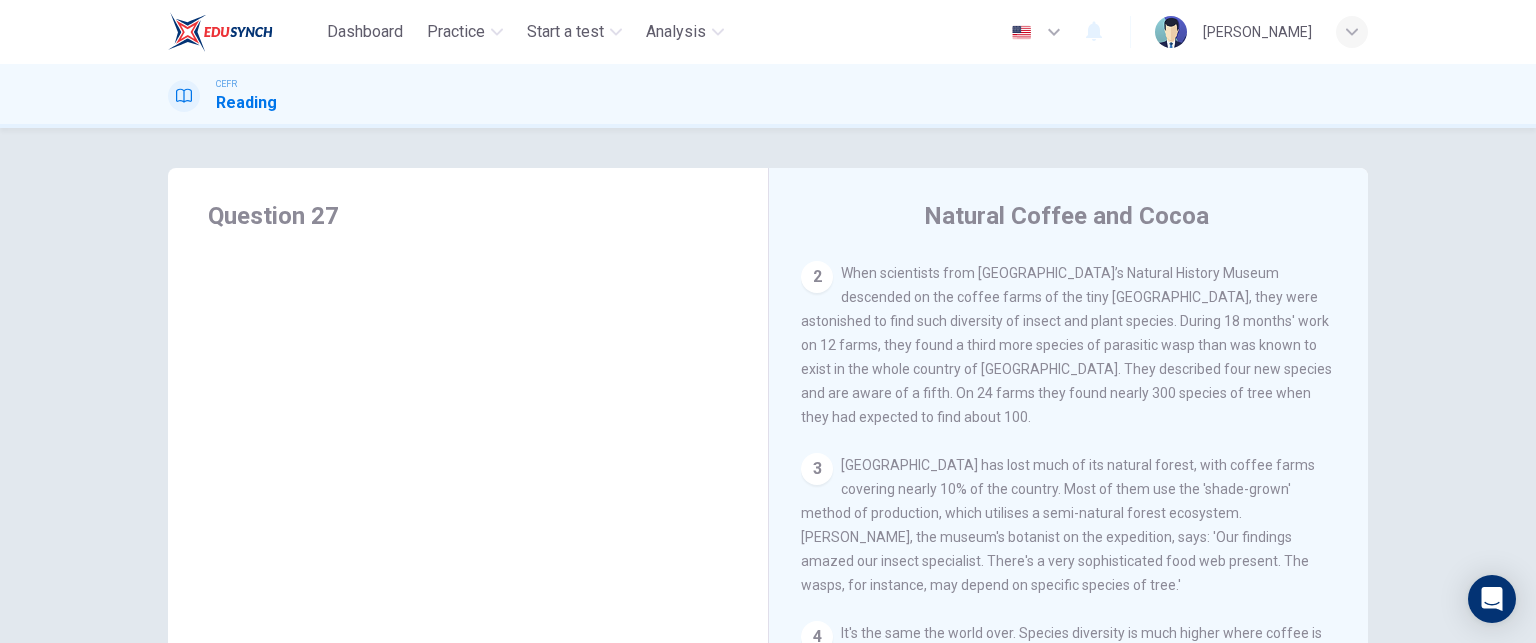 scroll, scrollTop: 900, scrollLeft: 0, axis: vertical 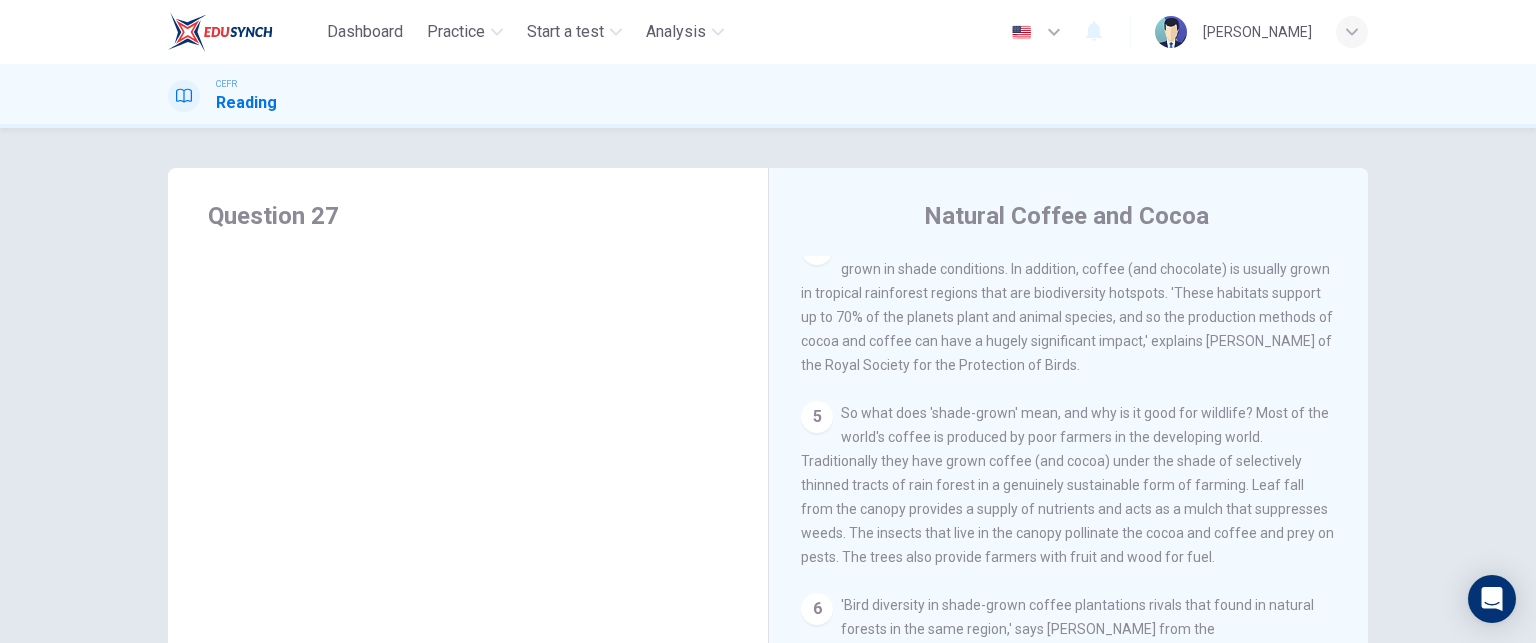 drag, startPoint x: 1517, startPoint y: 294, endPoint x: 1530, endPoint y: 493, distance: 199.42416 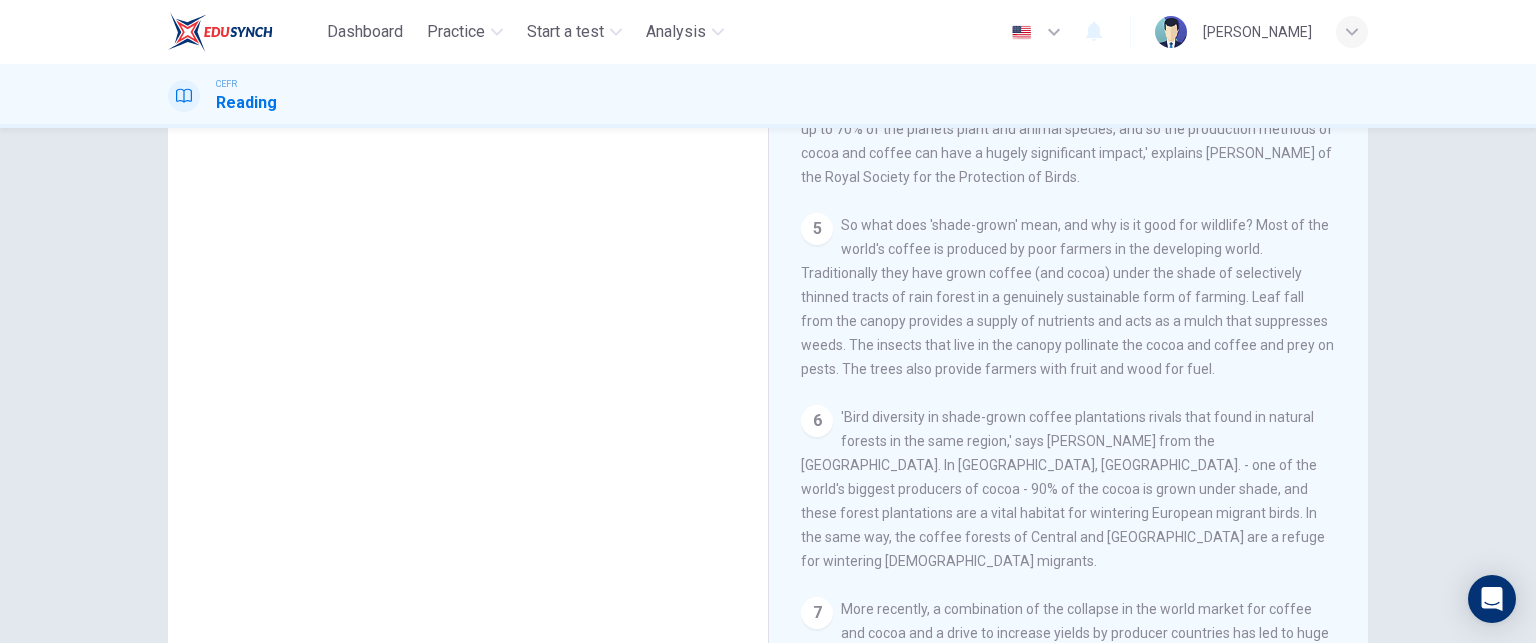 scroll, scrollTop: 124, scrollLeft: 0, axis: vertical 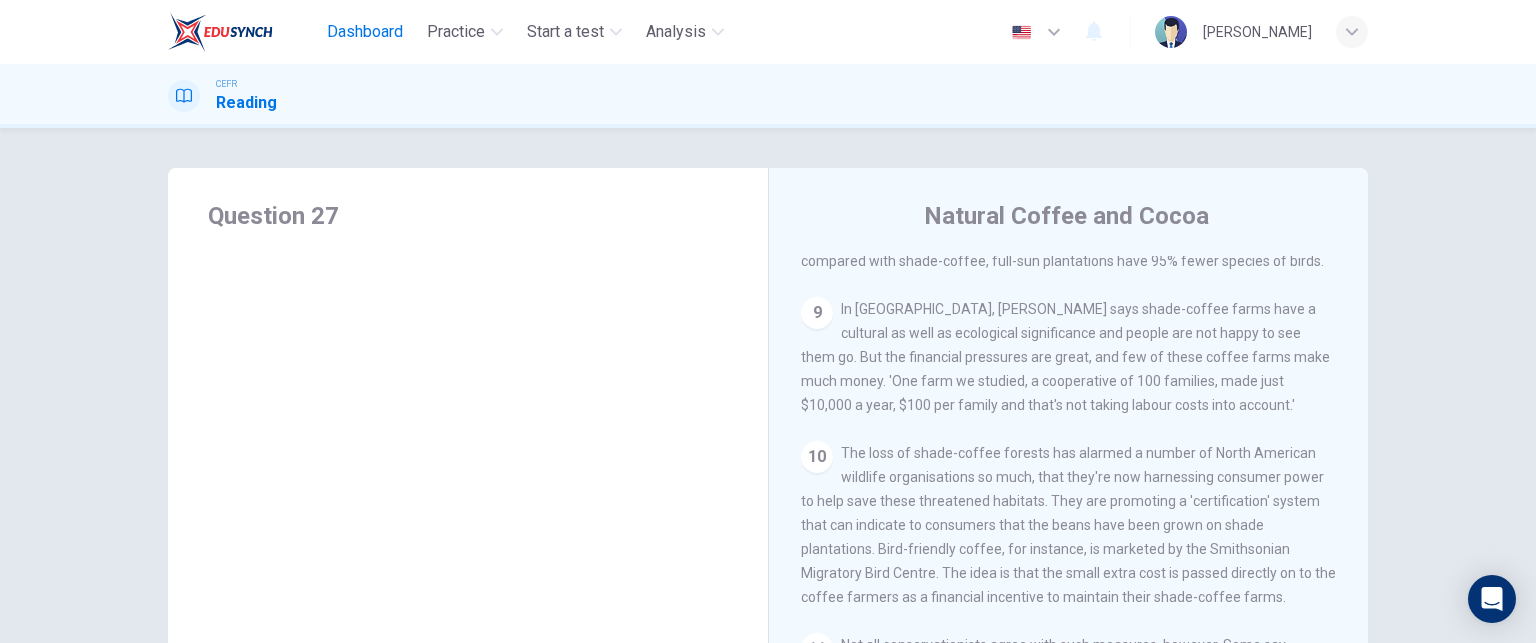 click on "Dashboard" at bounding box center (365, 32) 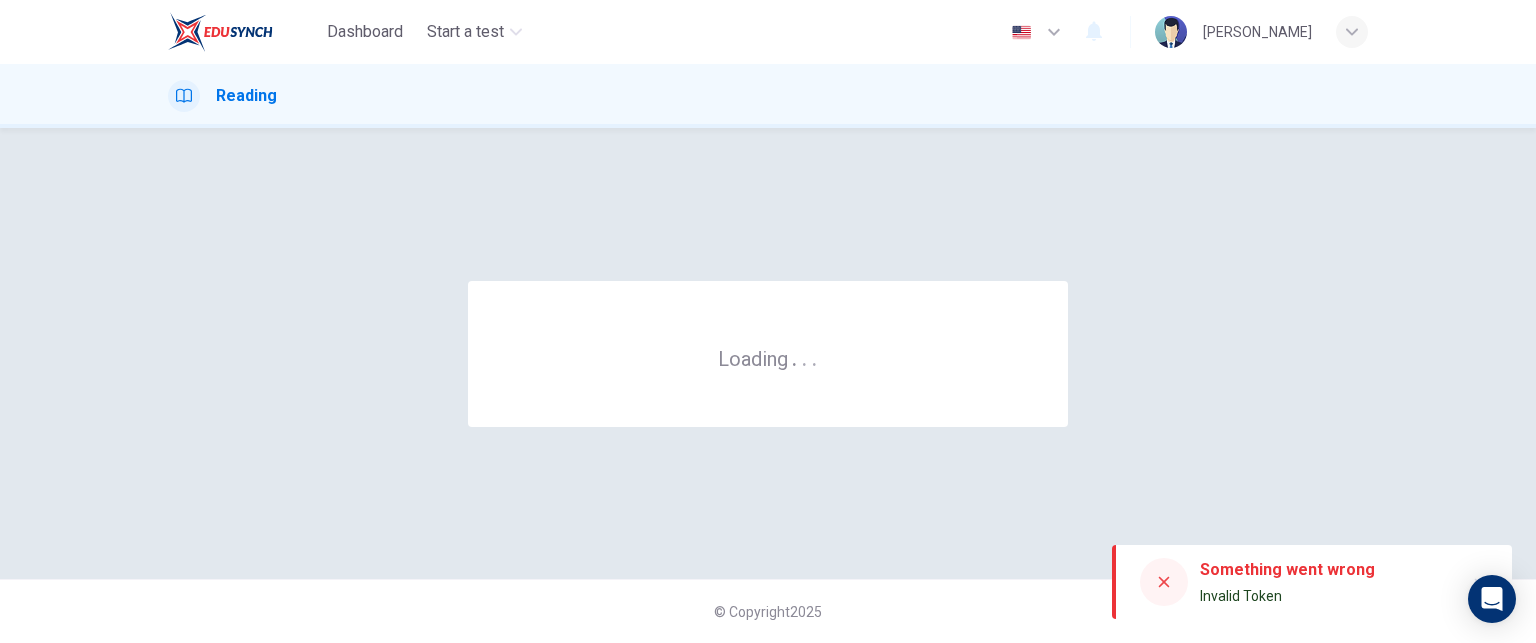 scroll, scrollTop: 0, scrollLeft: 0, axis: both 